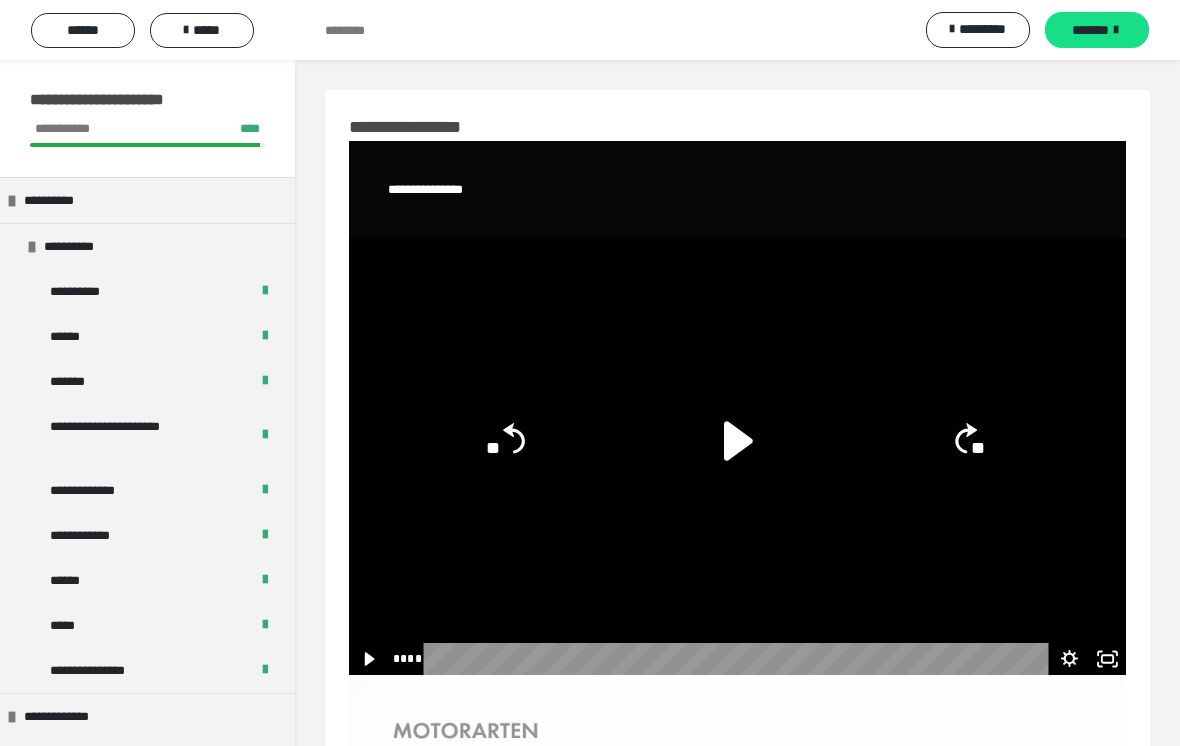 scroll, scrollTop: 32, scrollLeft: 0, axis: vertical 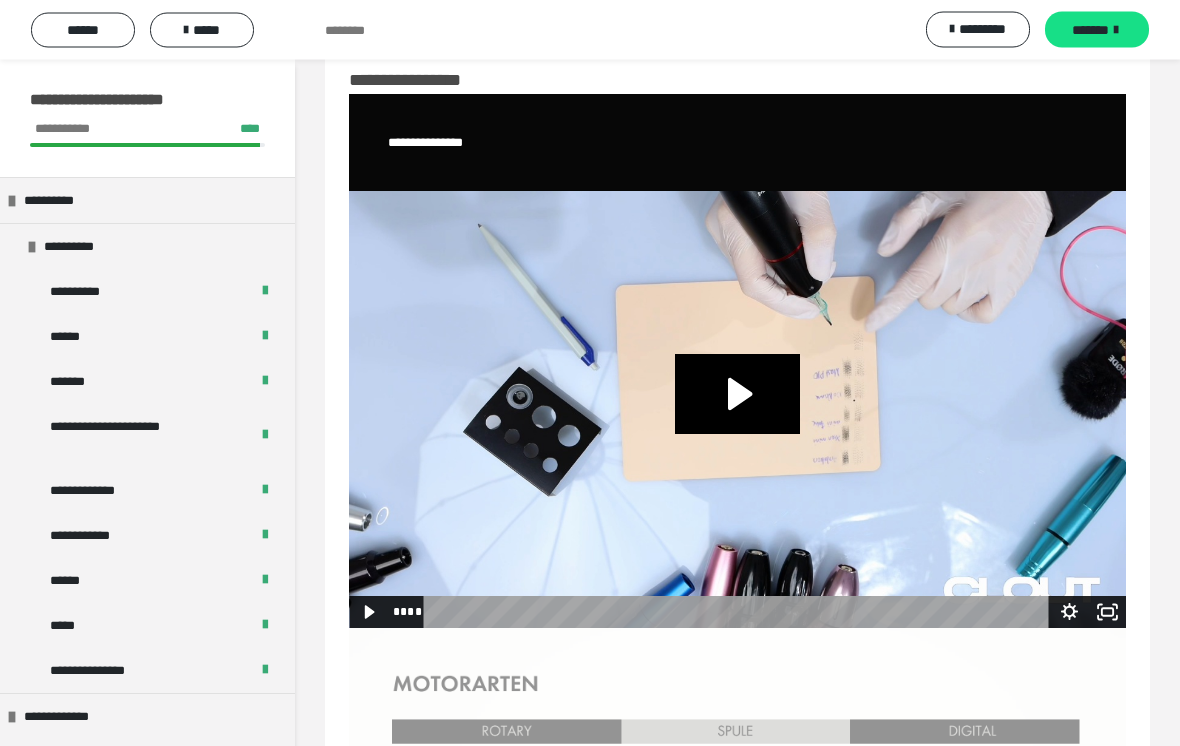 click 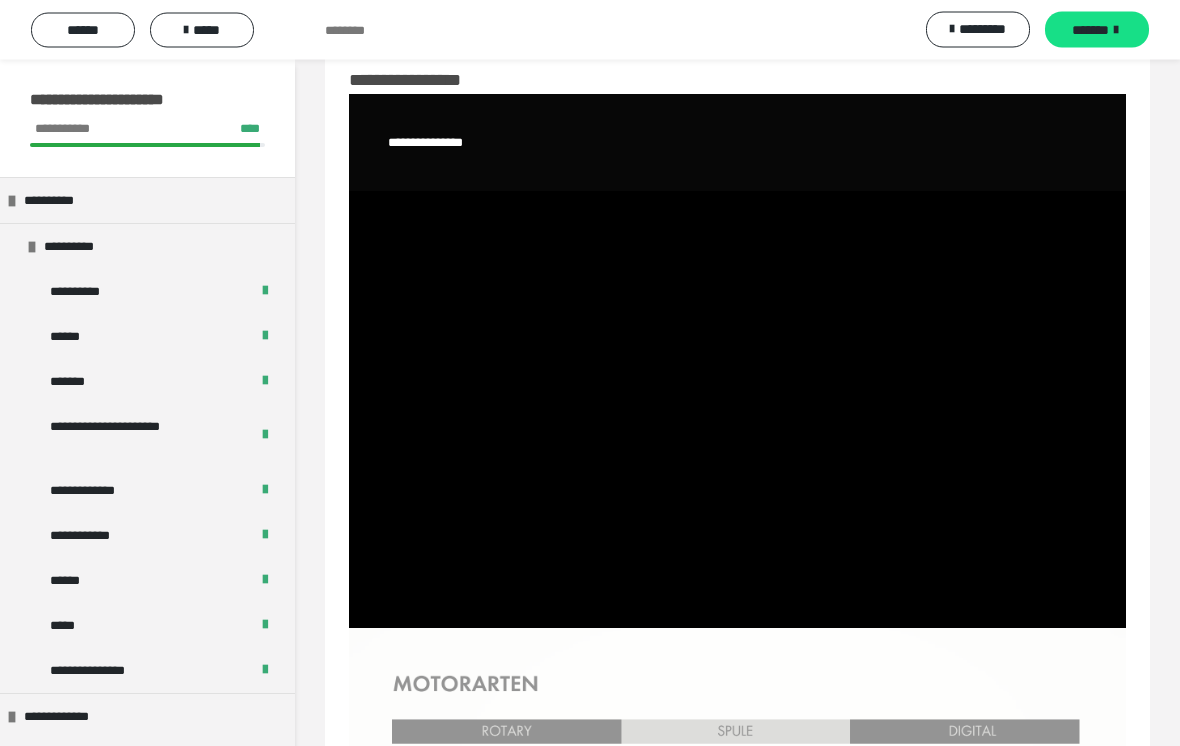 scroll, scrollTop: 47, scrollLeft: 0, axis: vertical 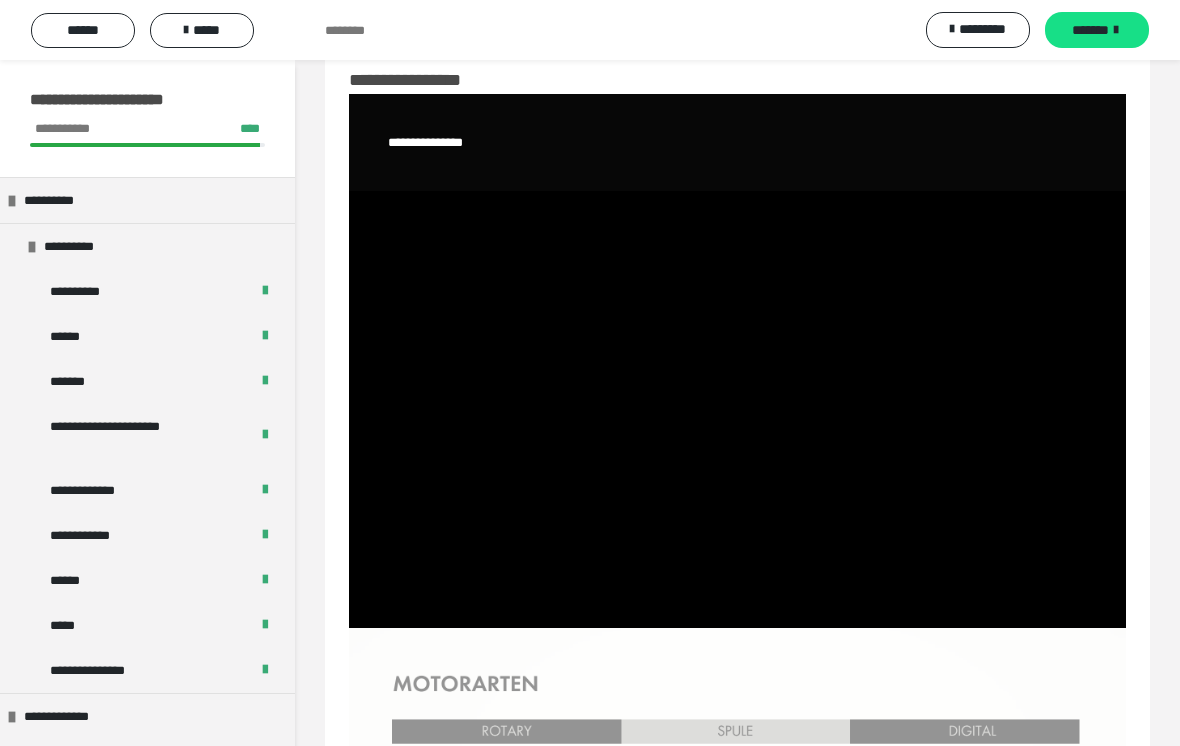 click at bounding box center [737, 409] 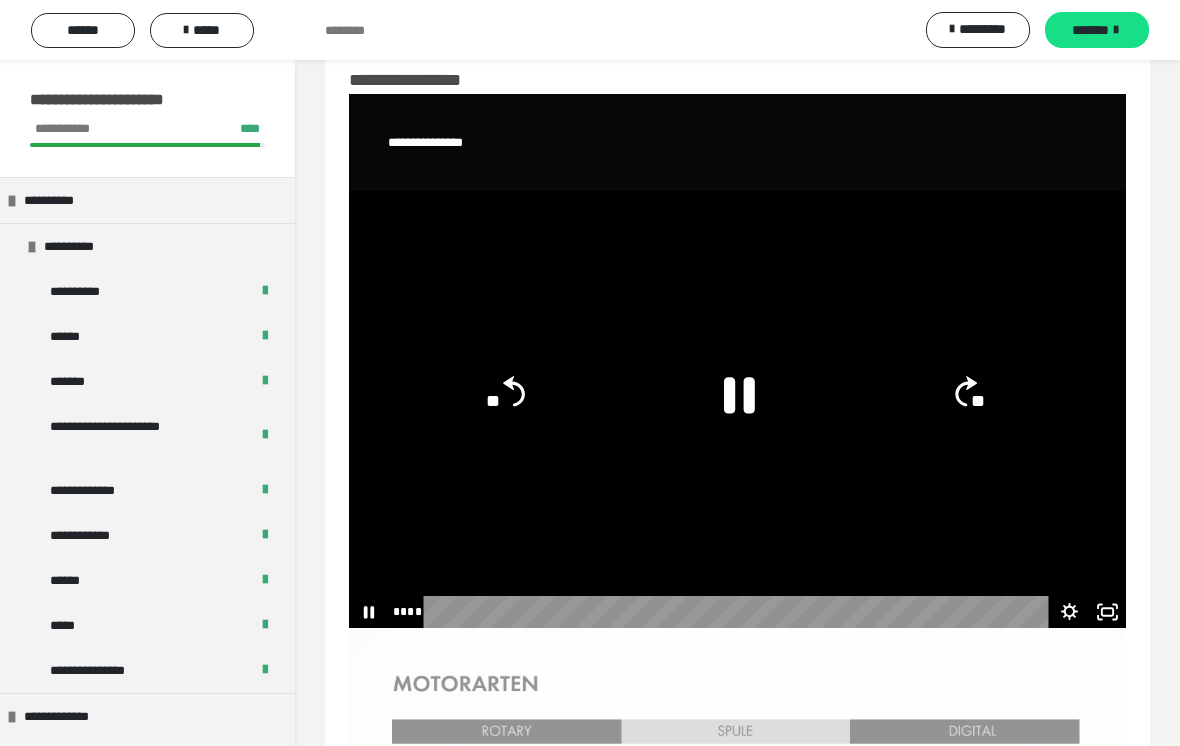 click 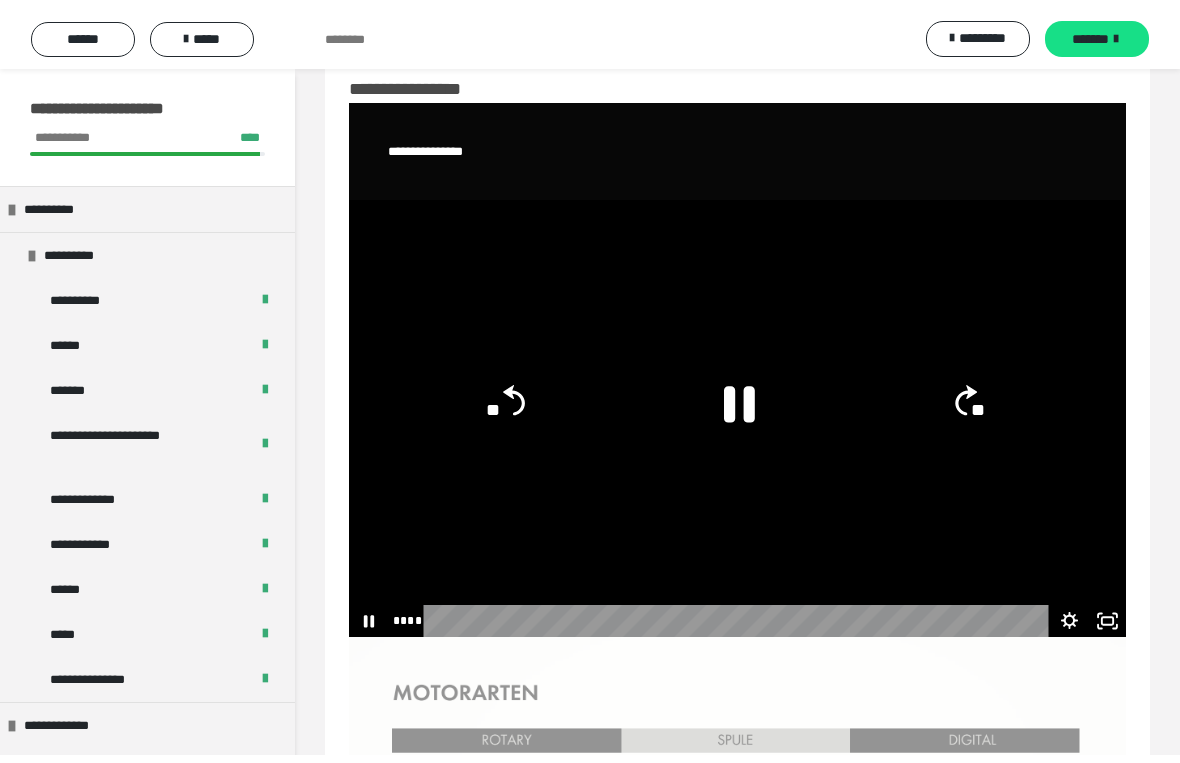 scroll, scrollTop: 24, scrollLeft: 0, axis: vertical 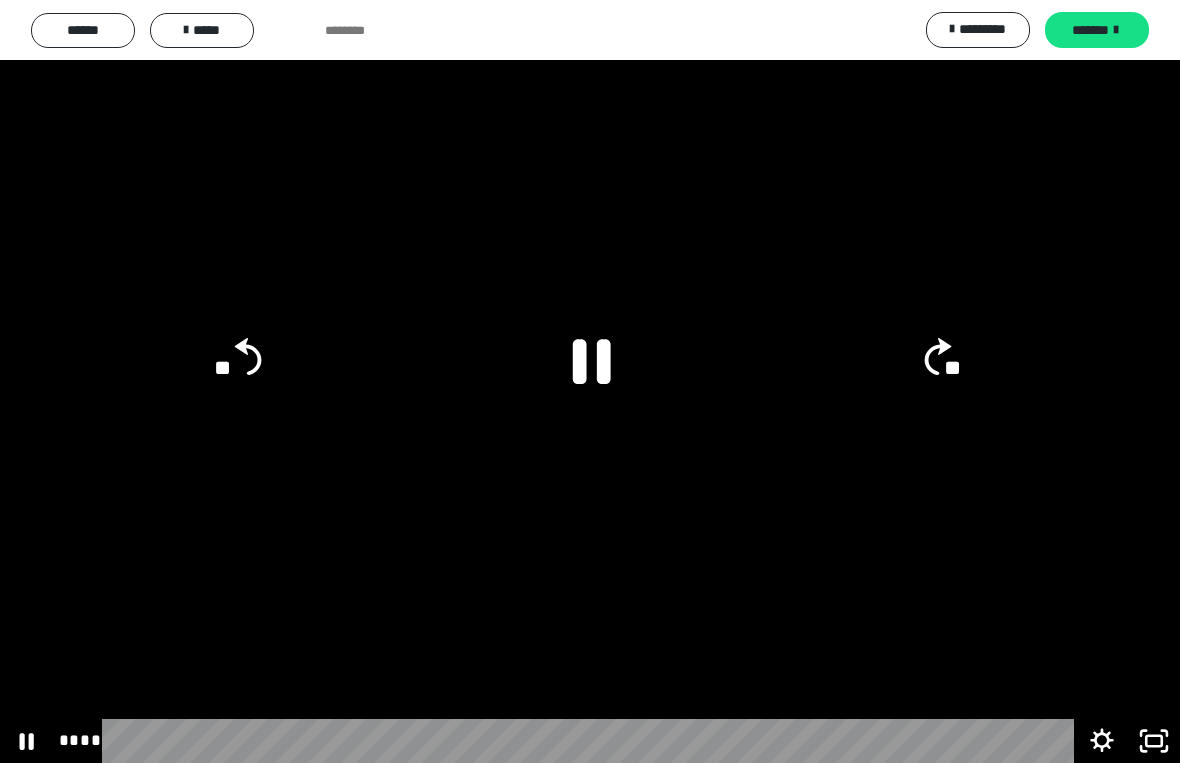 click at bounding box center [590, 381] 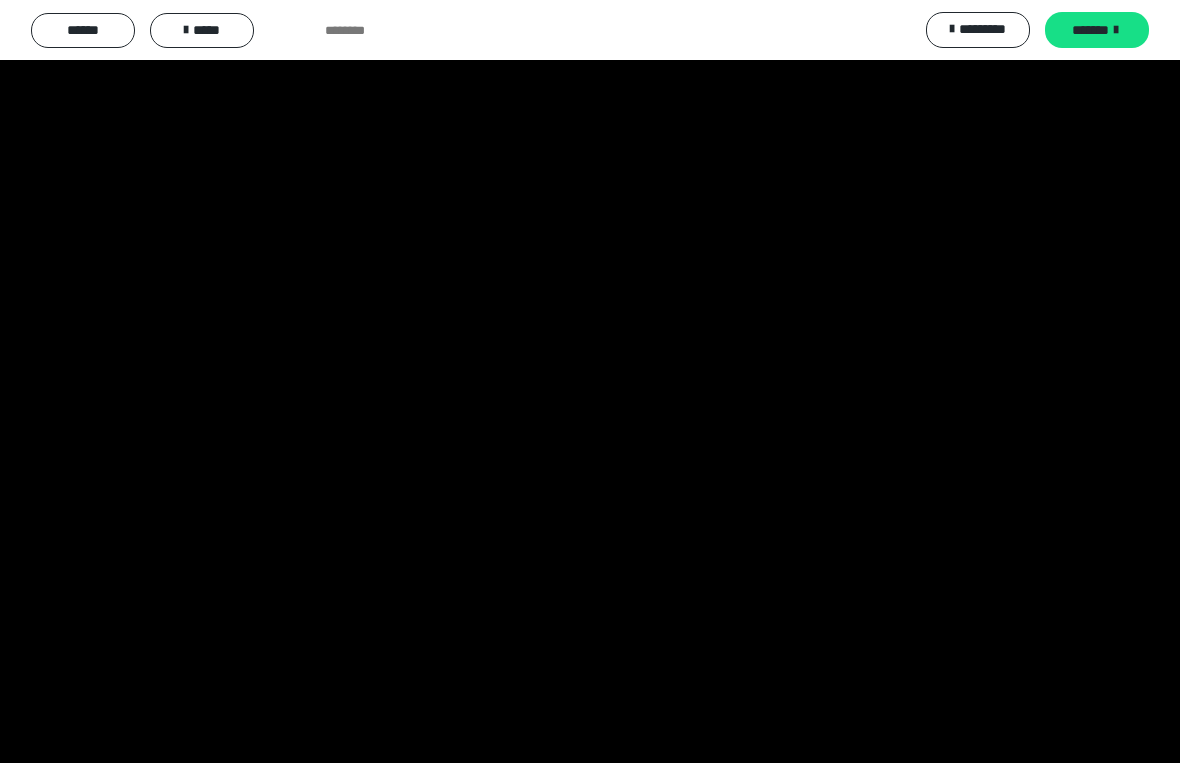 click at bounding box center (590, 381) 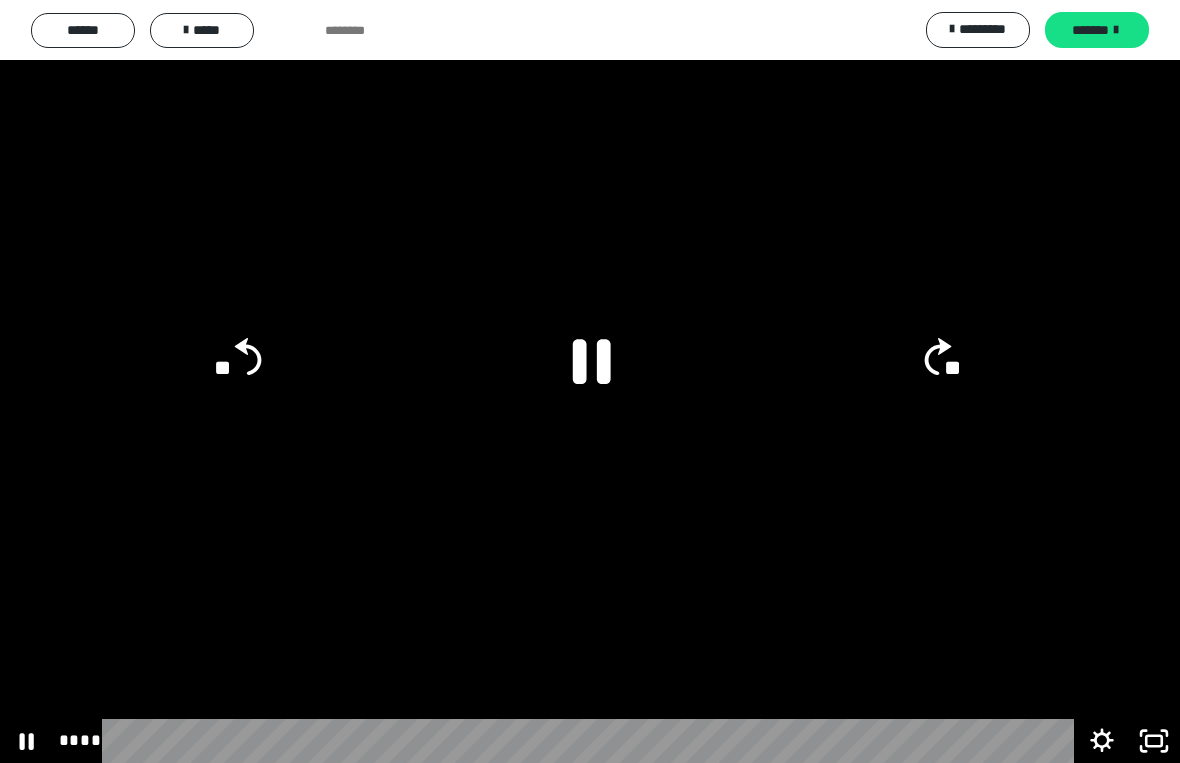 click on "**" 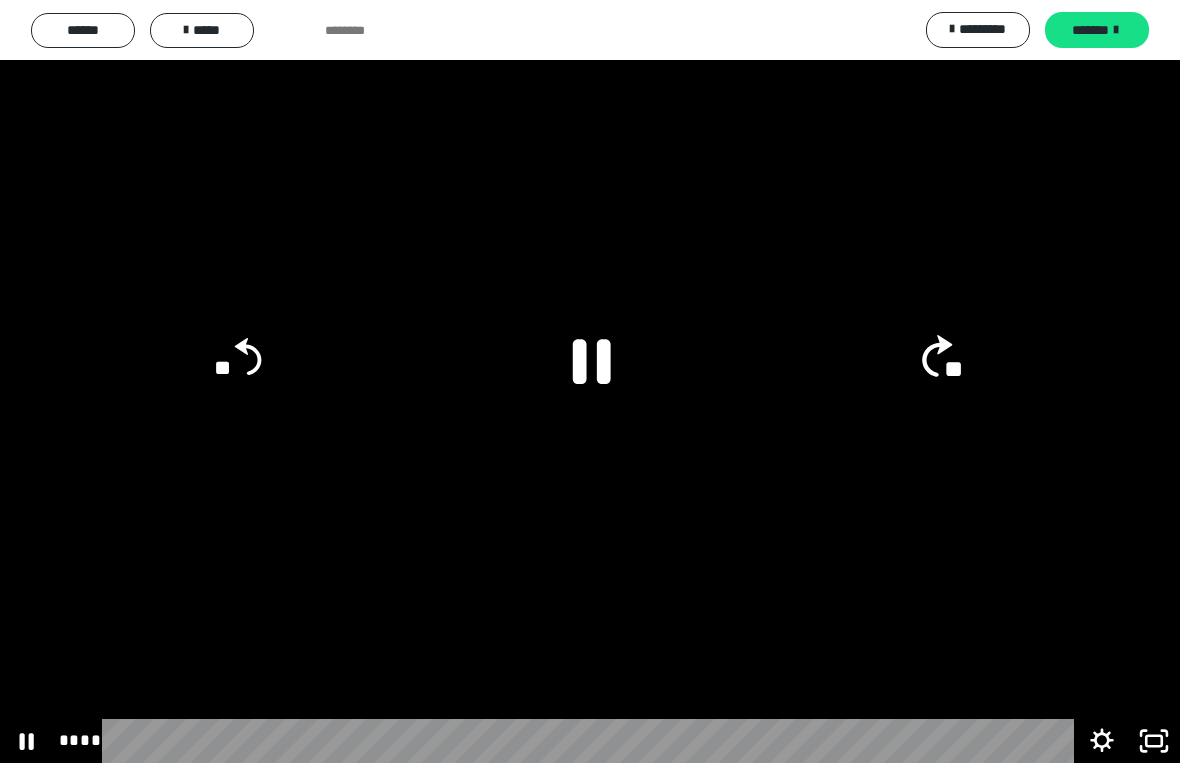 click on "**" 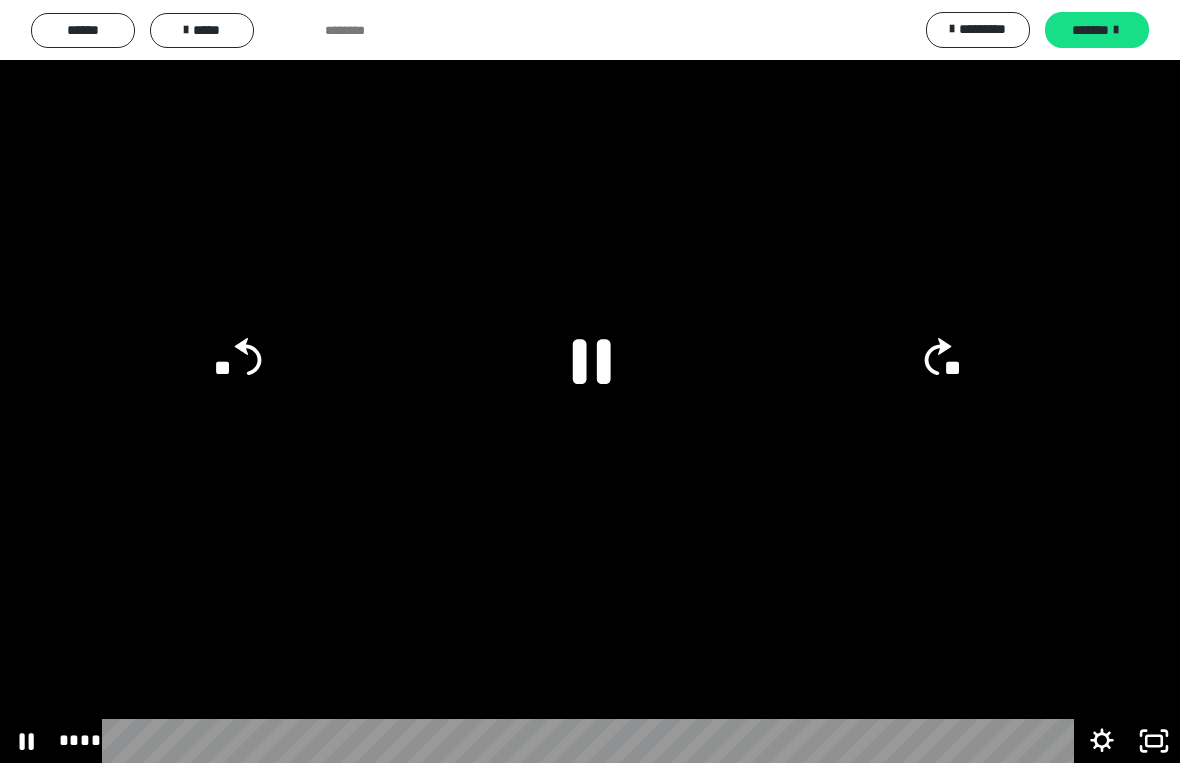 click on "**" 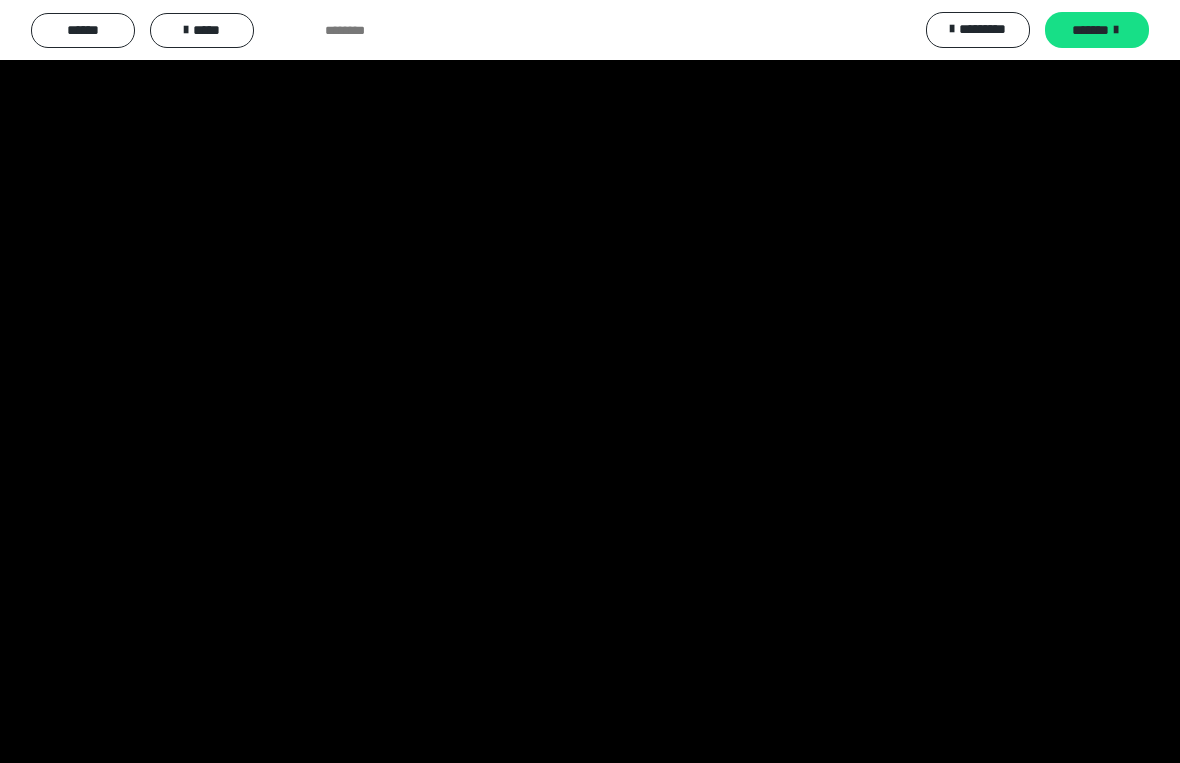 click at bounding box center [590, 381] 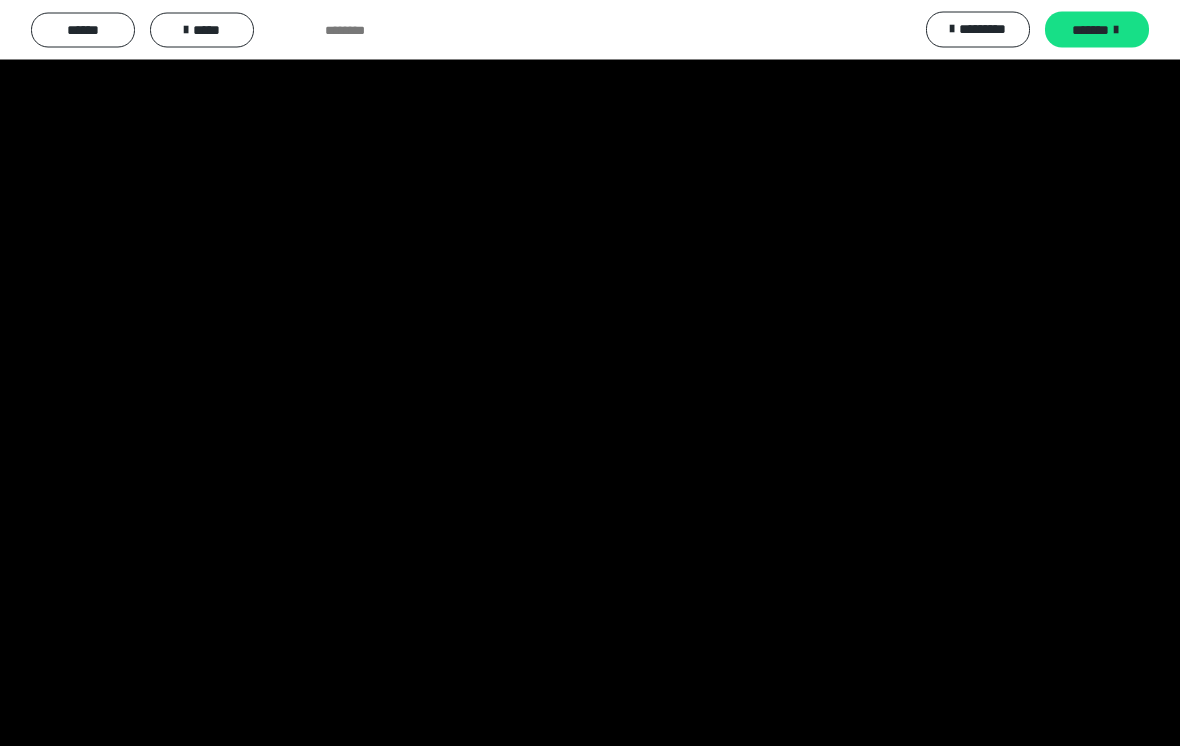 scroll, scrollTop: 97, scrollLeft: 0, axis: vertical 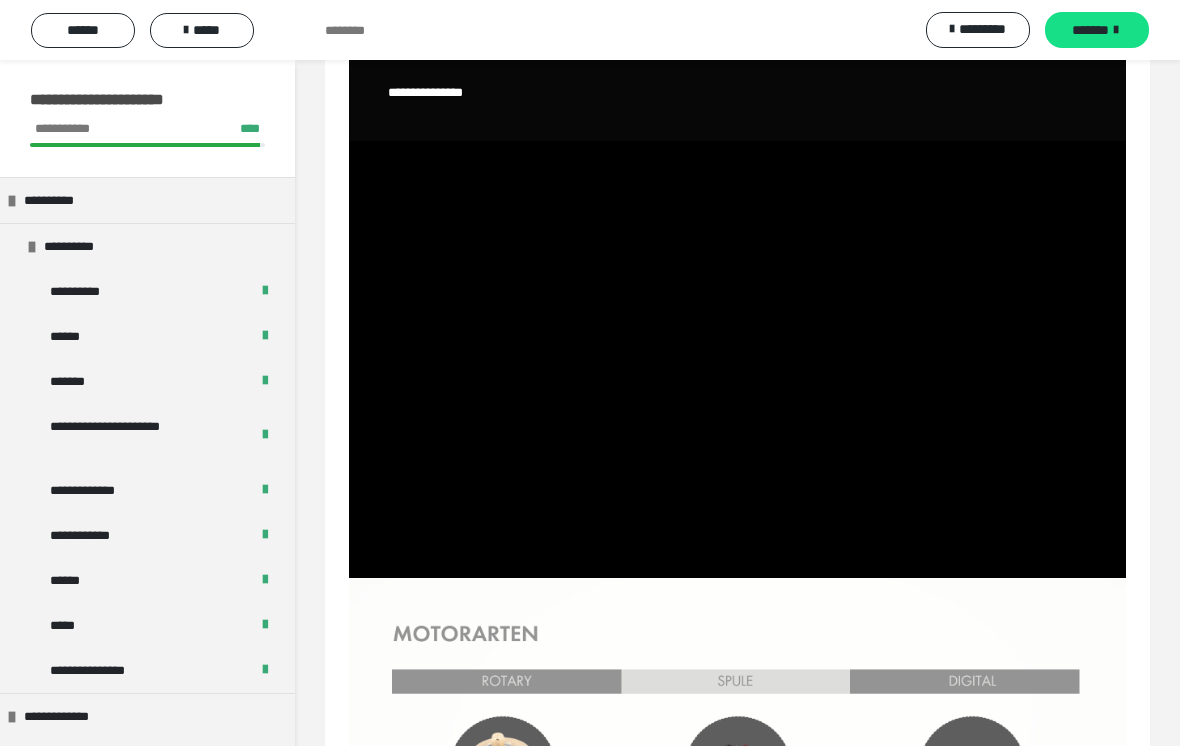 click at bounding box center [737, 359] 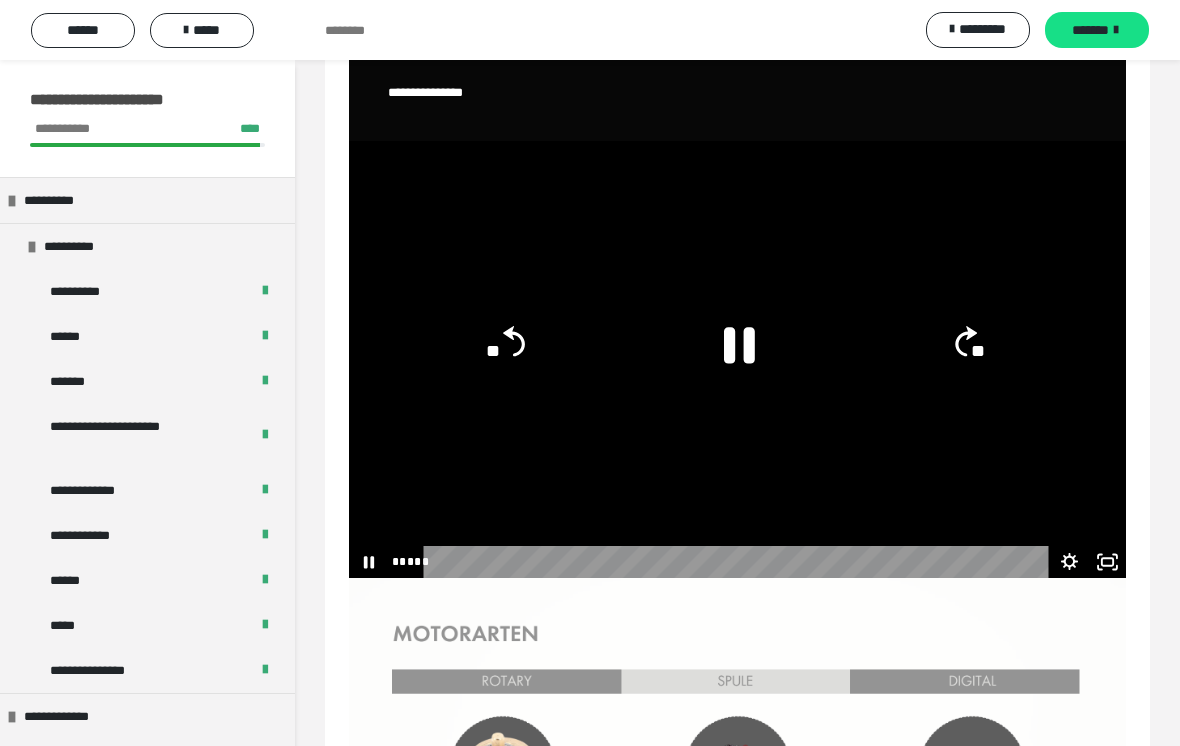 click 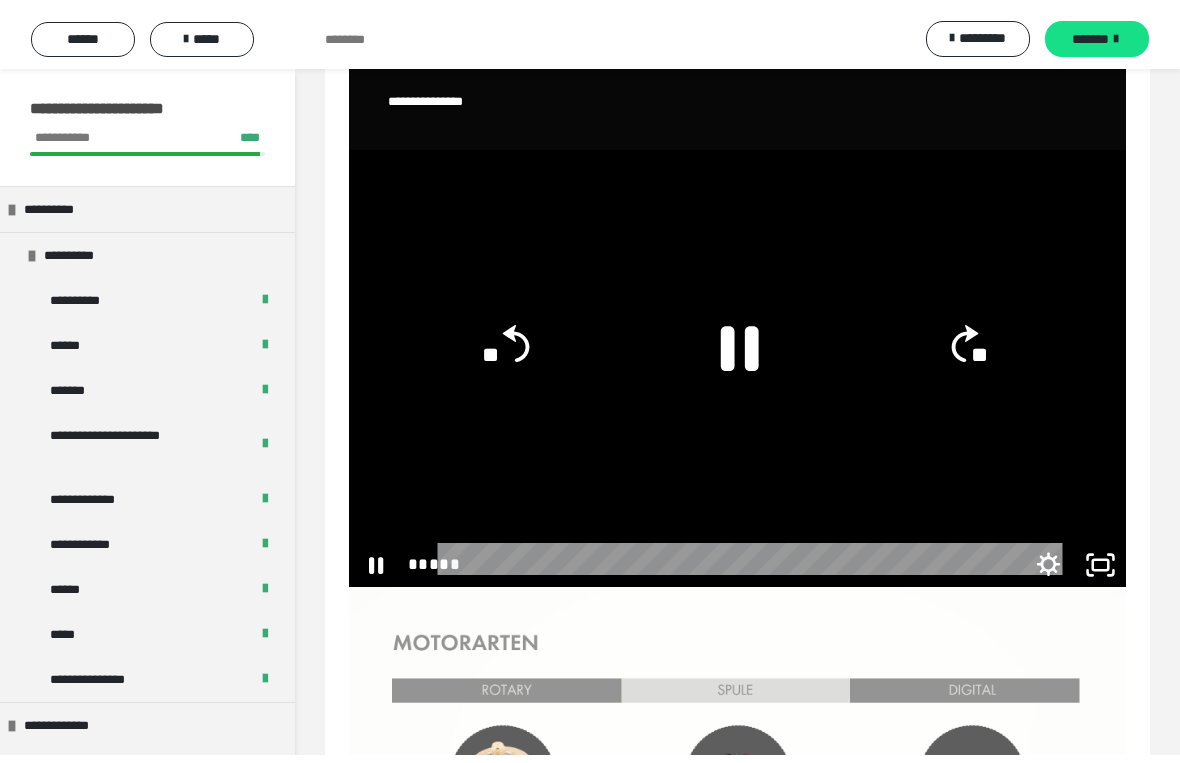 scroll, scrollTop: 24, scrollLeft: 0, axis: vertical 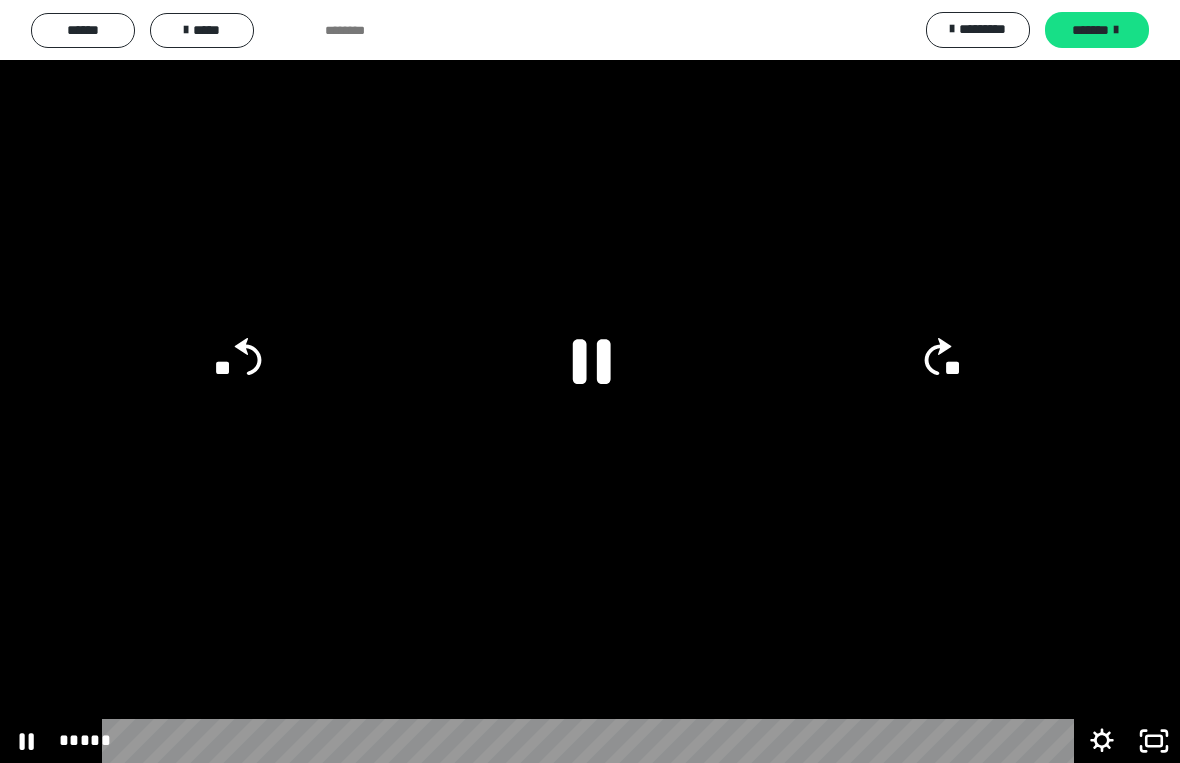click at bounding box center [590, 381] 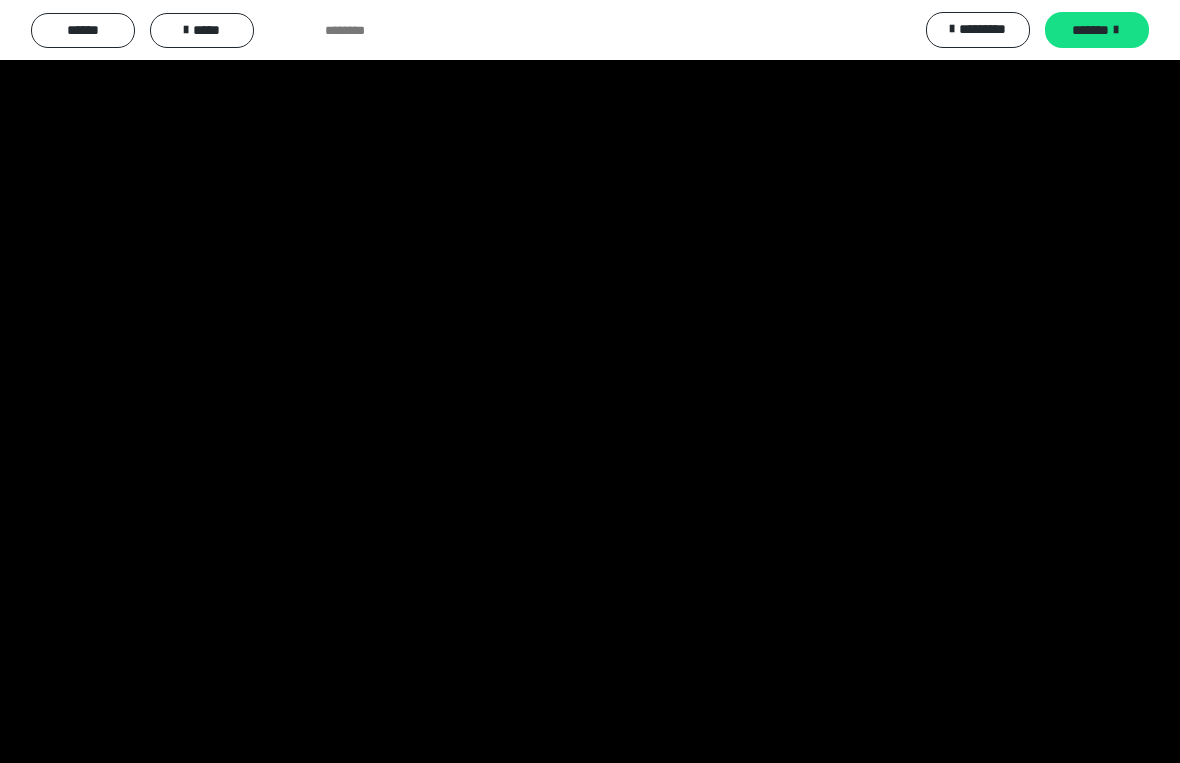 click at bounding box center (590, 381) 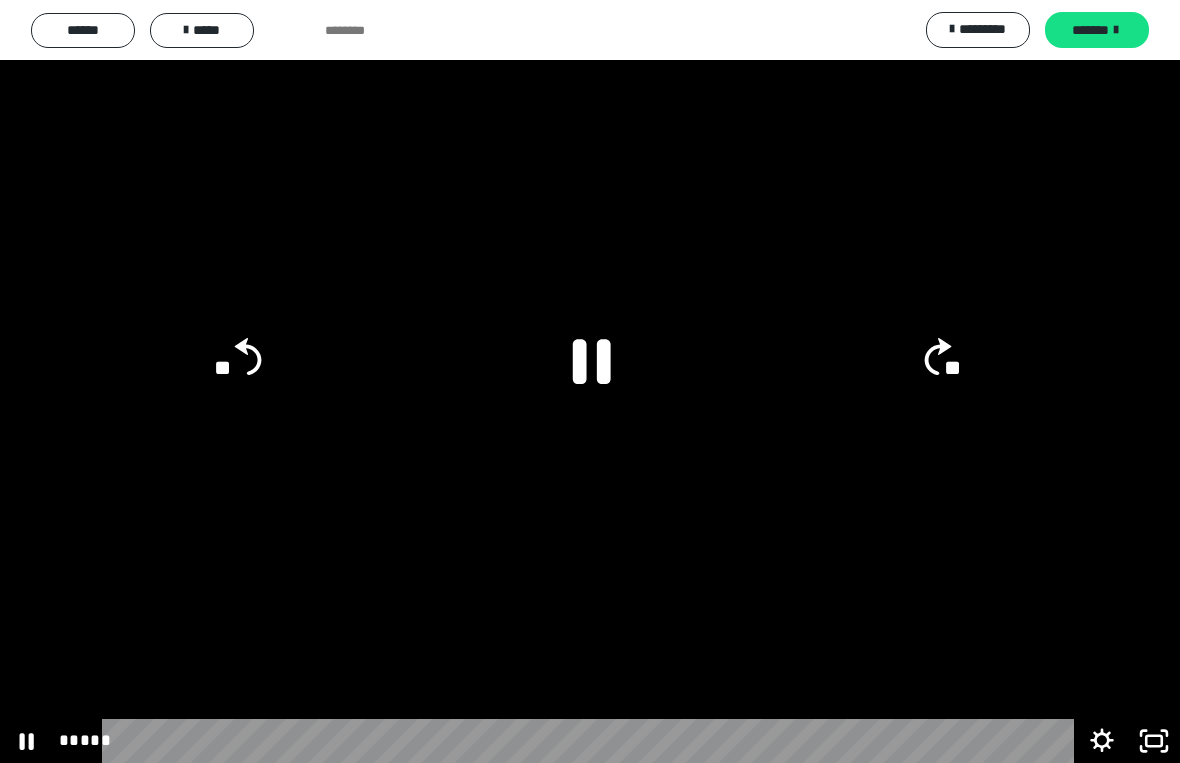click on "**" 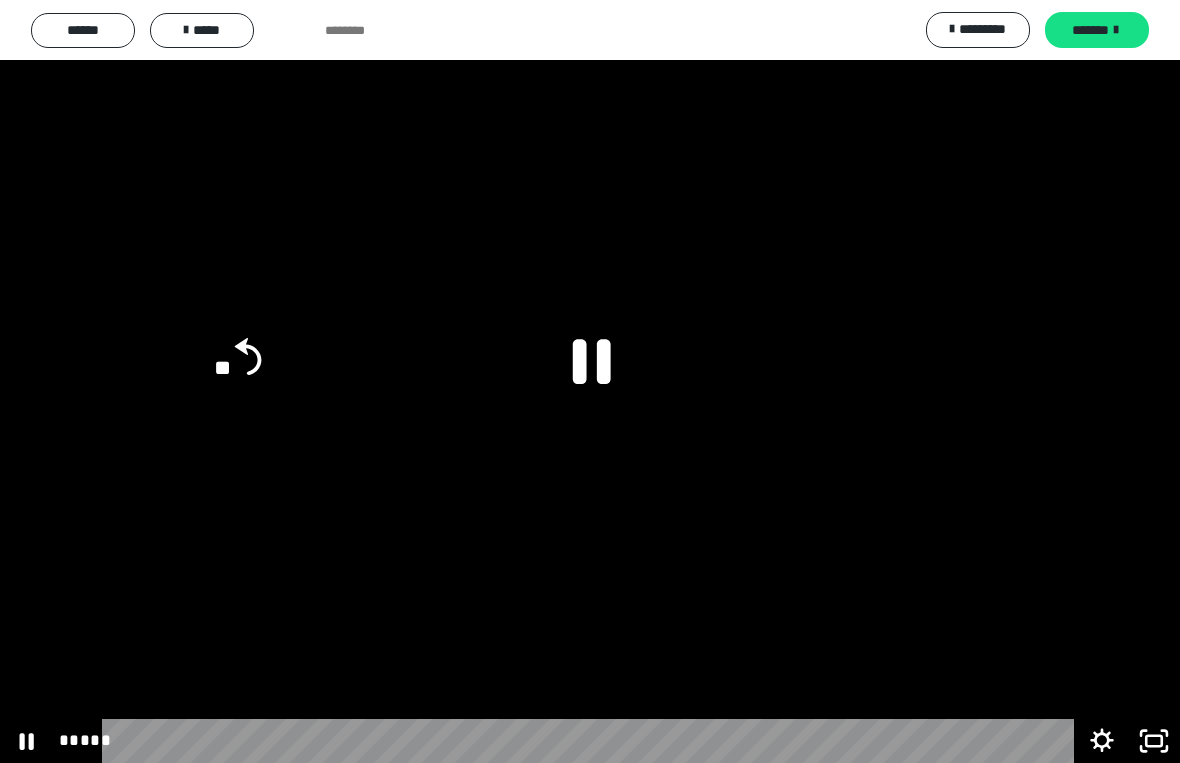 click on "**" 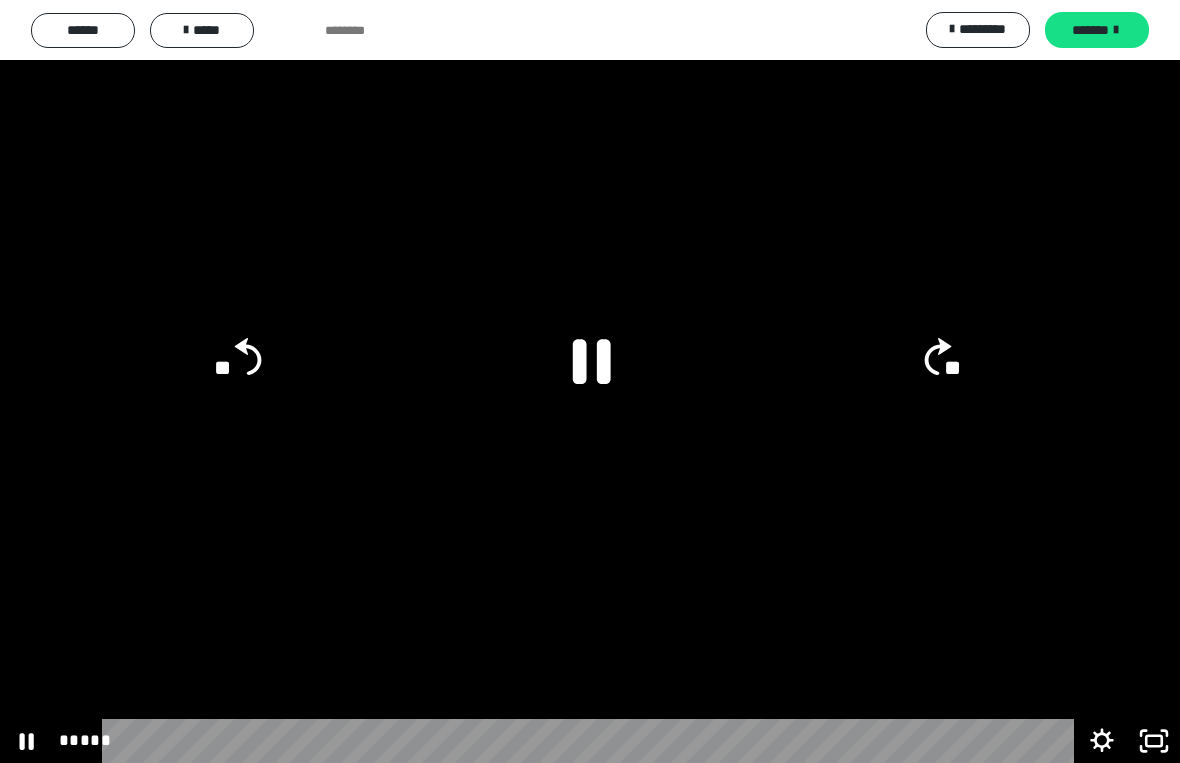 click at bounding box center (590, 381) 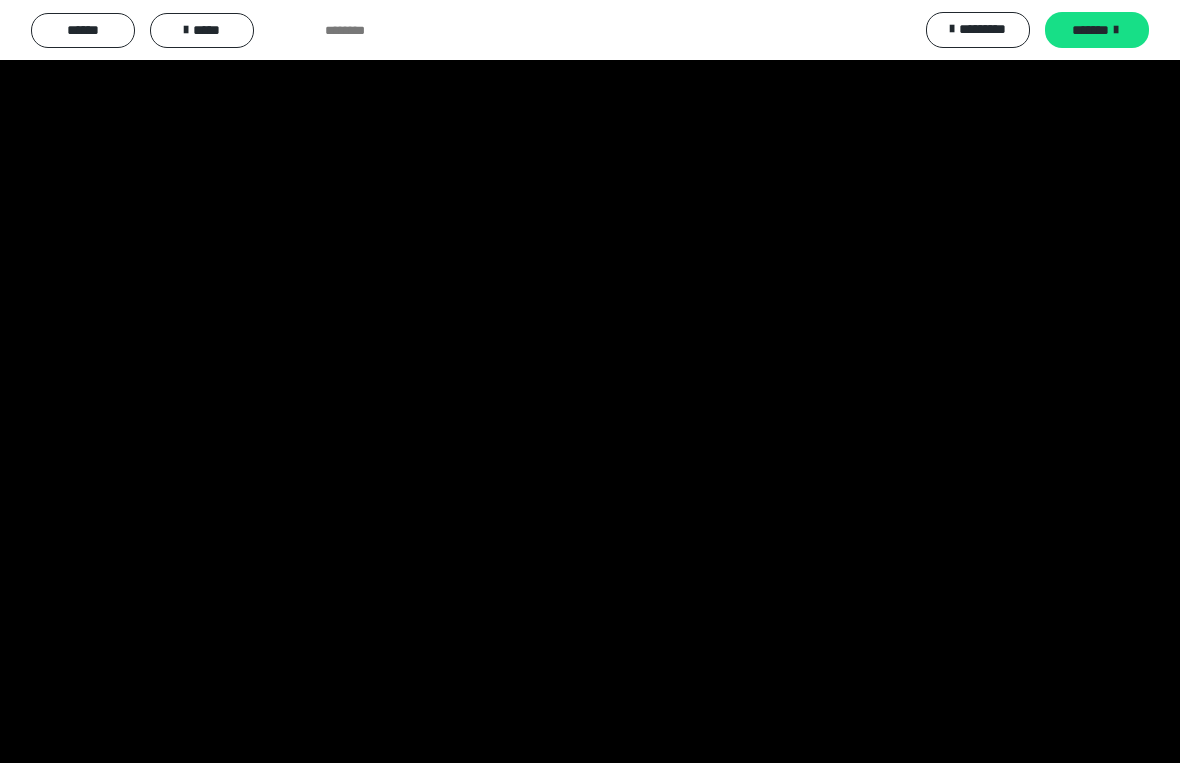 click at bounding box center [590, 381] 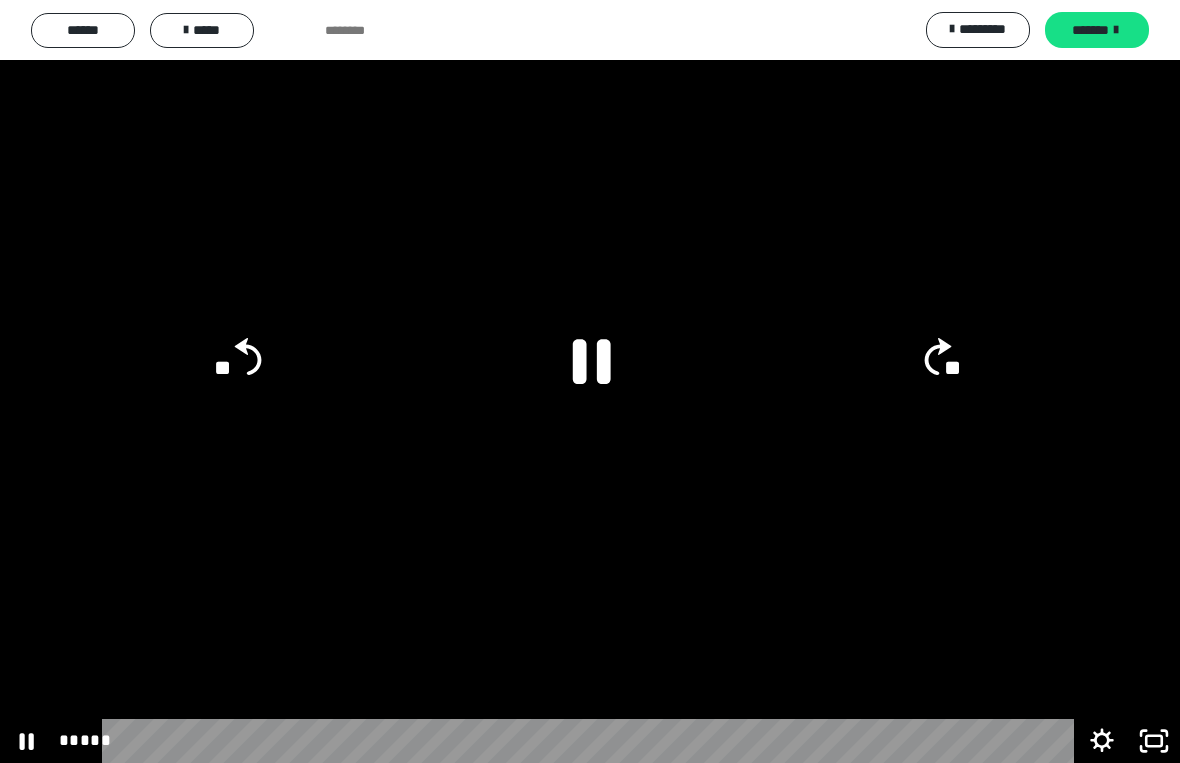 click at bounding box center (590, 381) 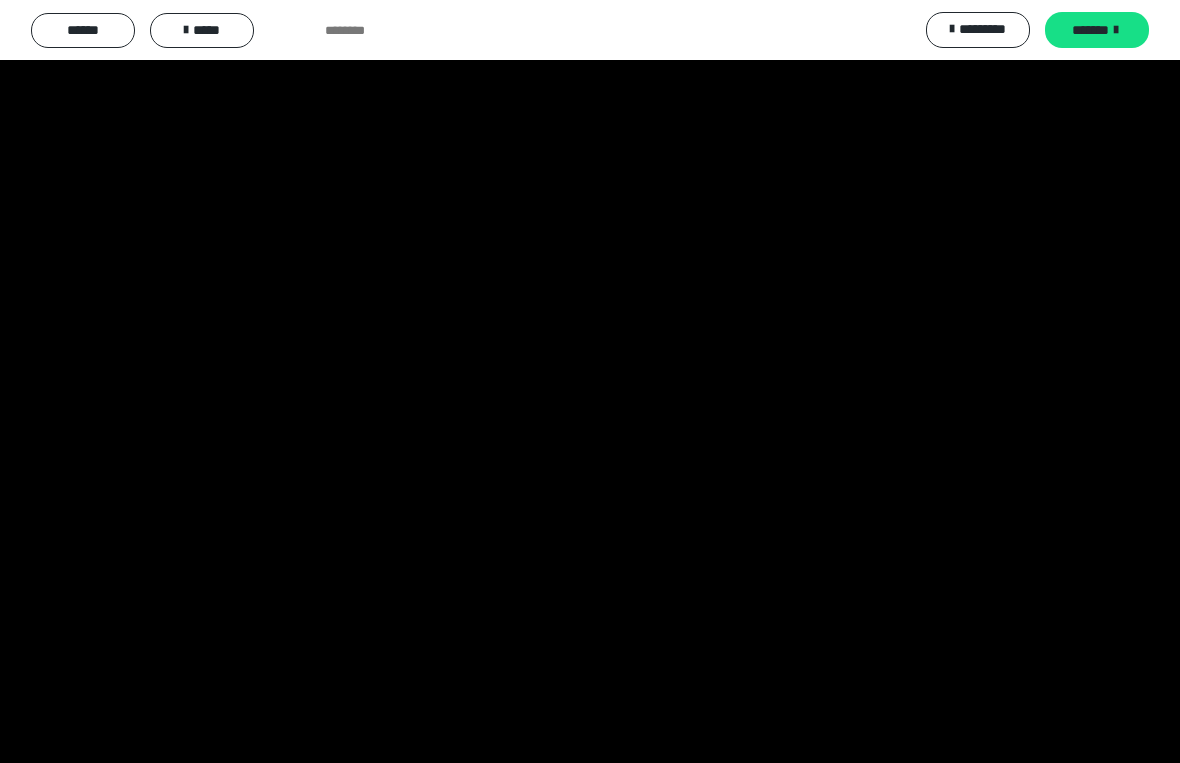 click at bounding box center [590, 381] 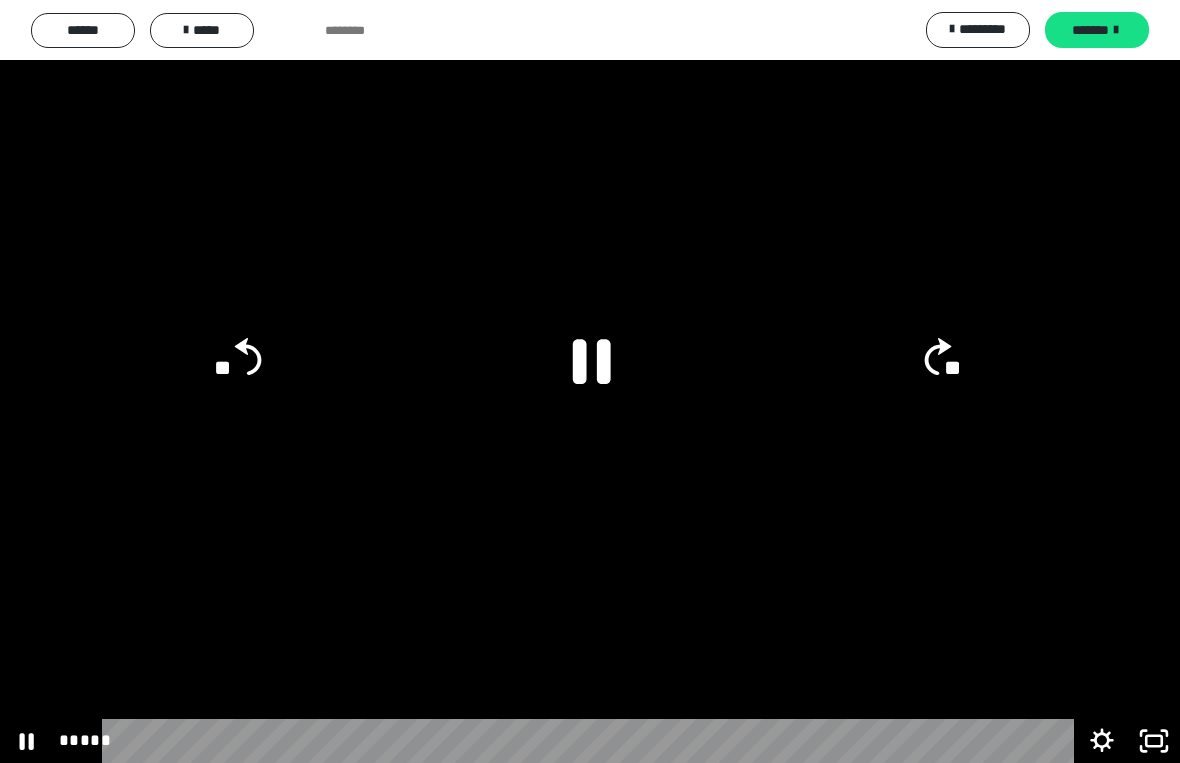 click on "**" 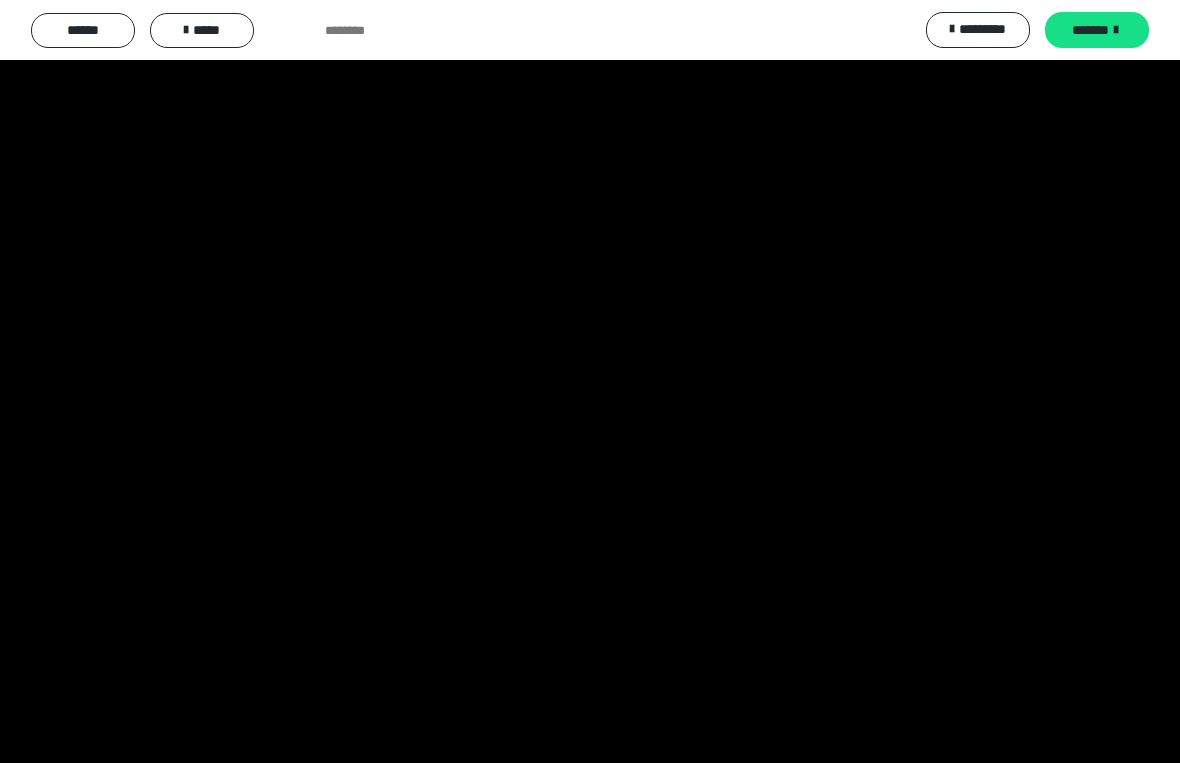 click at bounding box center [590, 381] 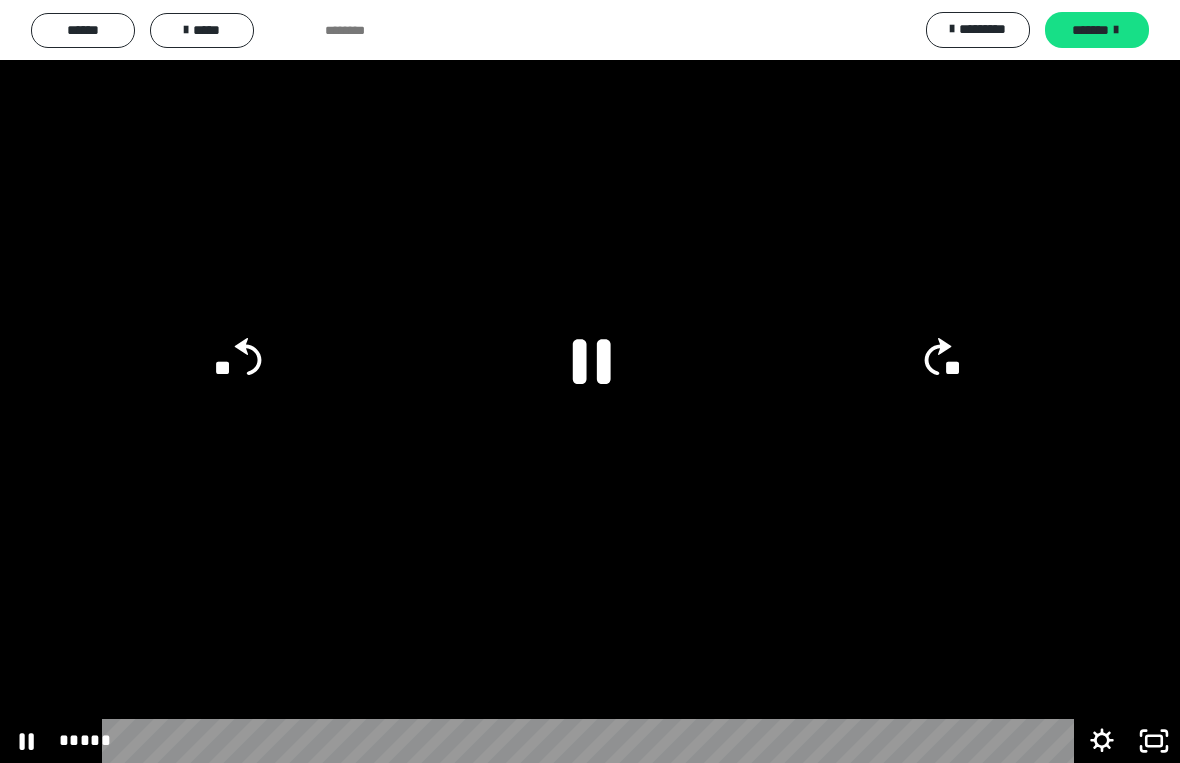 click 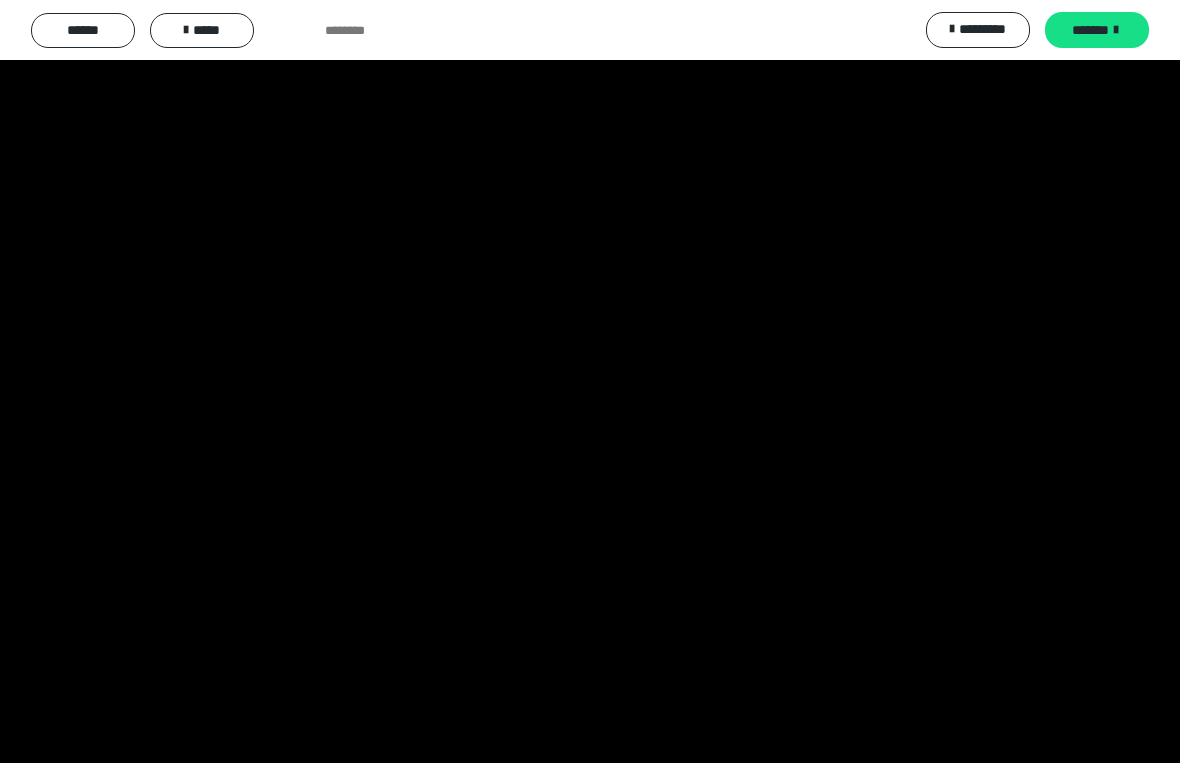 click at bounding box center (590, 381) 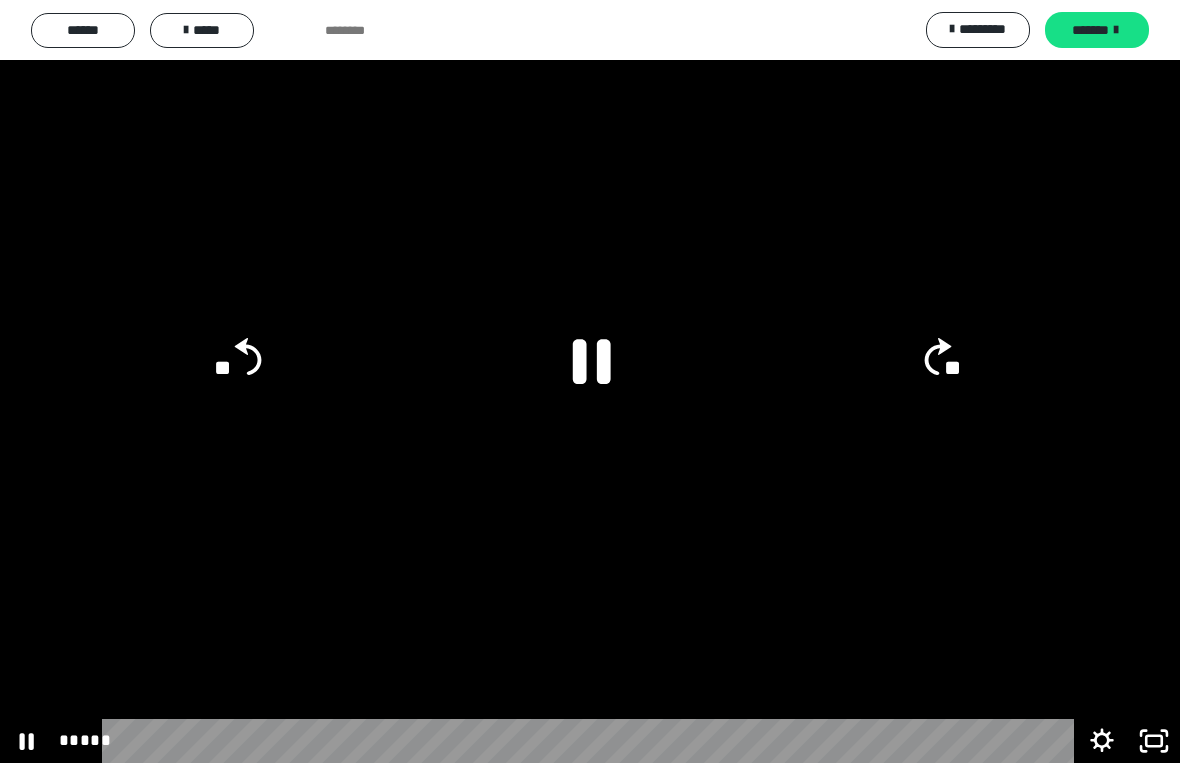 click on "**" 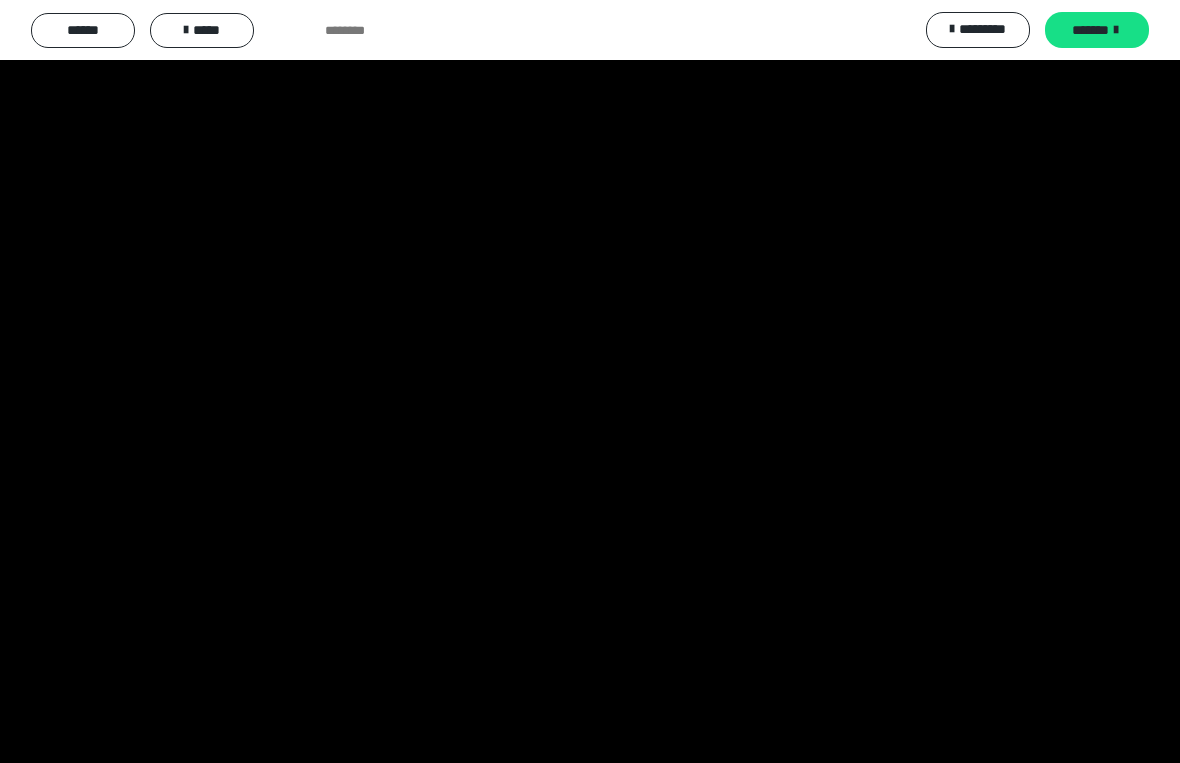 click at bounding box center [590, 381] 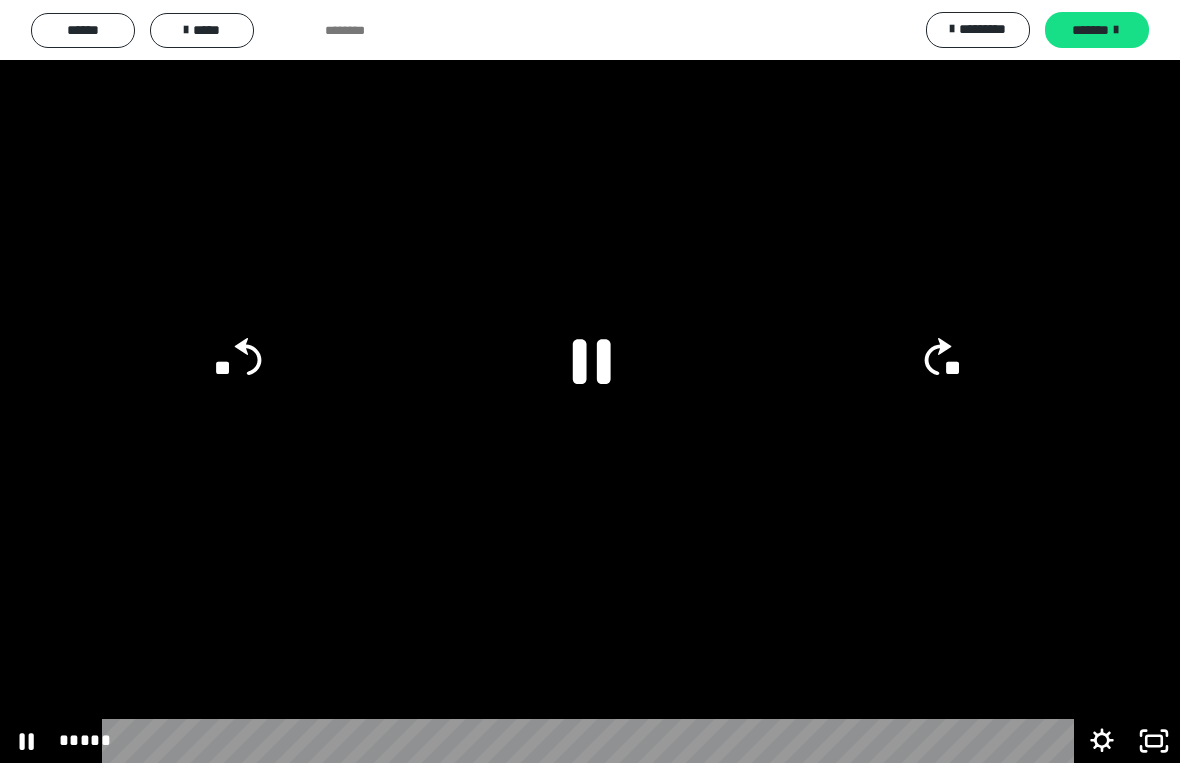click at bounding box center [590, 381] 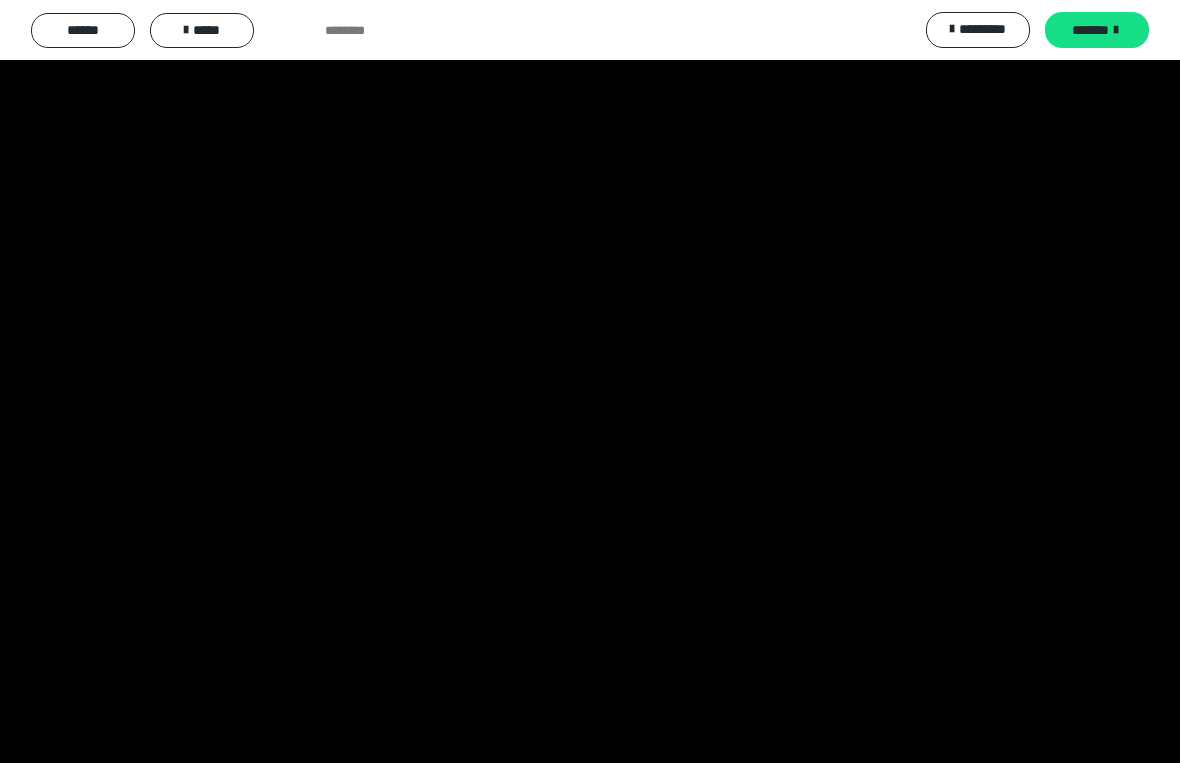 click at bounding box center (590, 381) 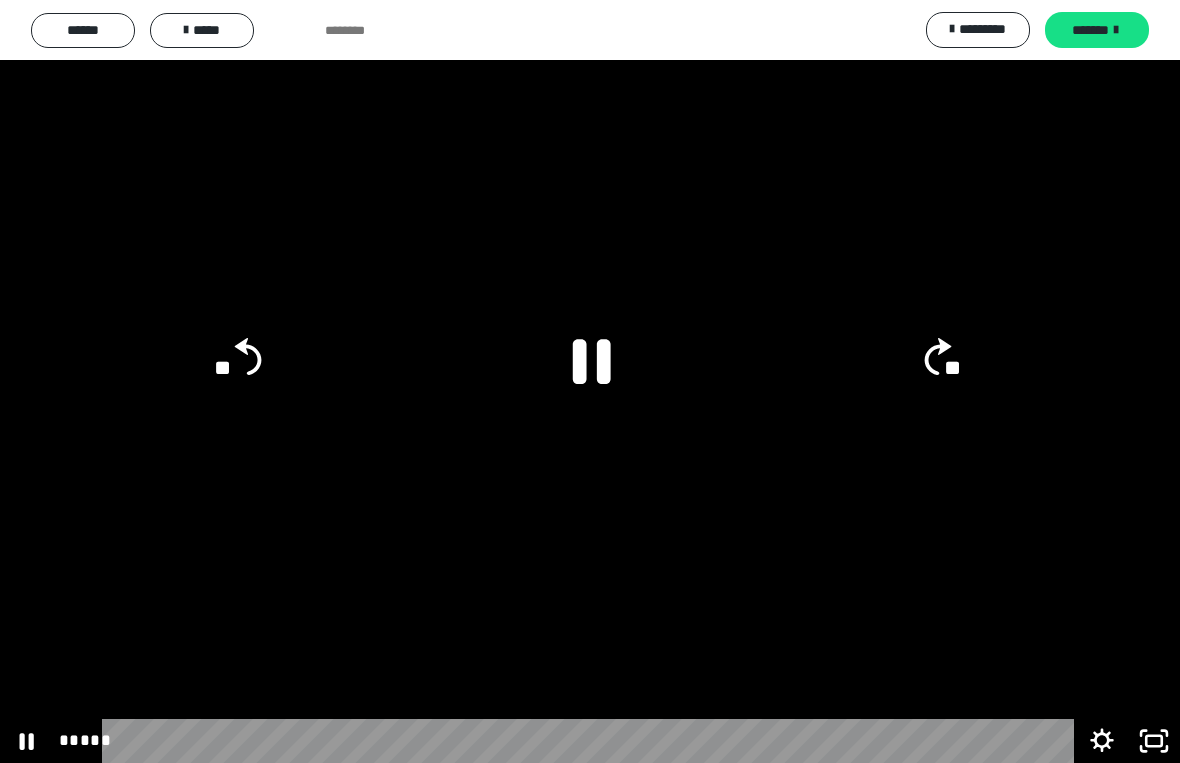 click on "**" 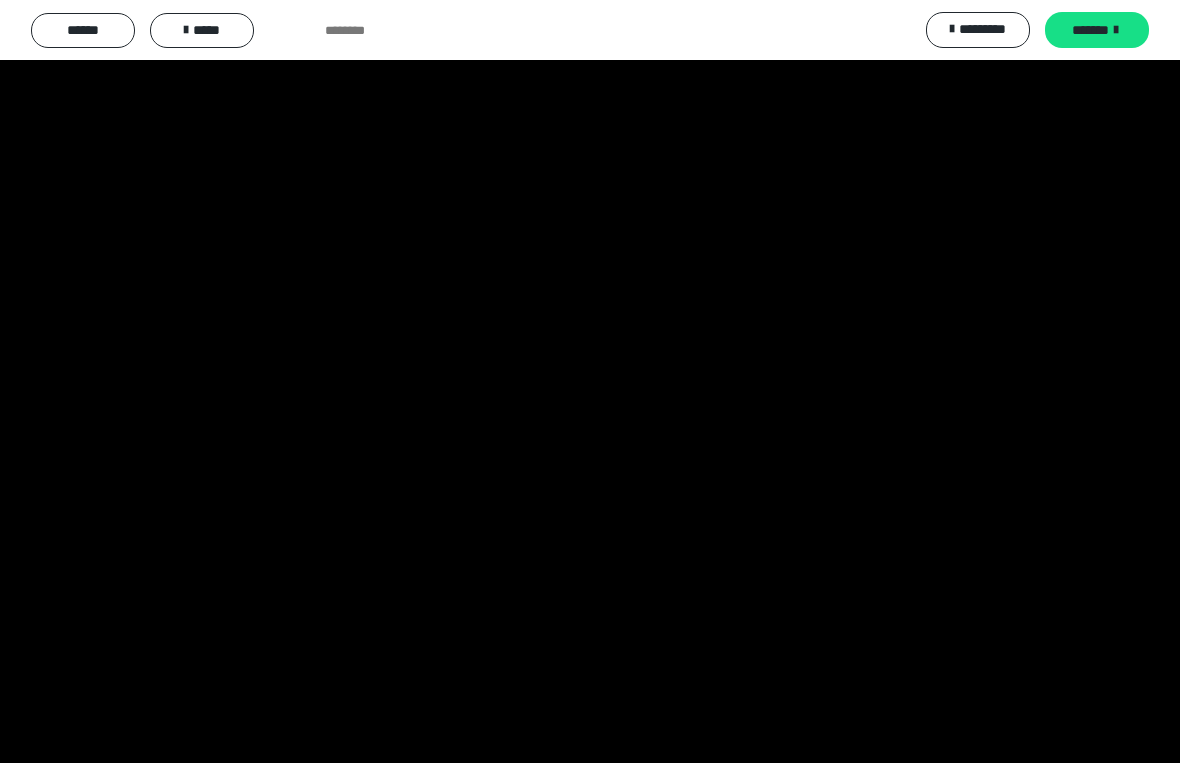 click at bounding box center (590, 381) 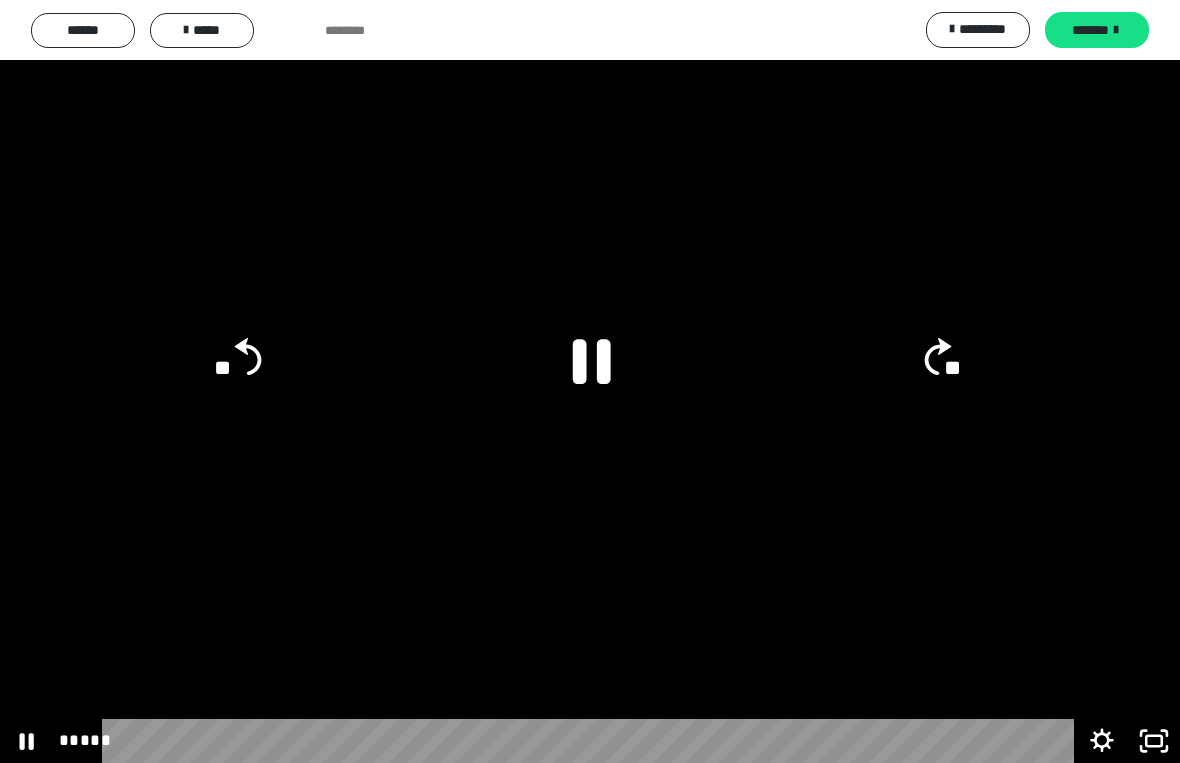 click on "**" 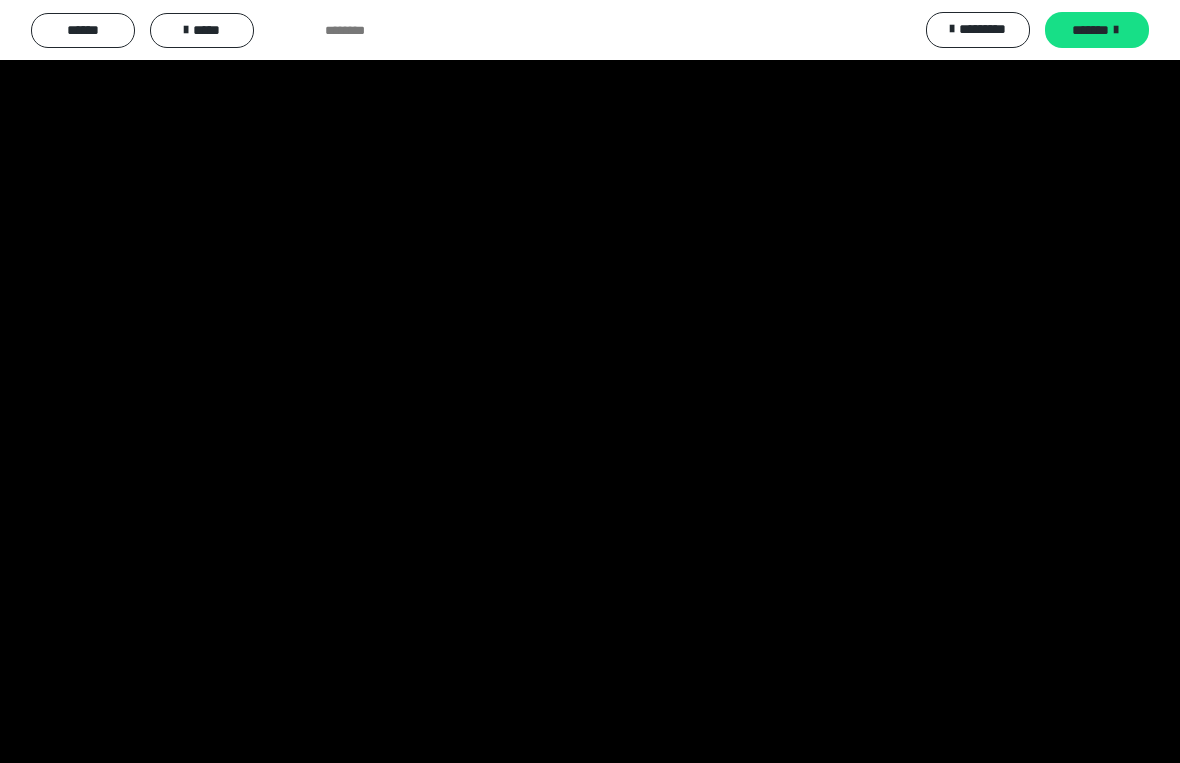 click at bounding box center [590, 381] 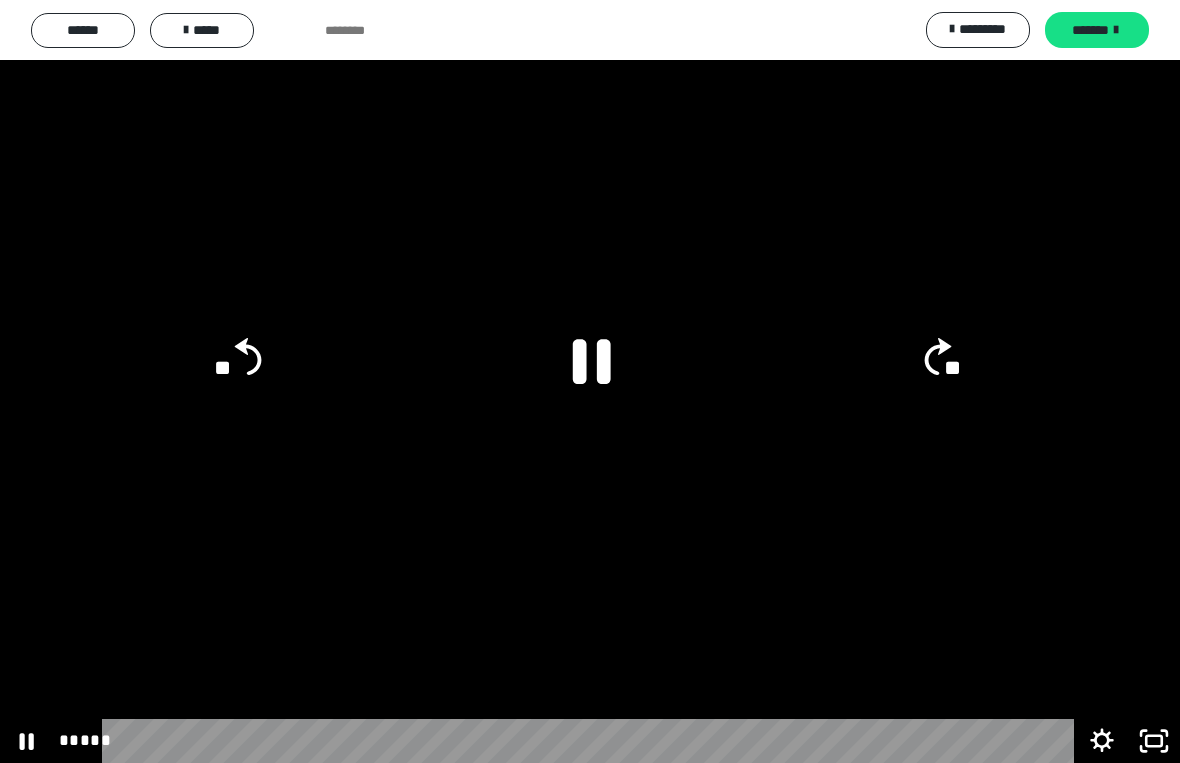 click on "**" 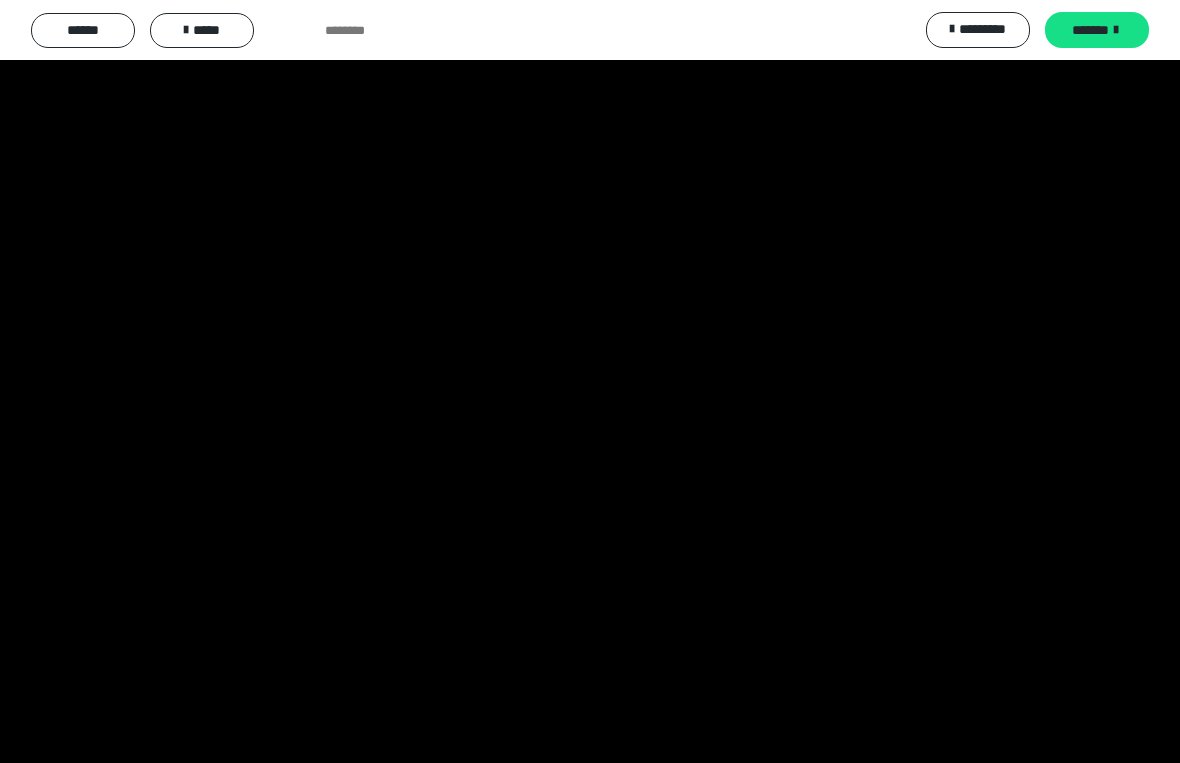 click at bounding box center (590, 381) 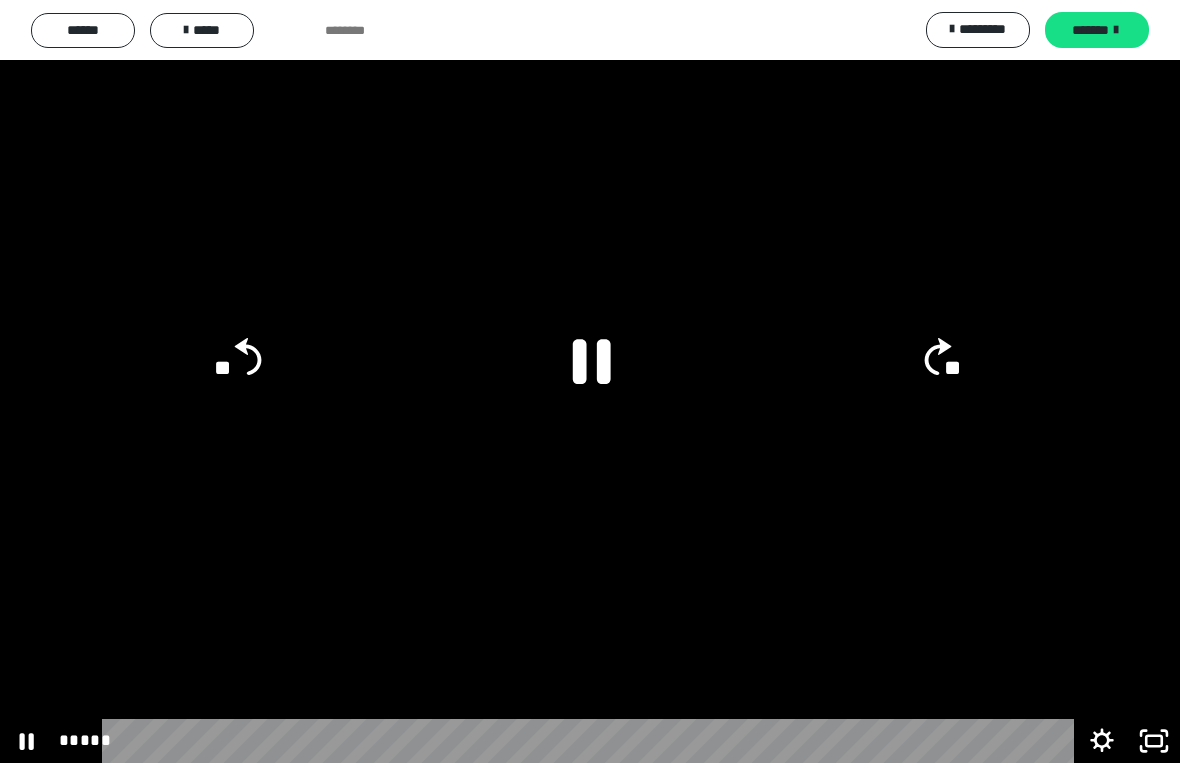 click 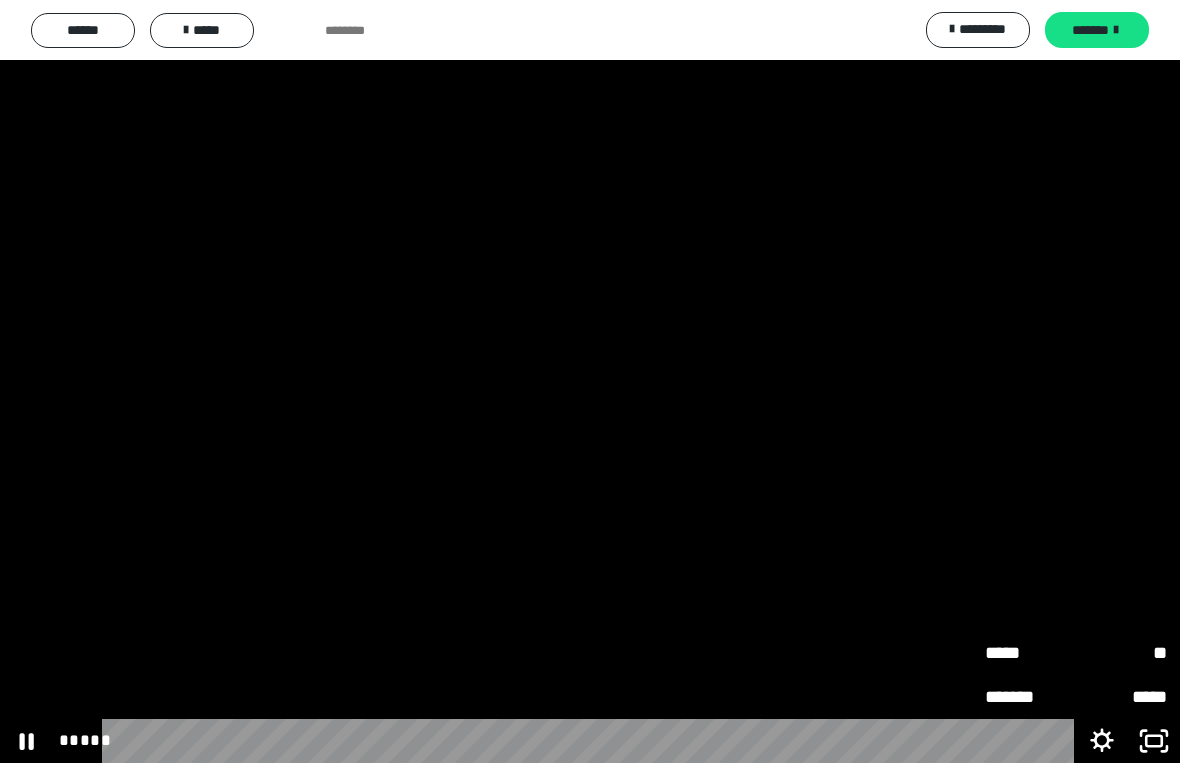 click on "**" at bounding box center [1121, 653] 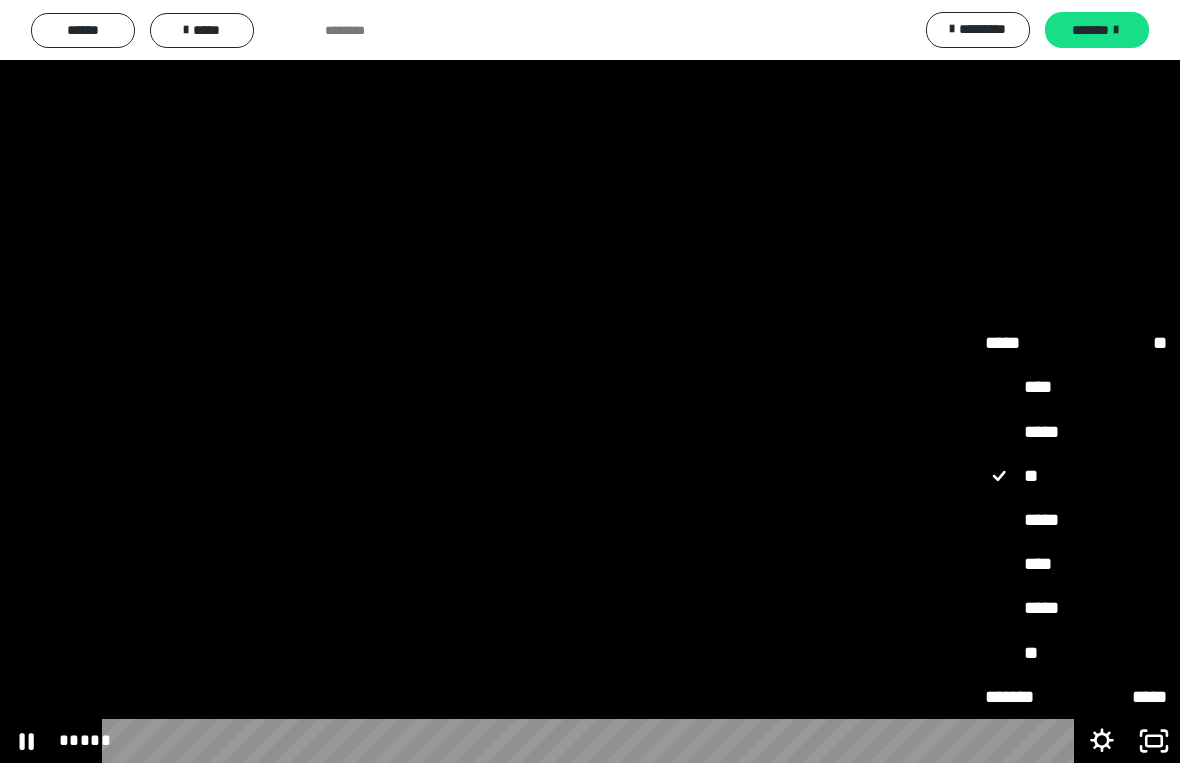click on "****" at bounding box center [1076, 564] 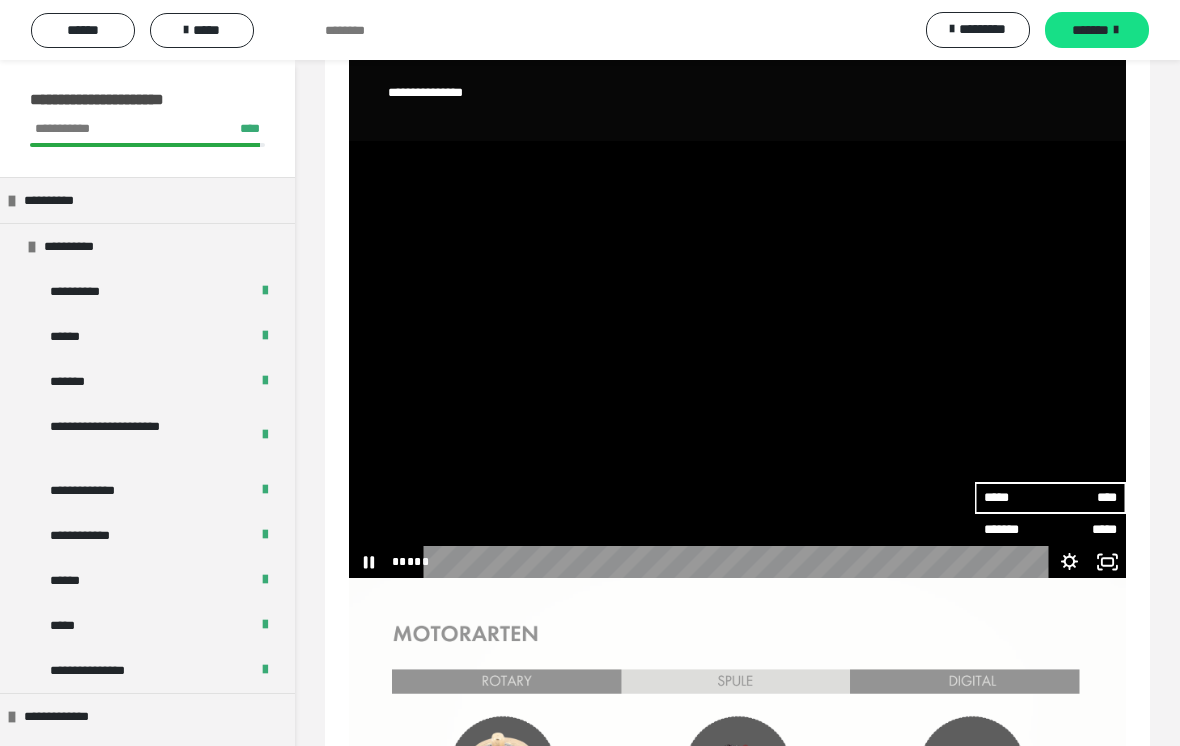 click 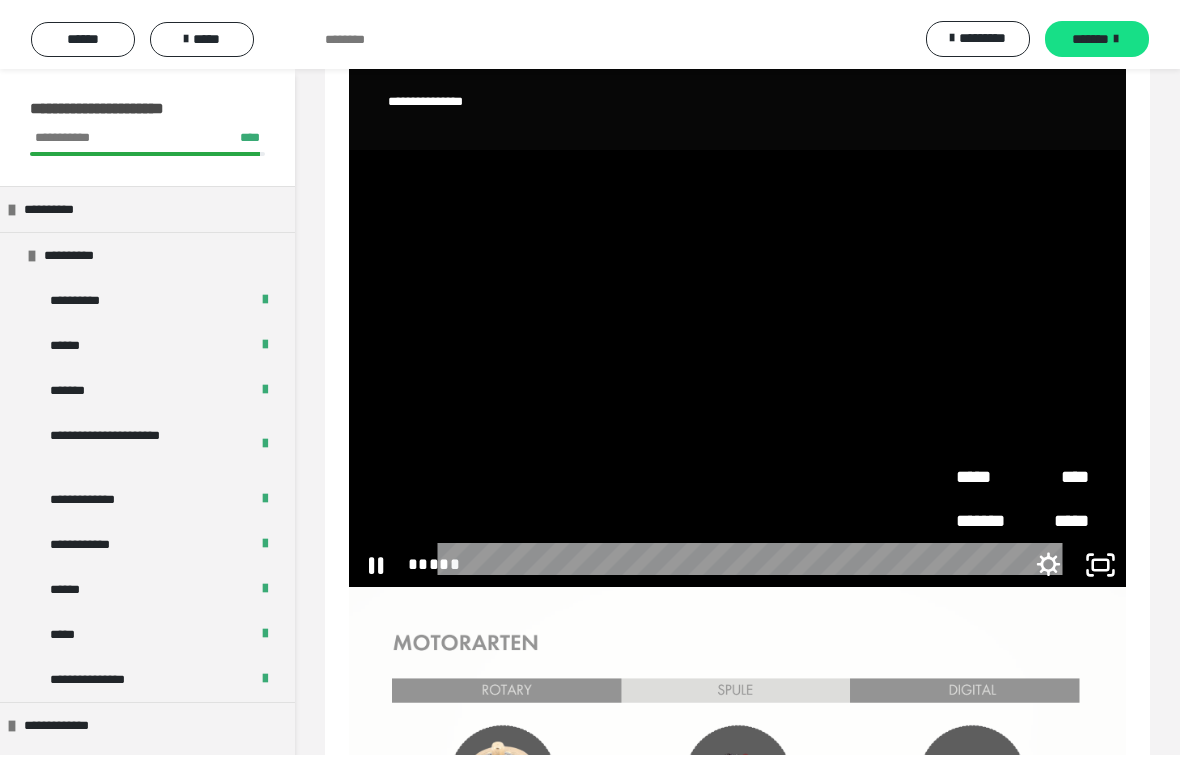 scroll, scrollTop: 24, scrollLeft: 0, axis: vertical 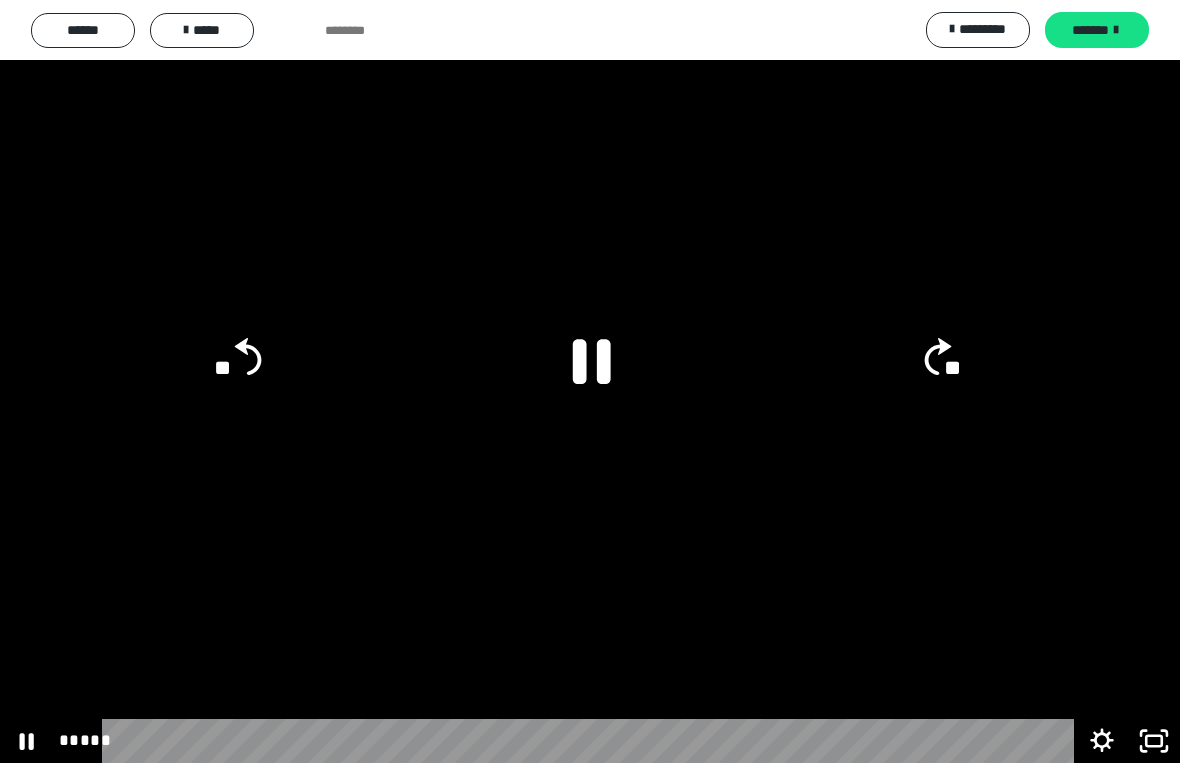 click at bounding box center (590, 381) 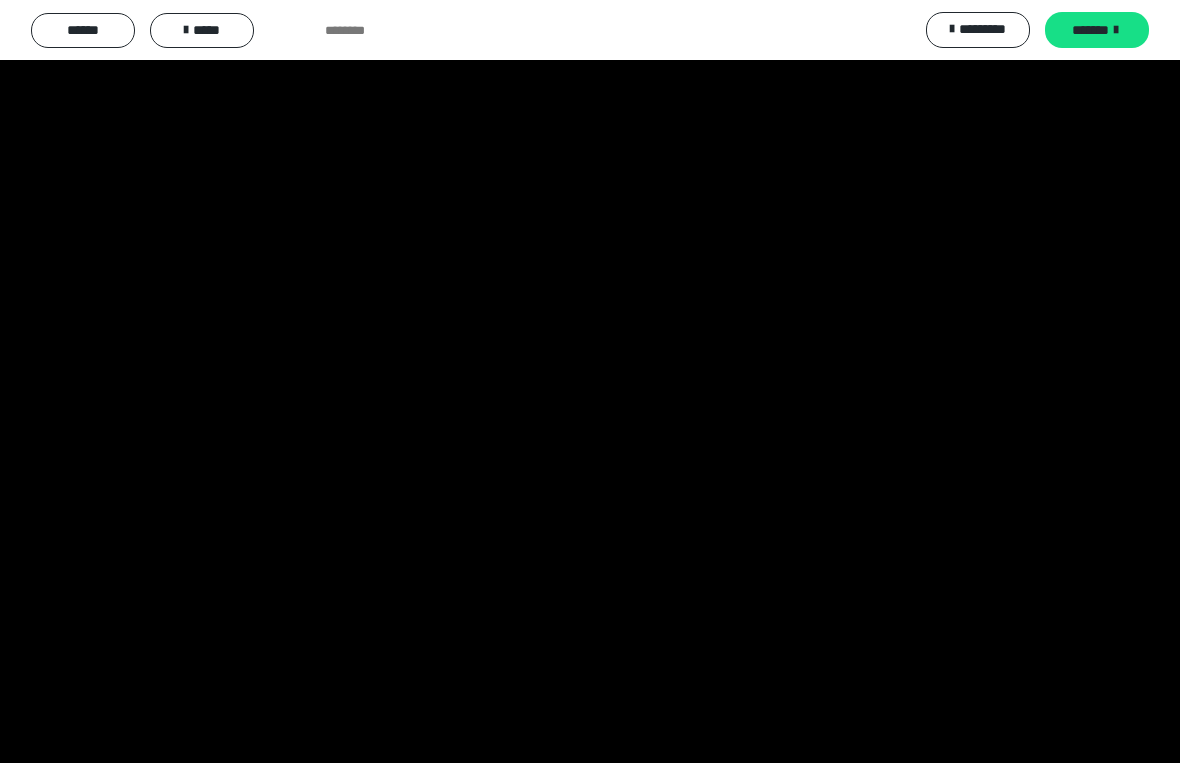 click at bounding box center (590, 381) 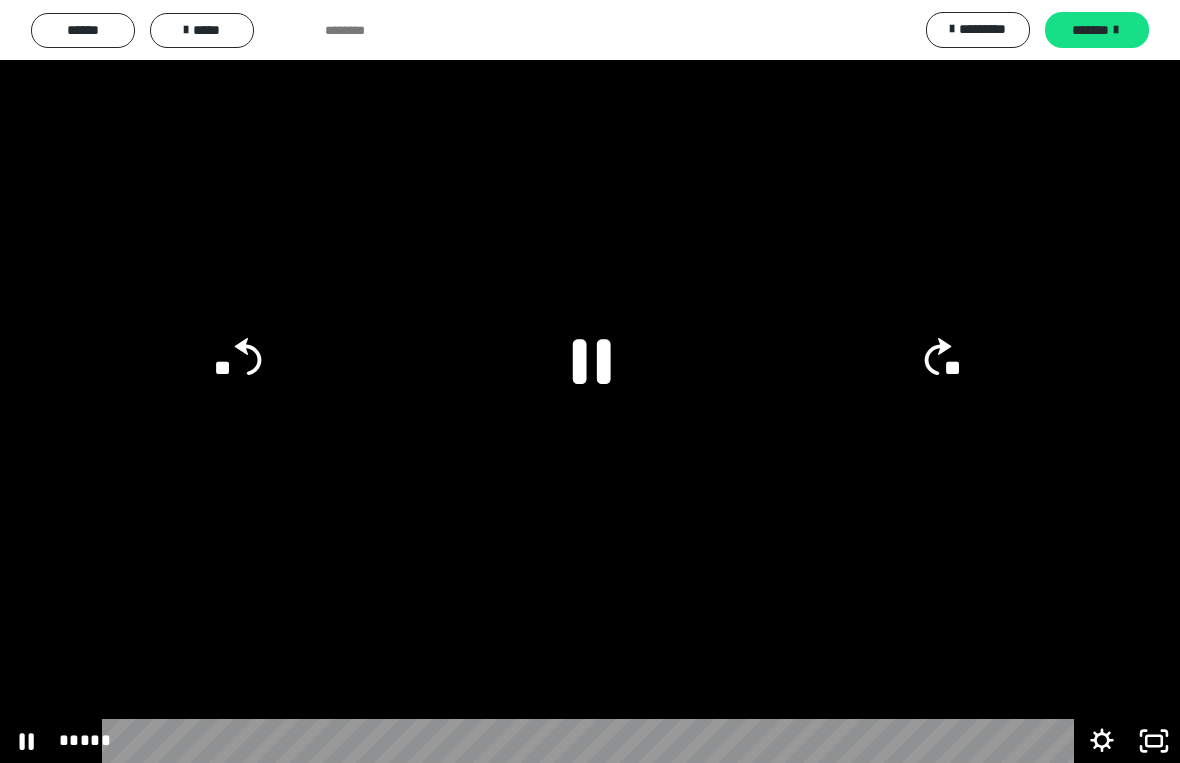 click on "**" 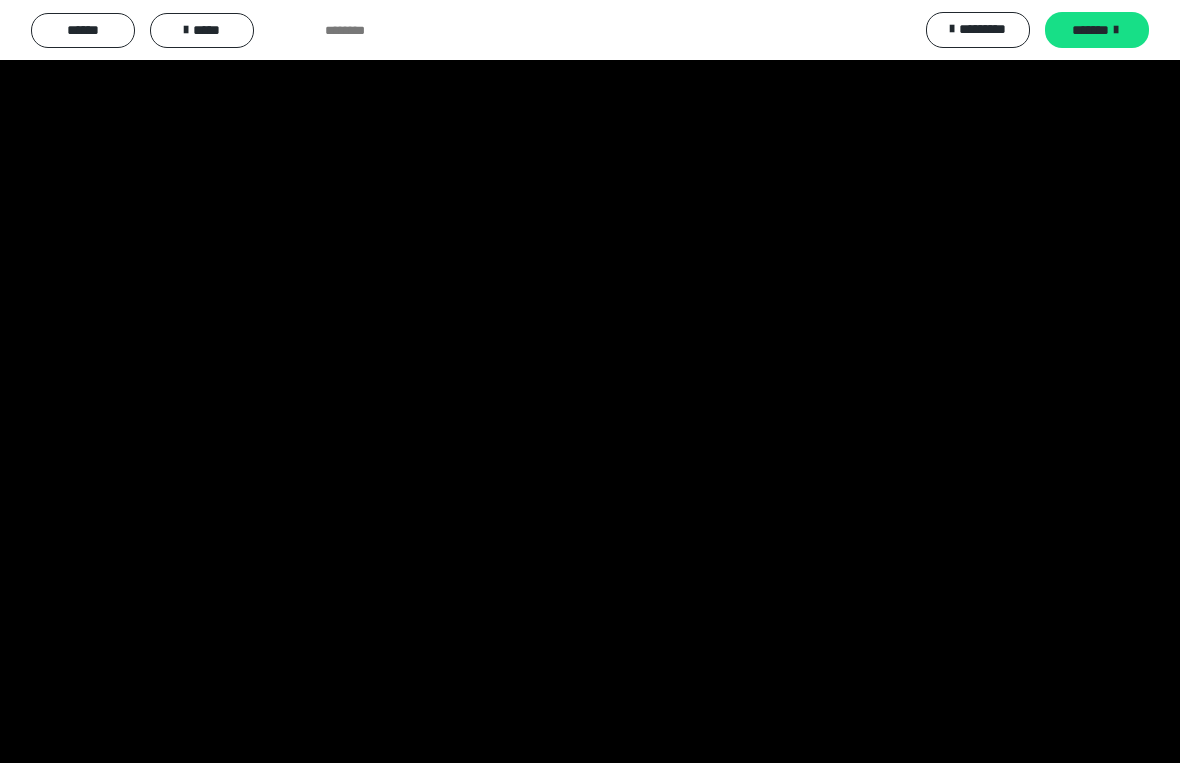 click at bounding box center [590, 381] 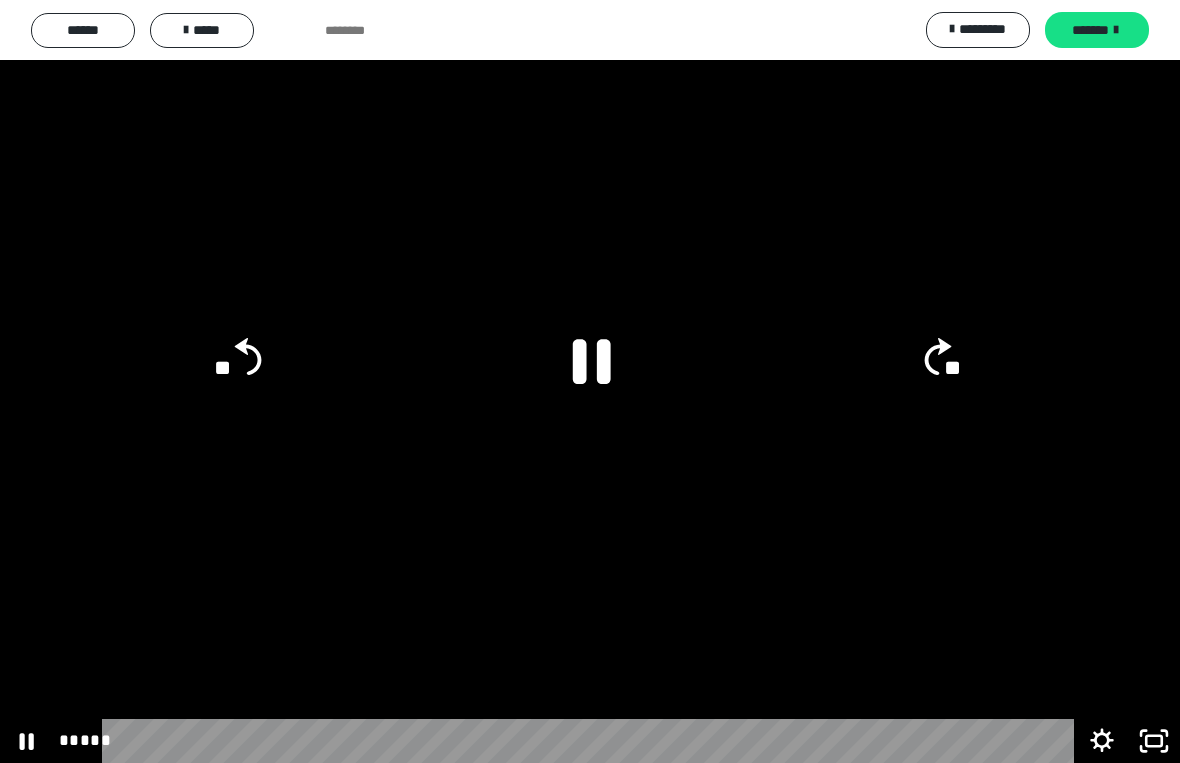 click on "**" 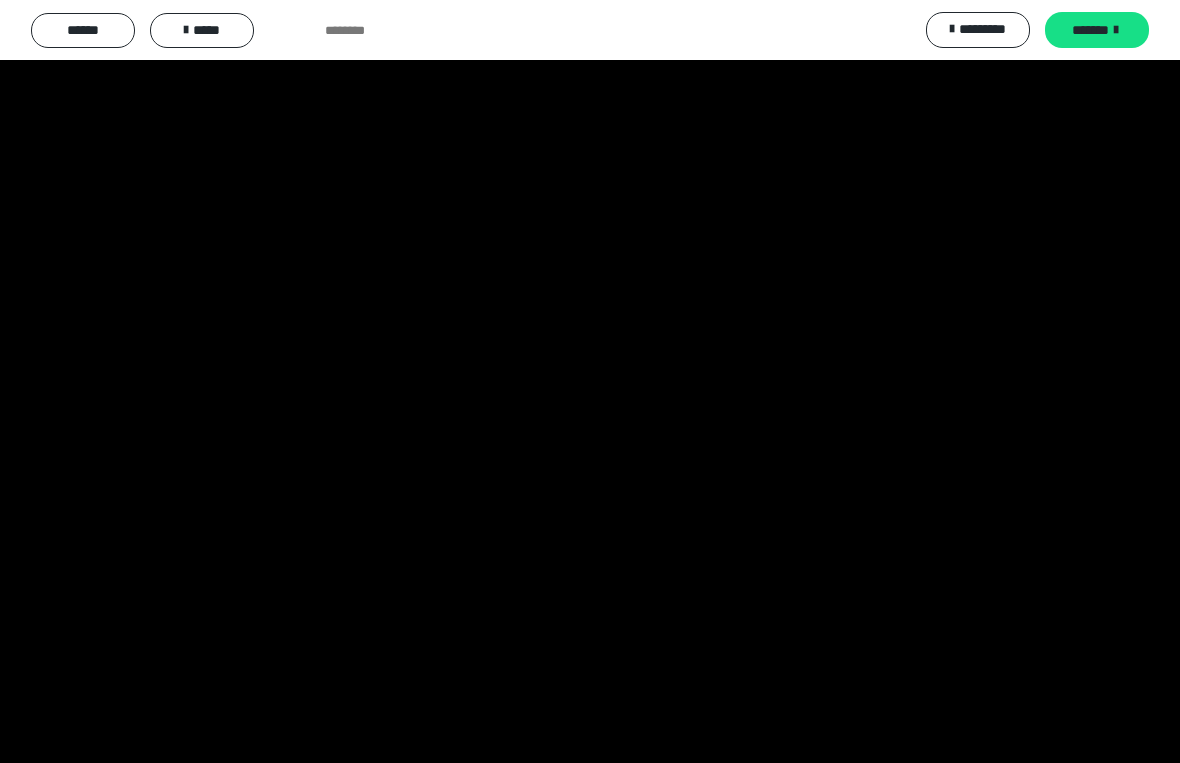 click at bounding box center [590, 381] 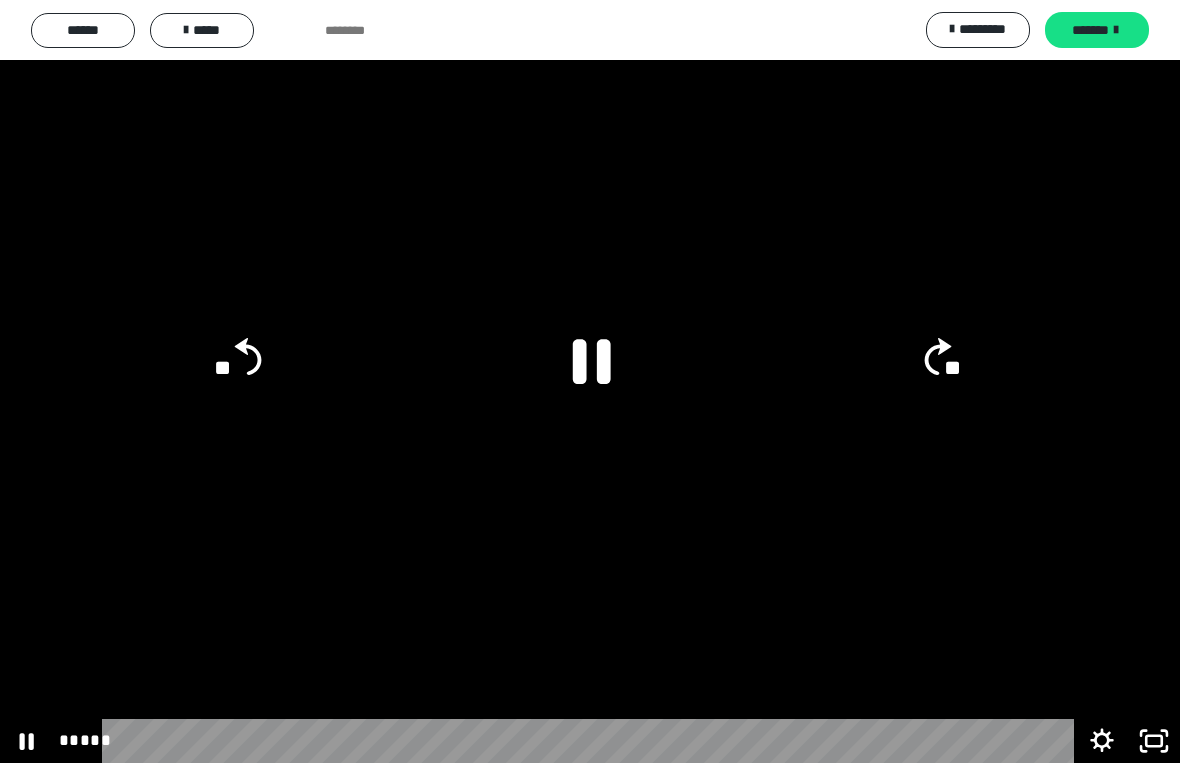click on "**" 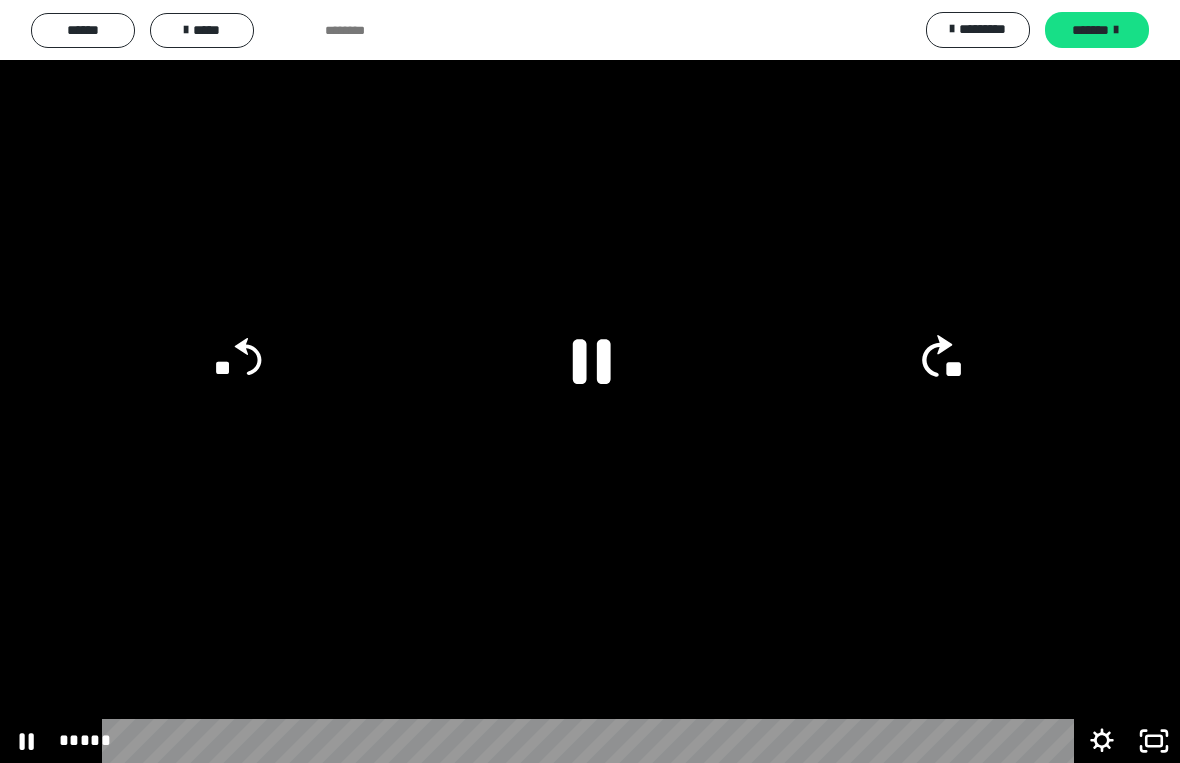 click on "**" 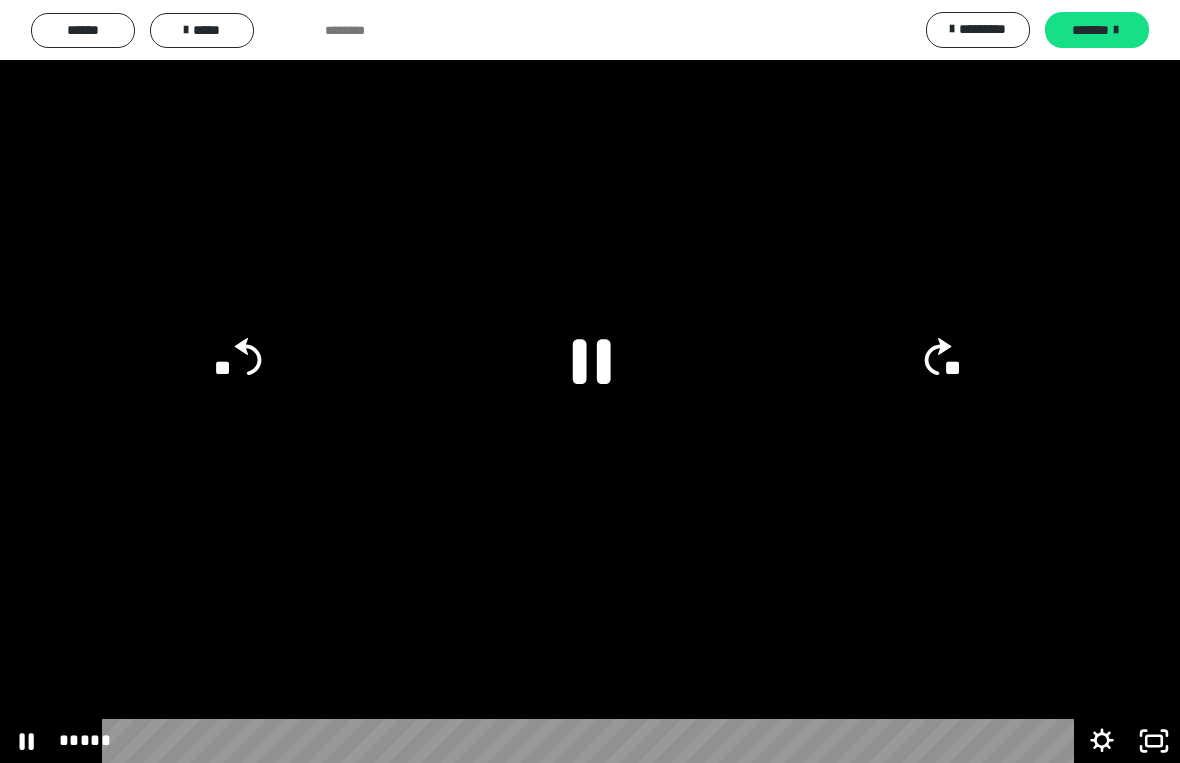 click on "**" 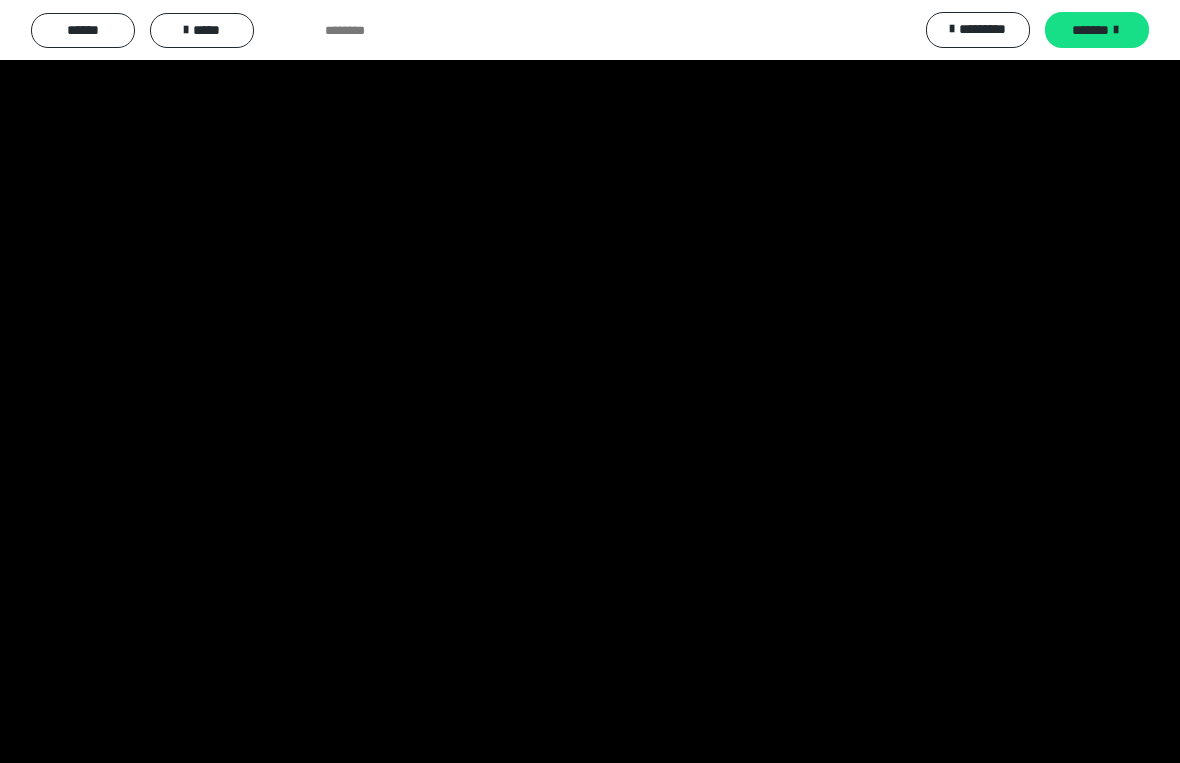 click at bounding box center [590, 381] 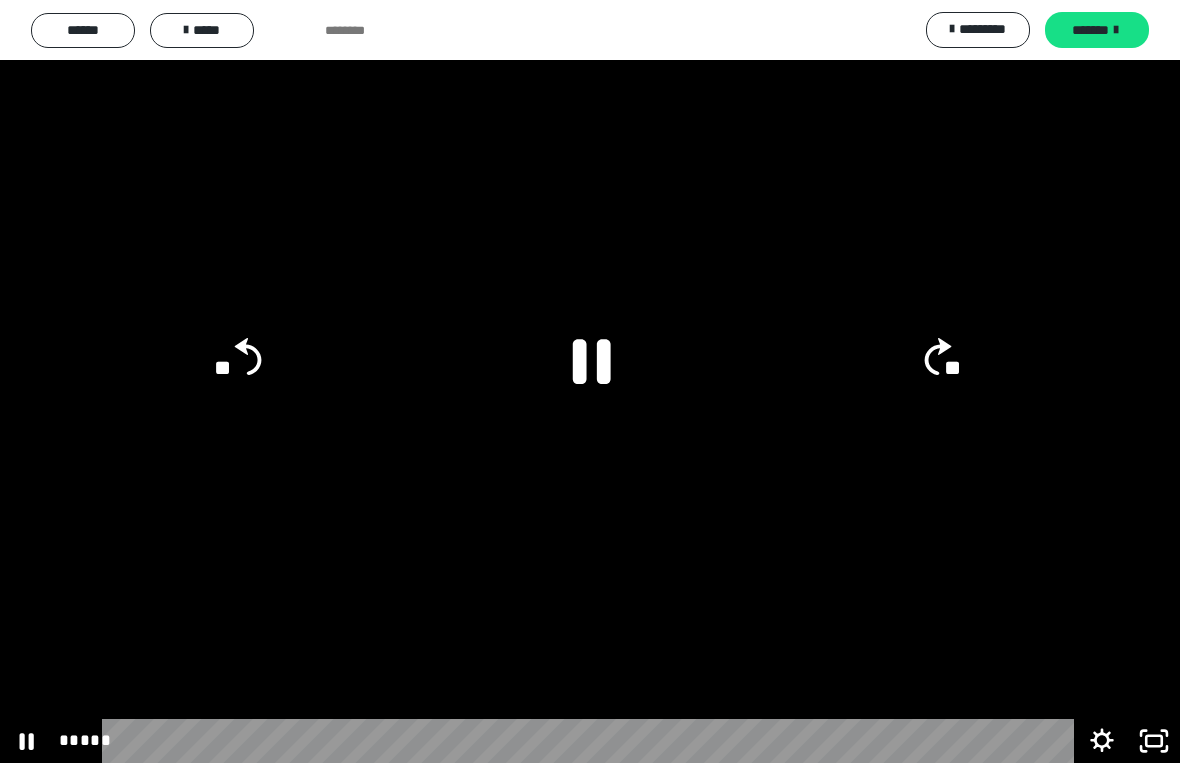 click on "**" 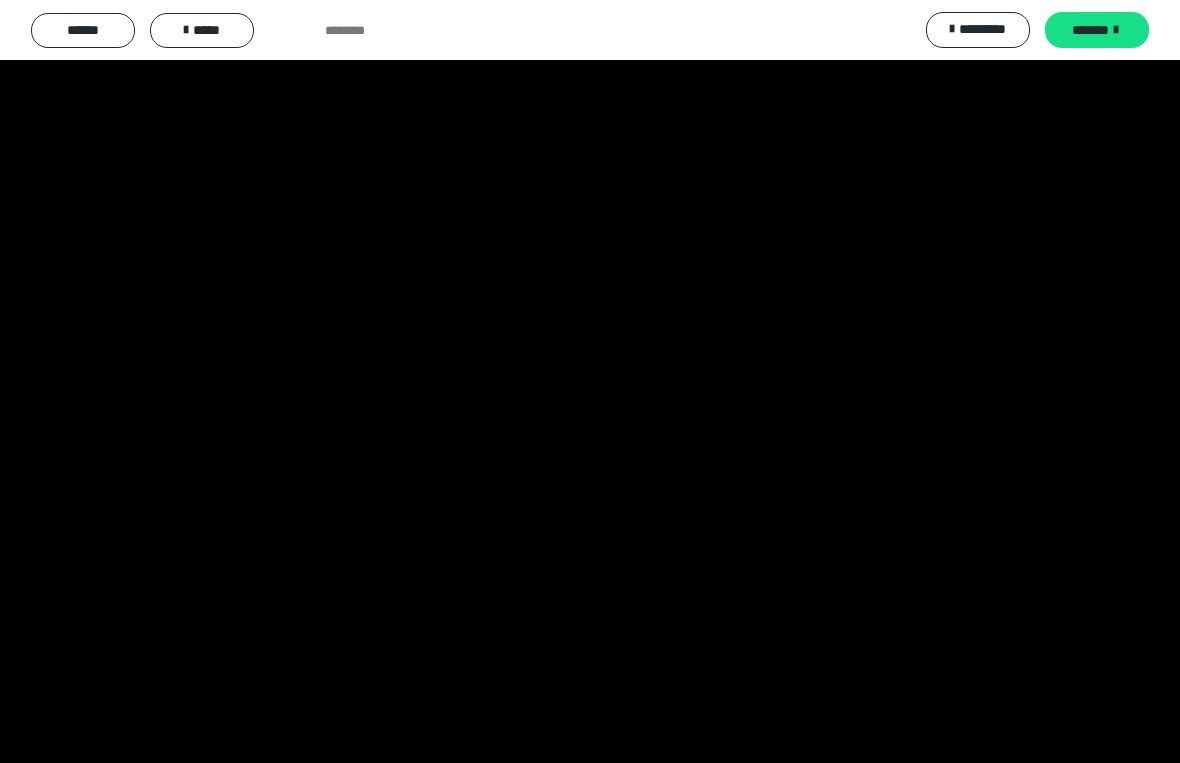 click at bounding box center [590, 381] 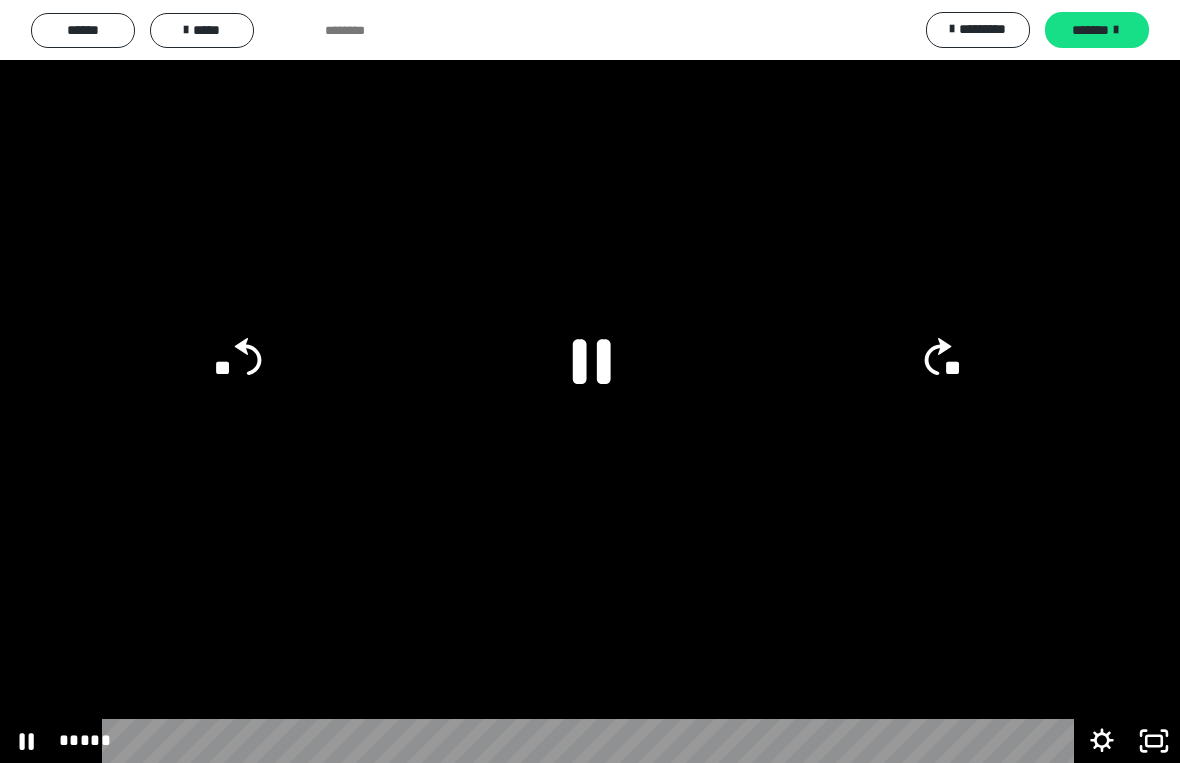 click at bounding box center (590, 381) 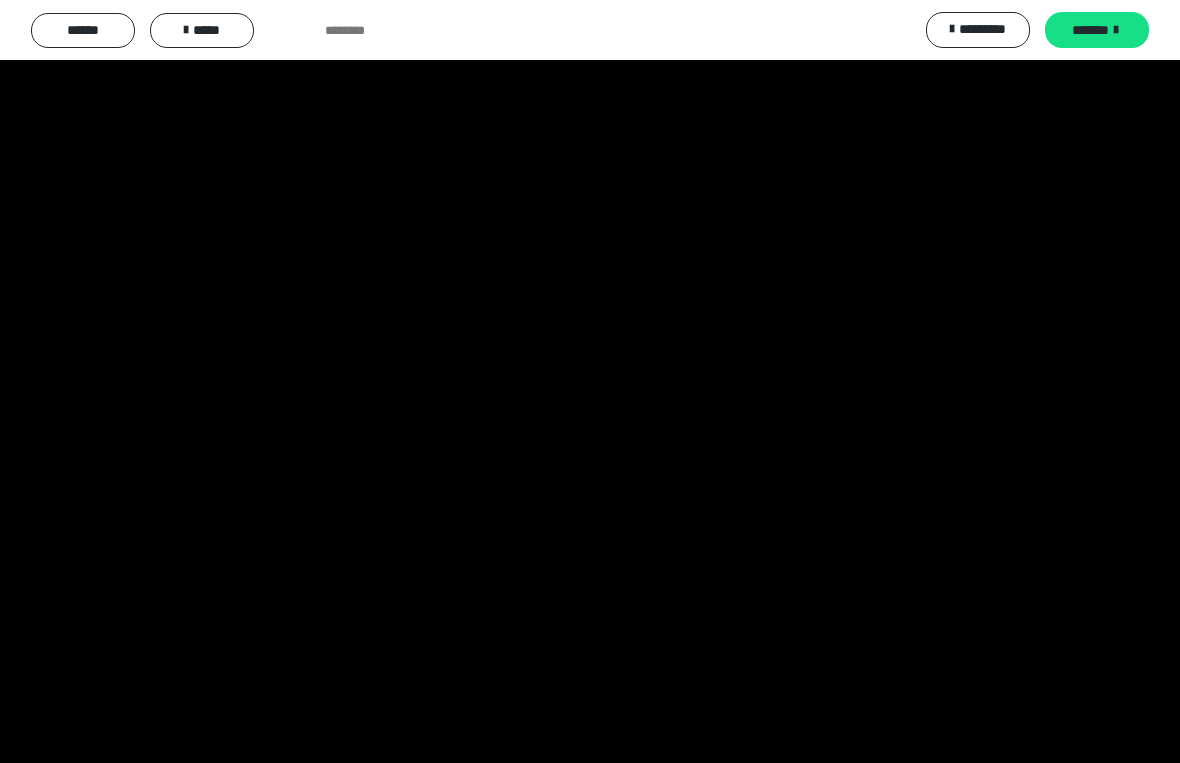 click at bounding box center [590, 381] 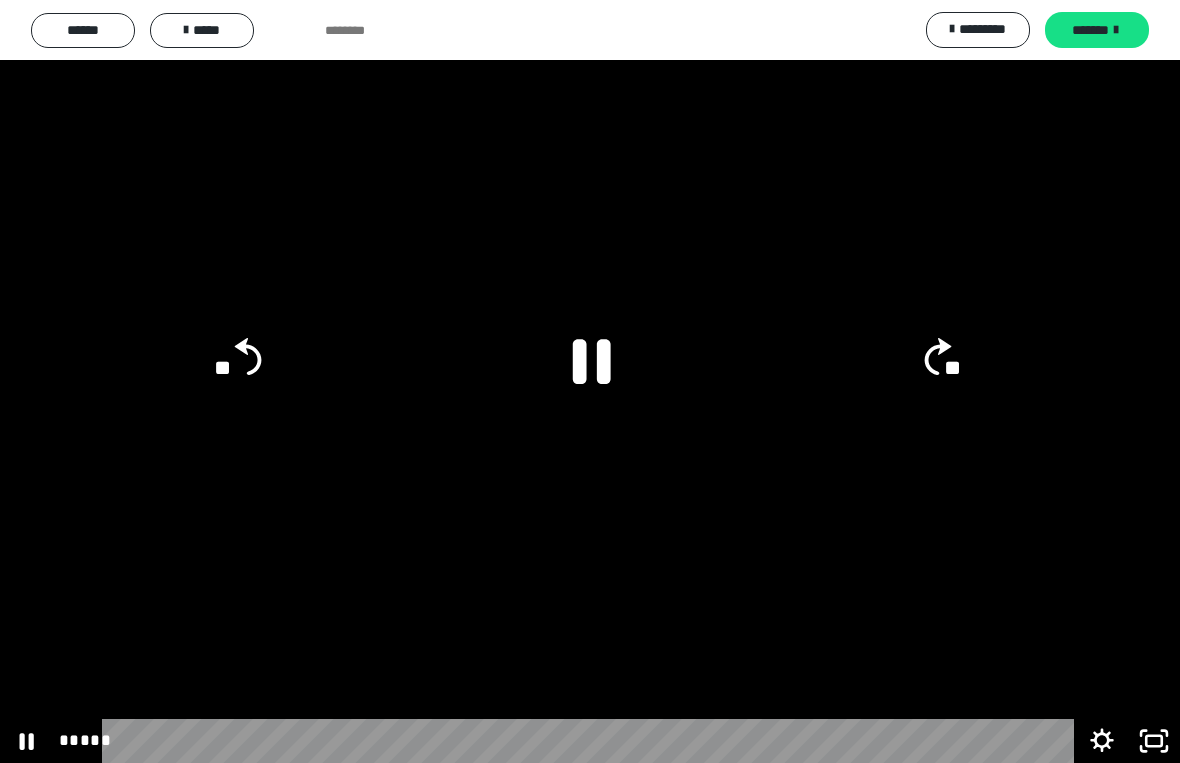 click at bounding box center [590, 381] 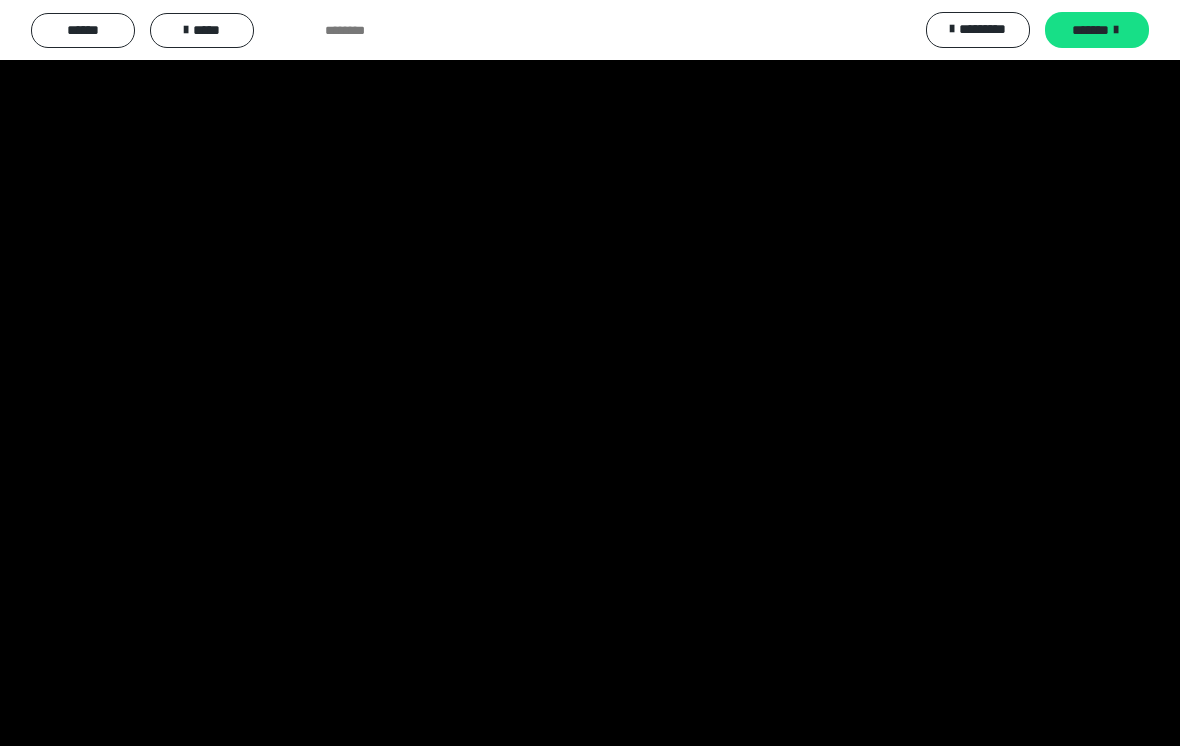 scroll, scrollTop: 1394, scrollLeft: 0, axis: vertical 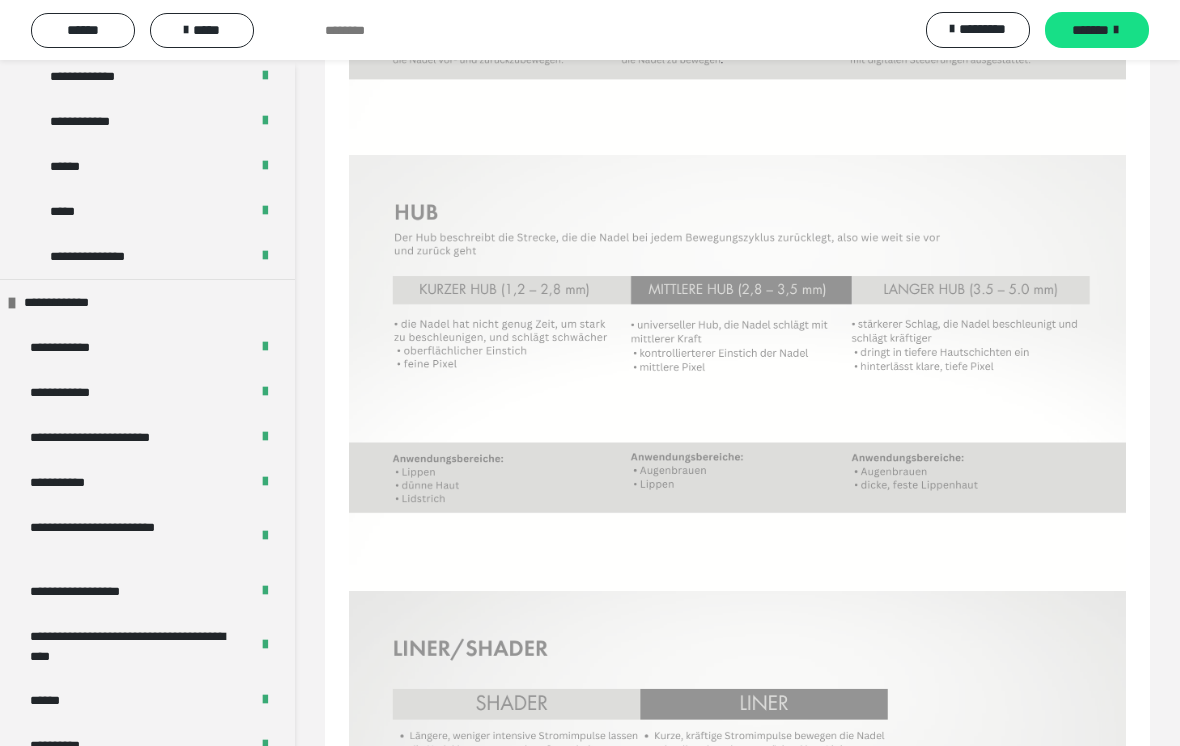 click at bounding box center [737, 373] 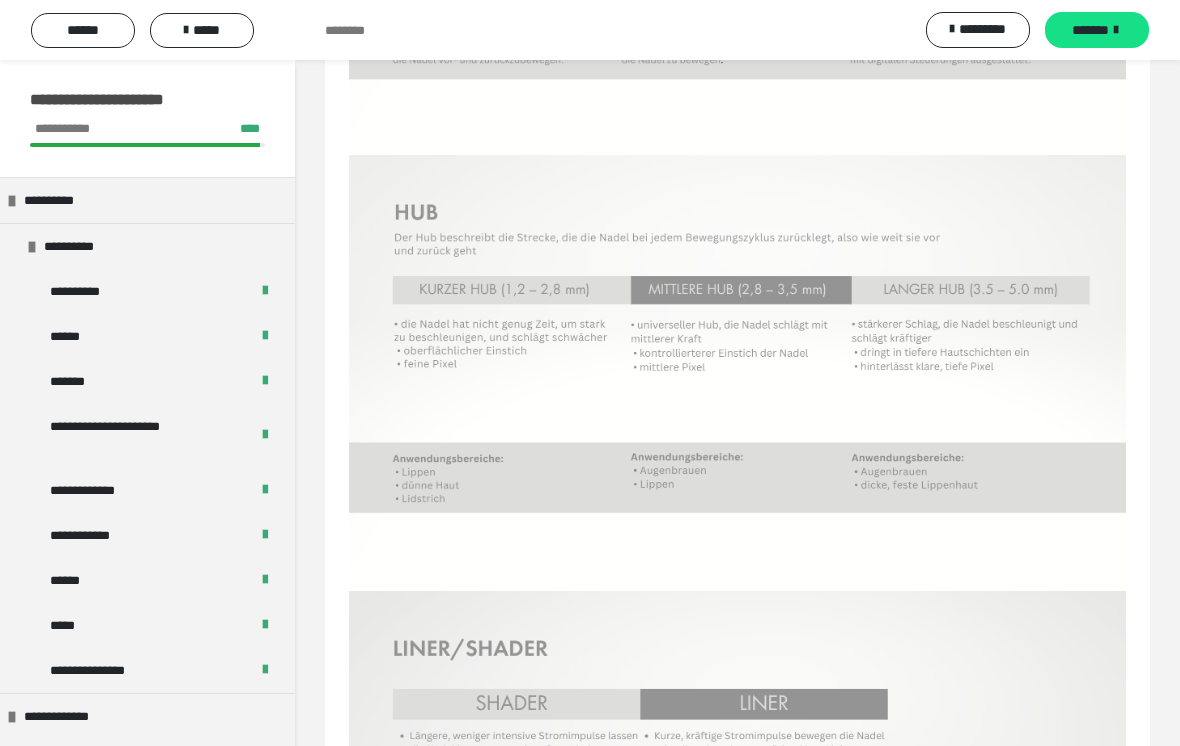 scroll, scrollTop: 0, scrollLeft: 0, axis: both 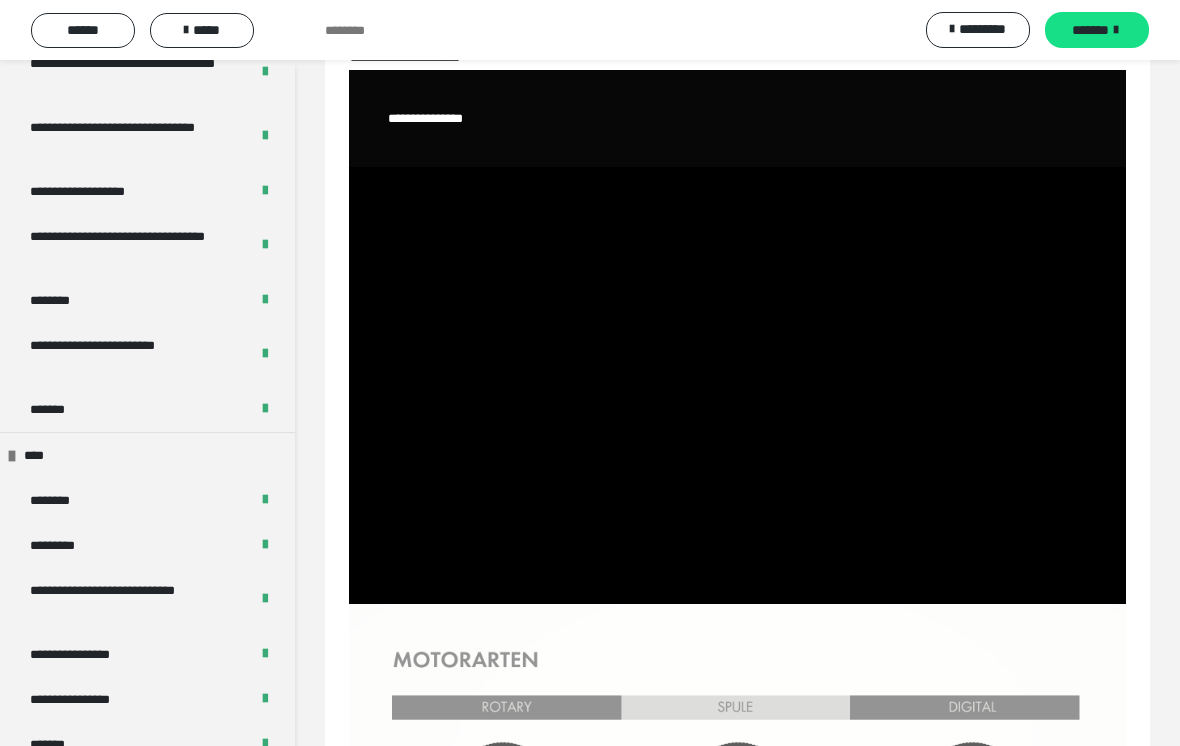 click on "********" at bounding box center [68, 500] 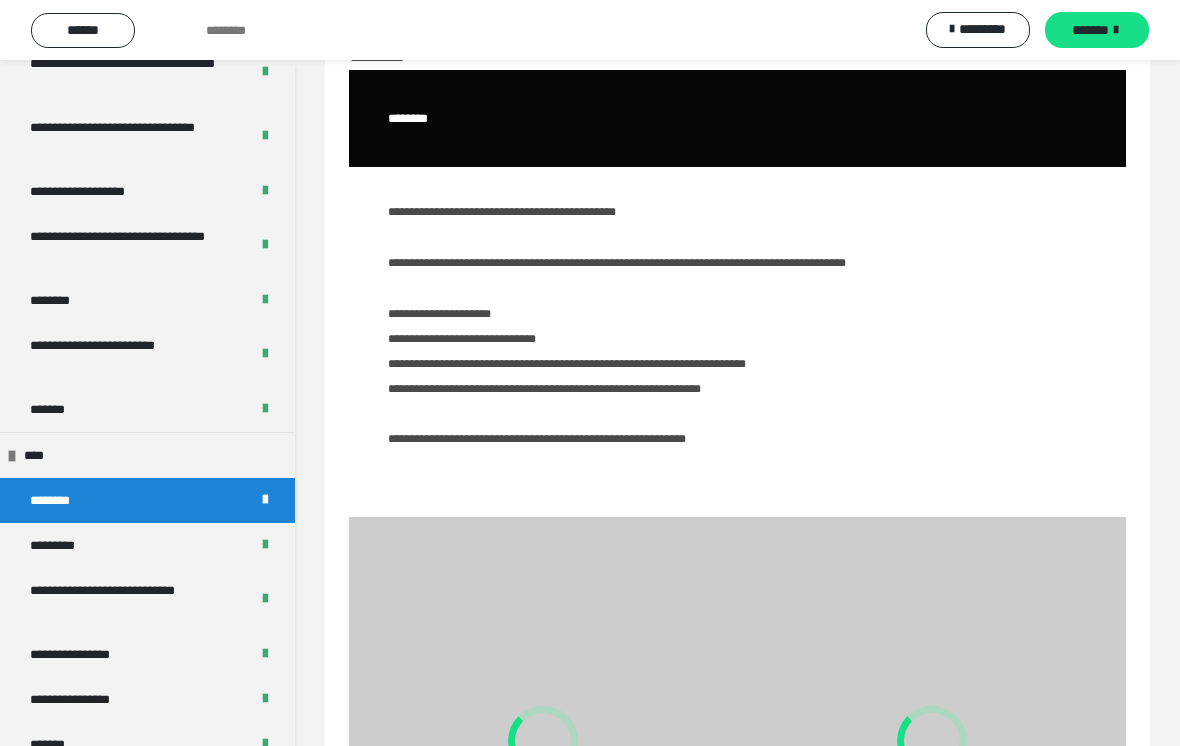 scroll, scrollTop: 60, scrollLeft: 0, axis: vertical 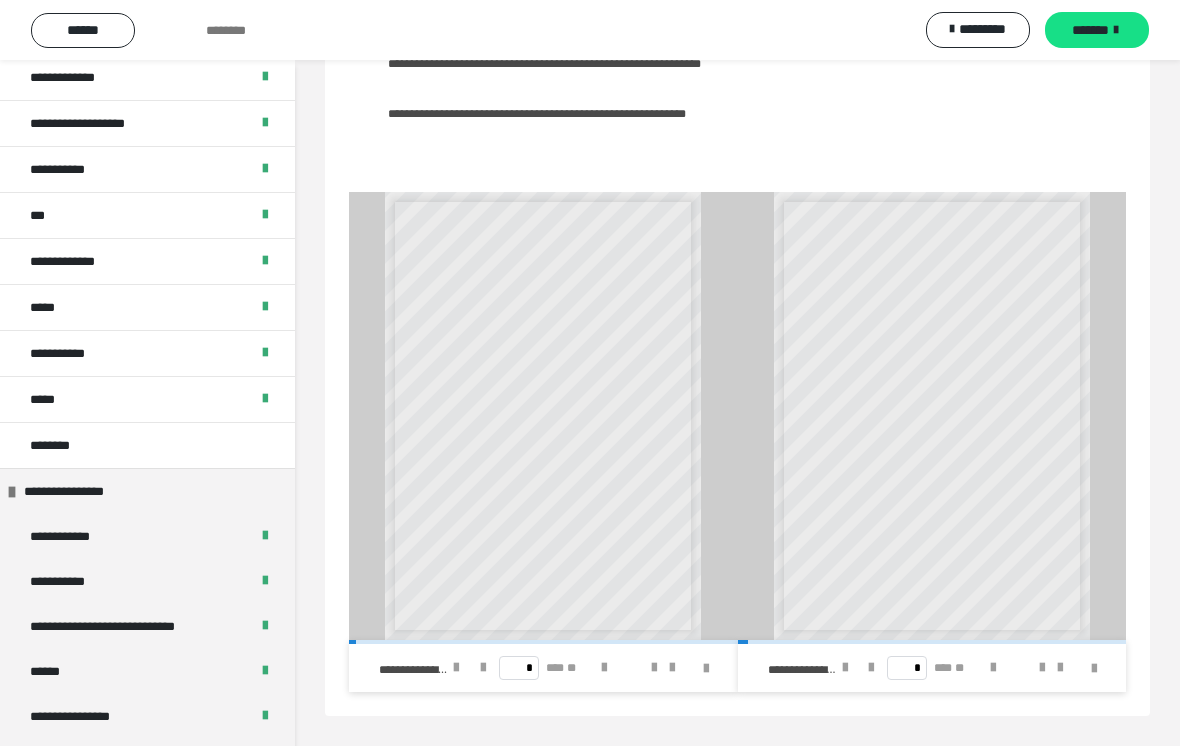 click on "********" at bounding box center [72, 445] 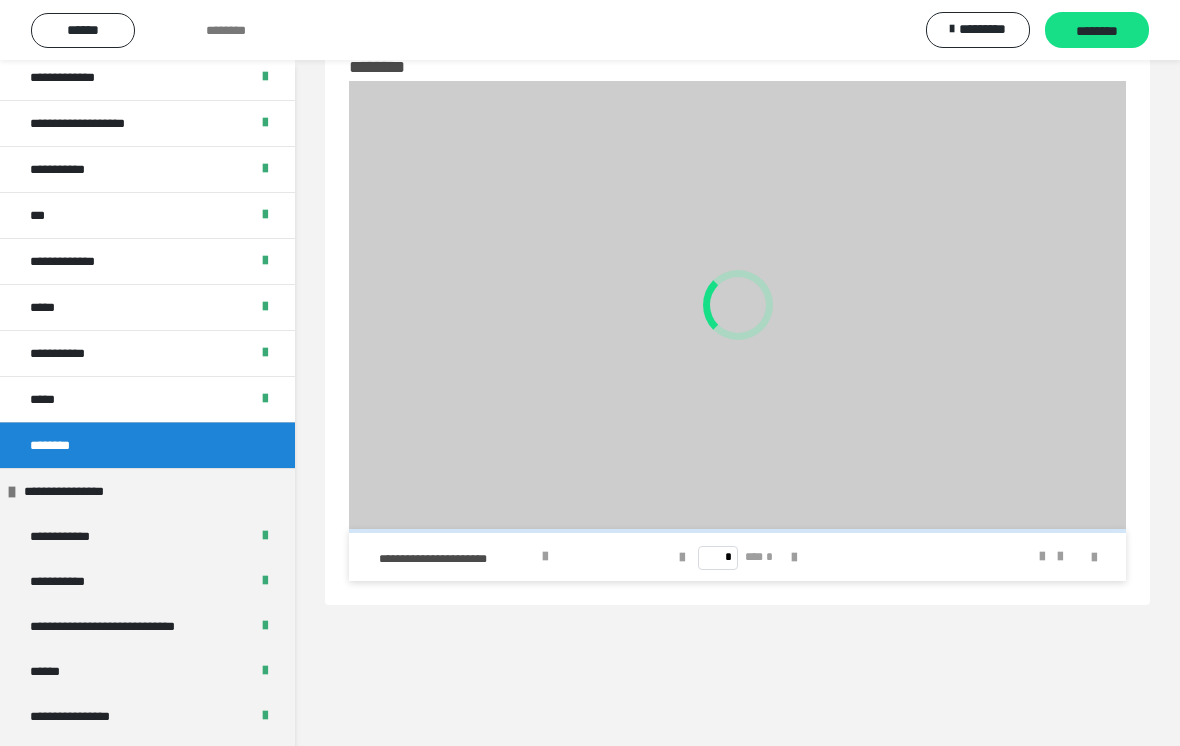 scroll, scrollTop: 85, scrollLeft: 0, axis: vertical 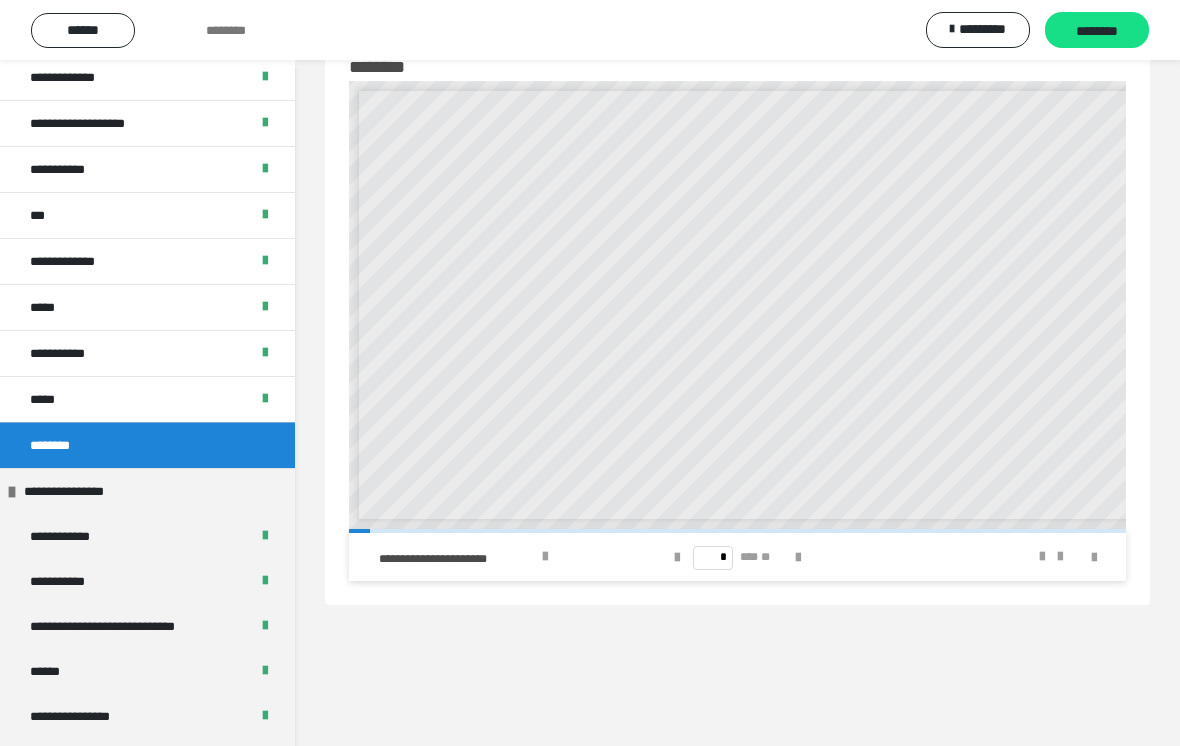 click at bounding box center (545, 557) 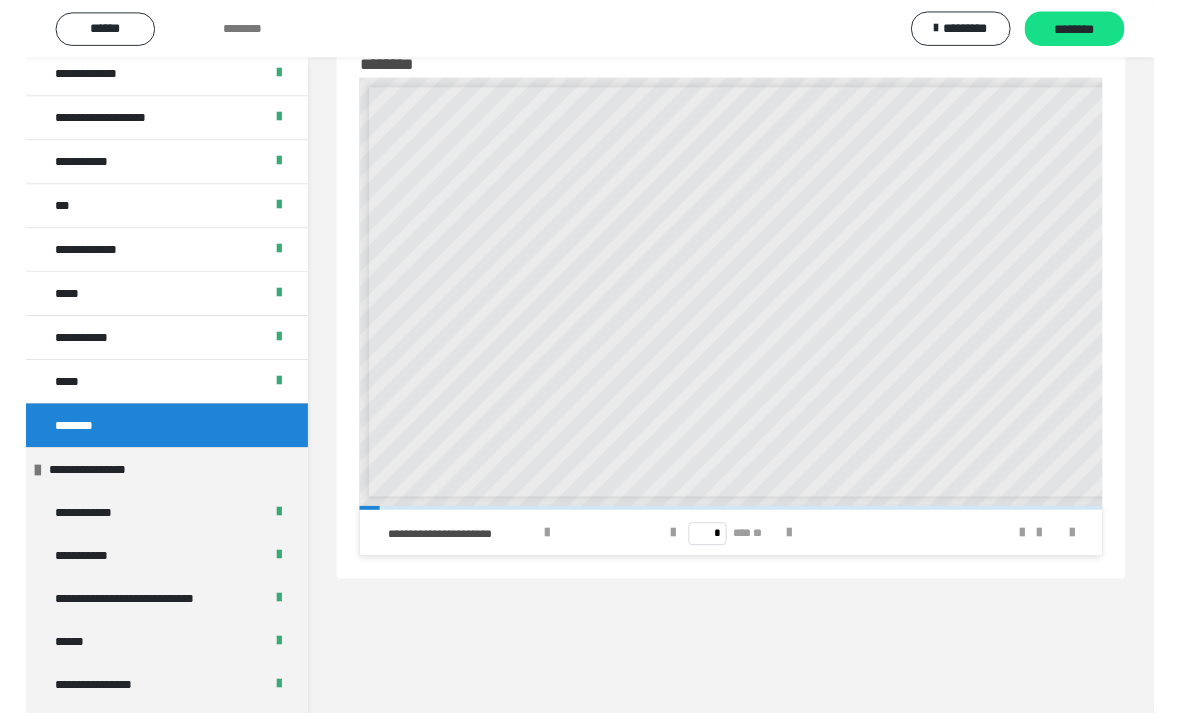 scroll, scrollTop: 84, scrollLeft: 0, axis: vertical 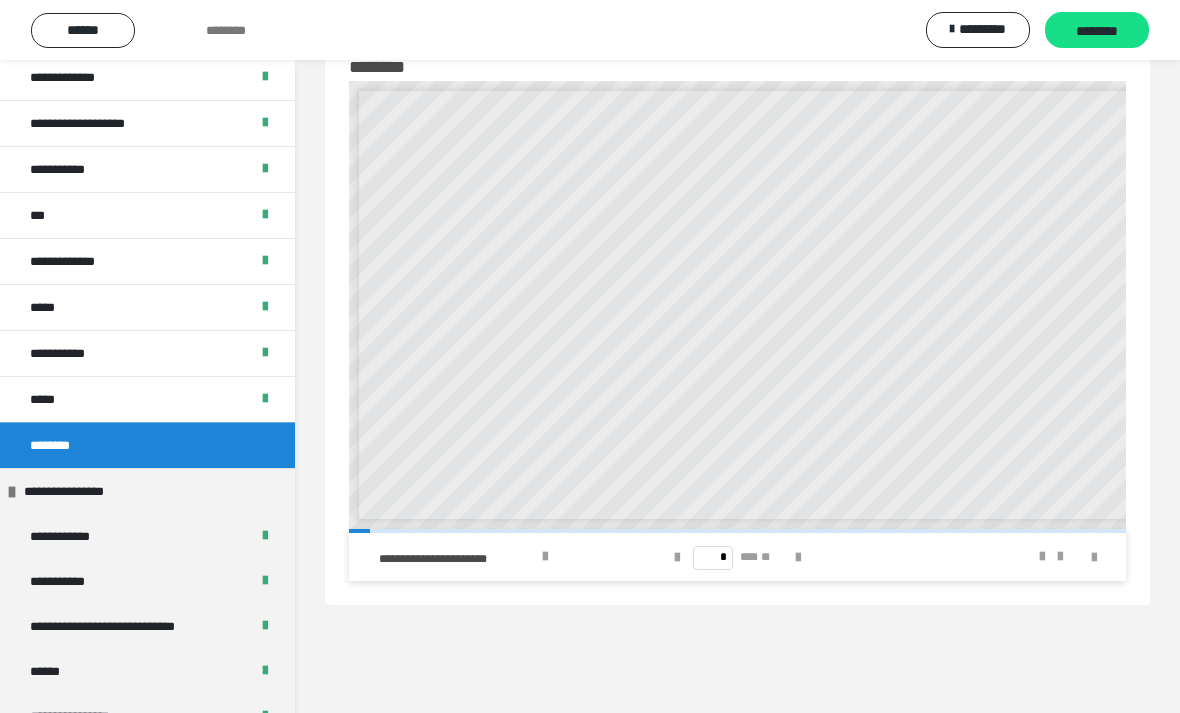 click on "********" at bounding box center (1097, 31) 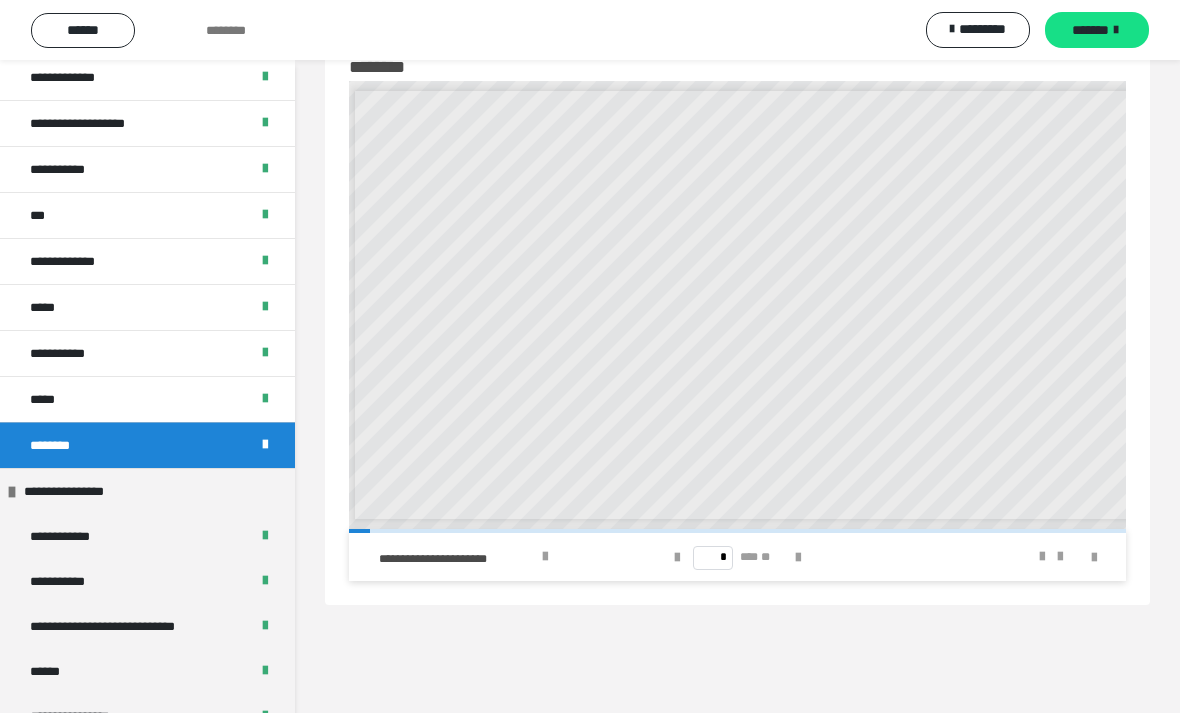 scroll, scrollTop: 0, scrollLeft: 1, axis: horizontal 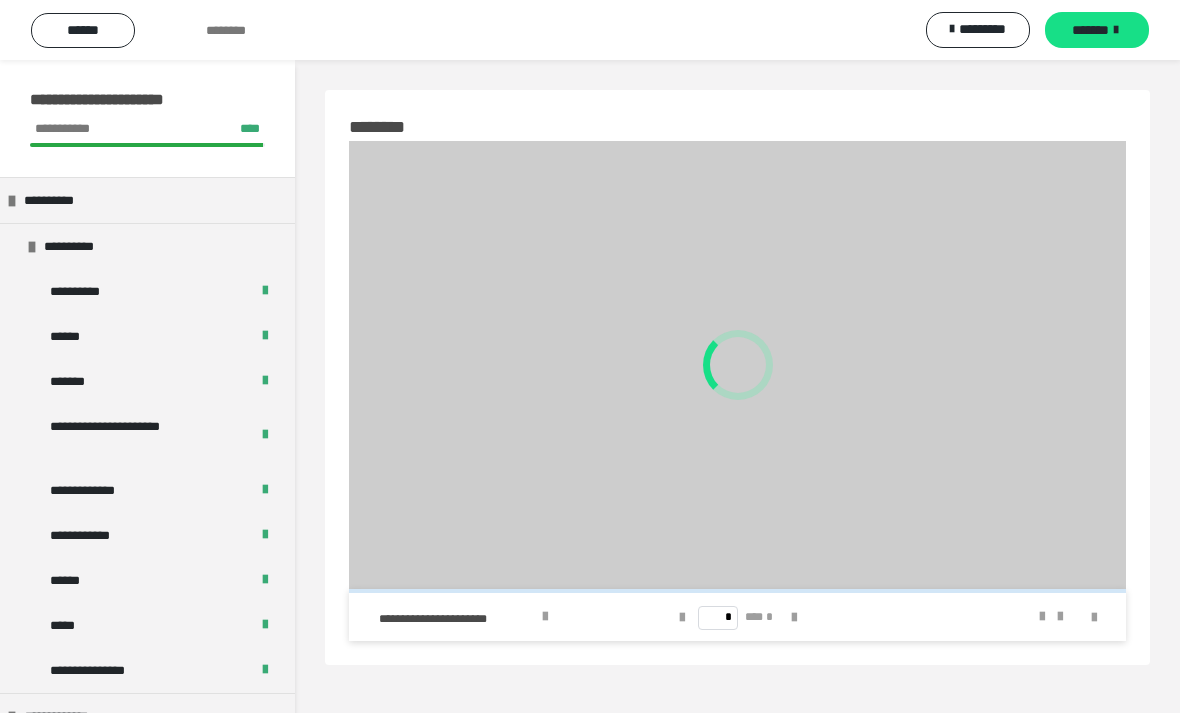 click on "*******" at bounding box center (1090, 30) 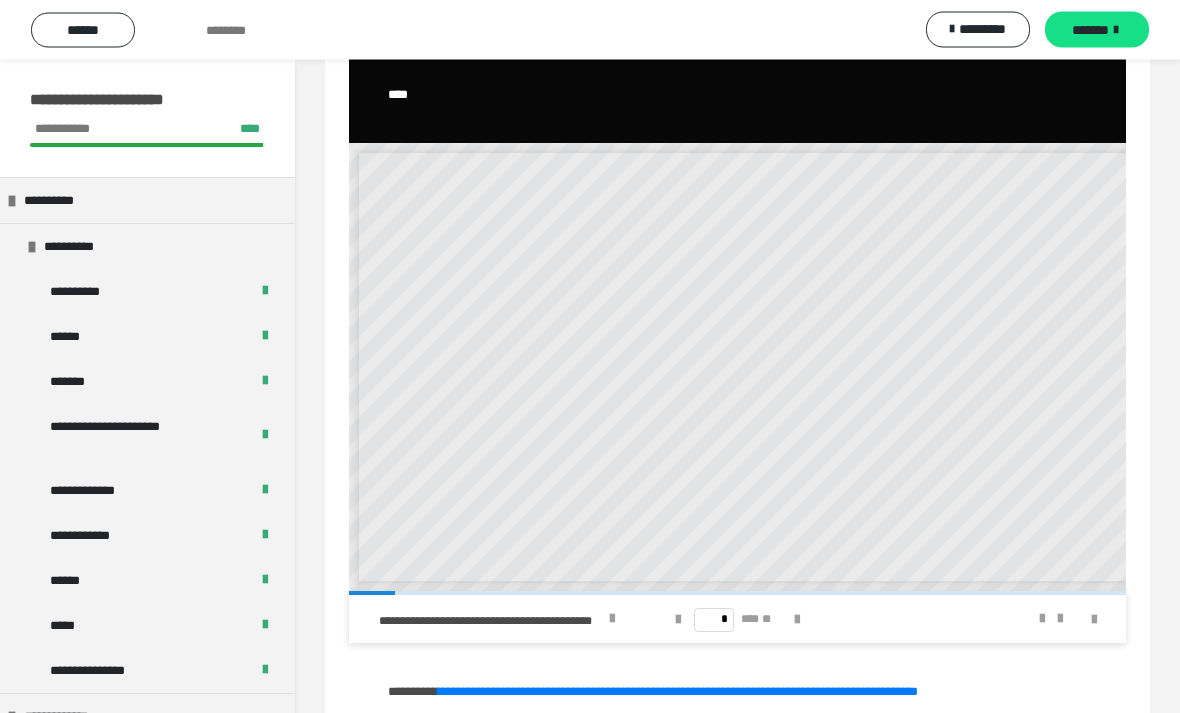 scroll, scrollTop: 155, scrollLeft: 0, axis: vertical 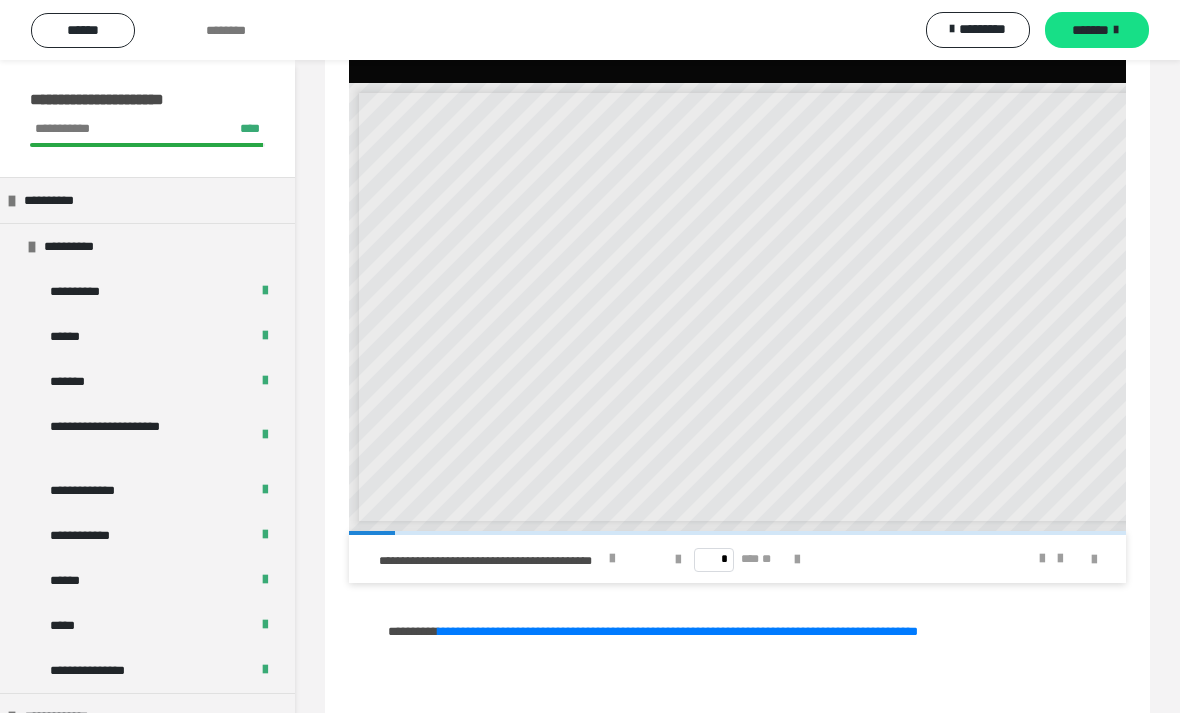 click on "**********" at bounding box center (678, 631) 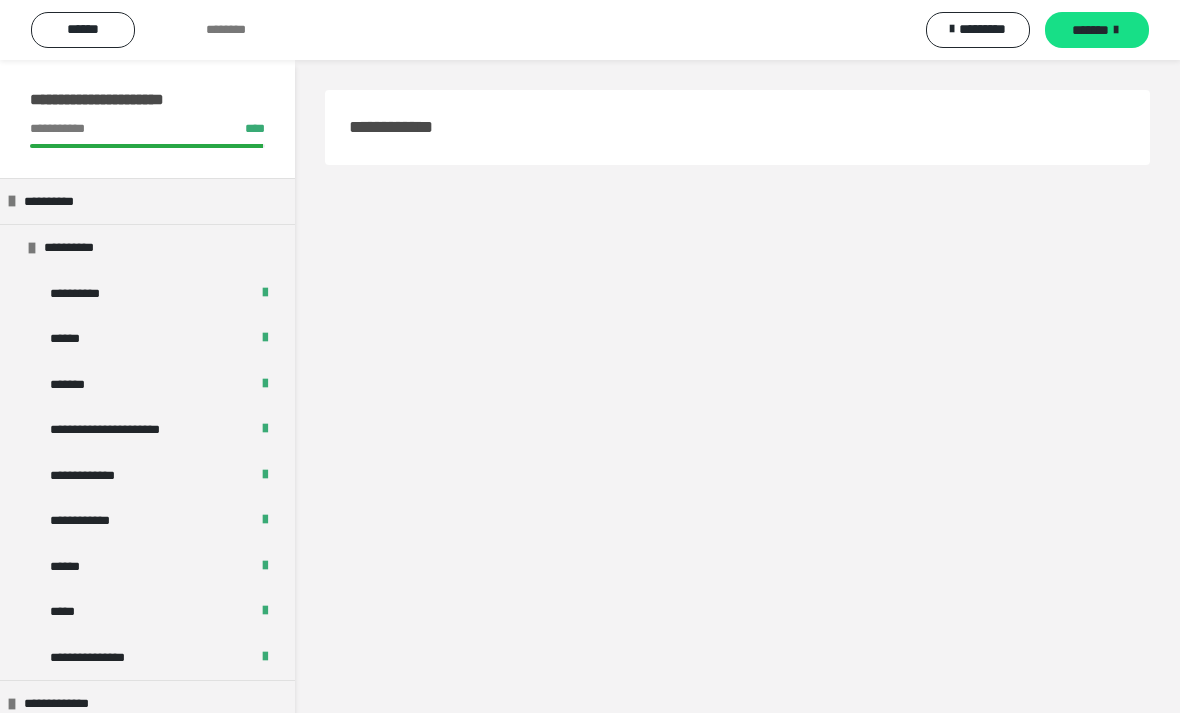scroll, scrollTop: 25, scrollLeft: 0, axis: vertical 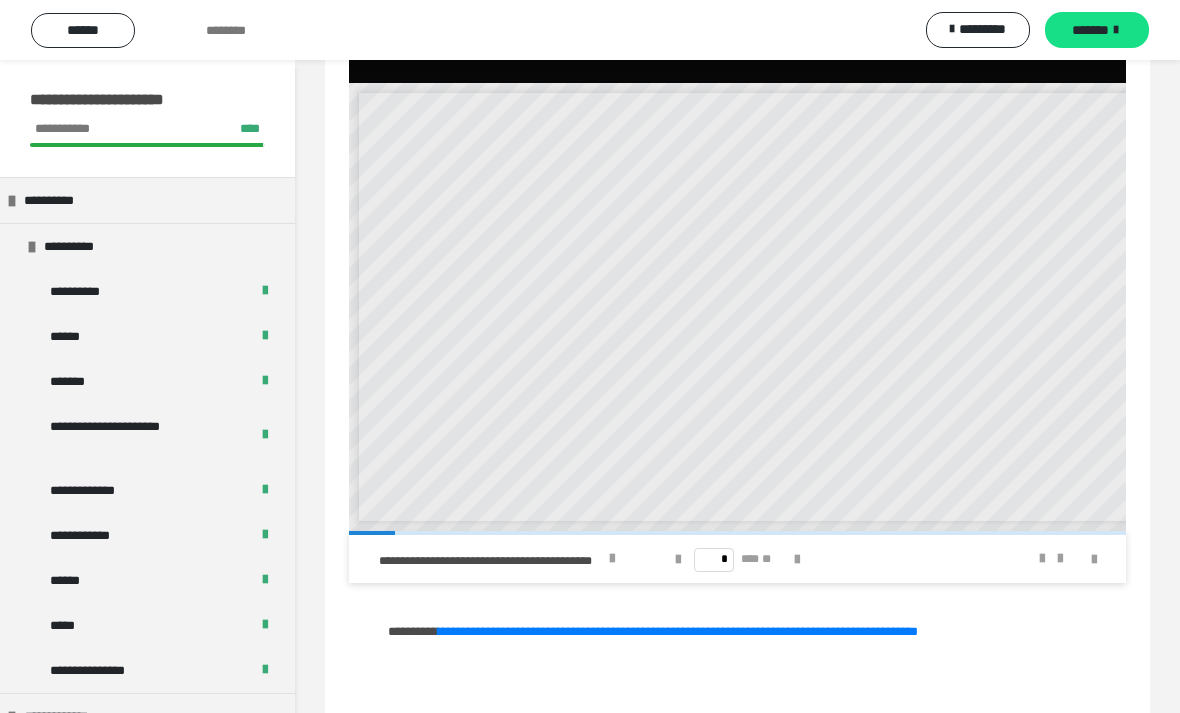 click at bounding box center [612, 559] 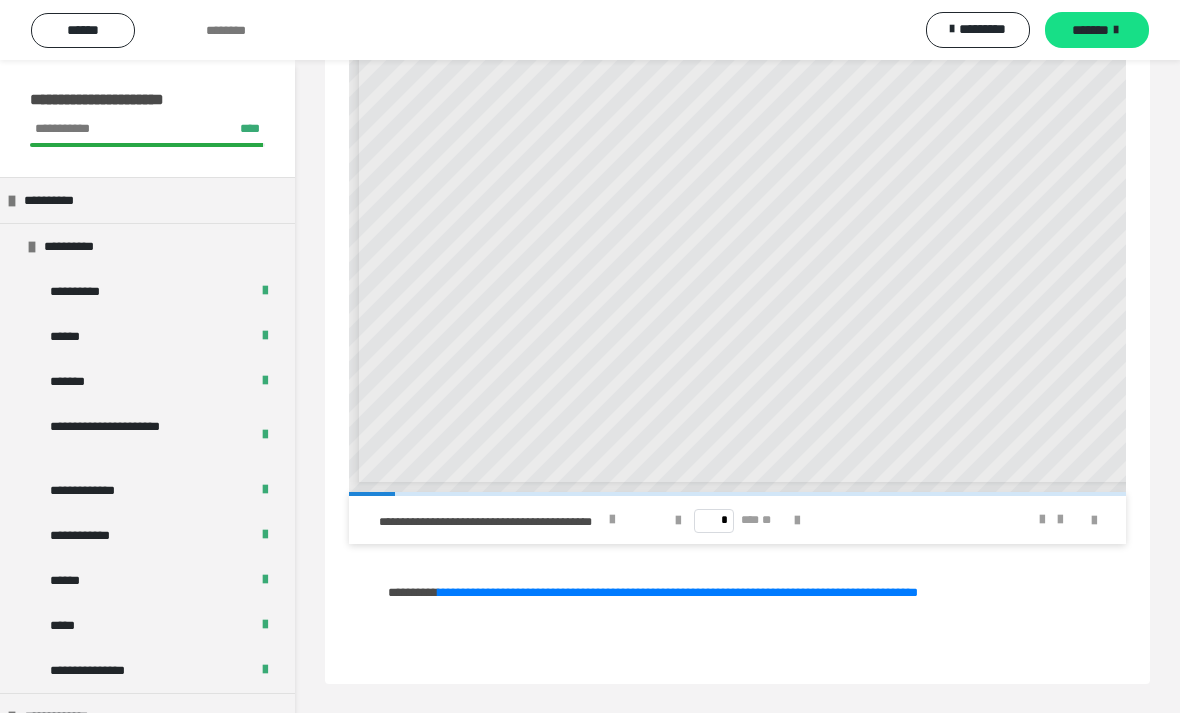 click on "*******" at bounding box center [1090, 30] 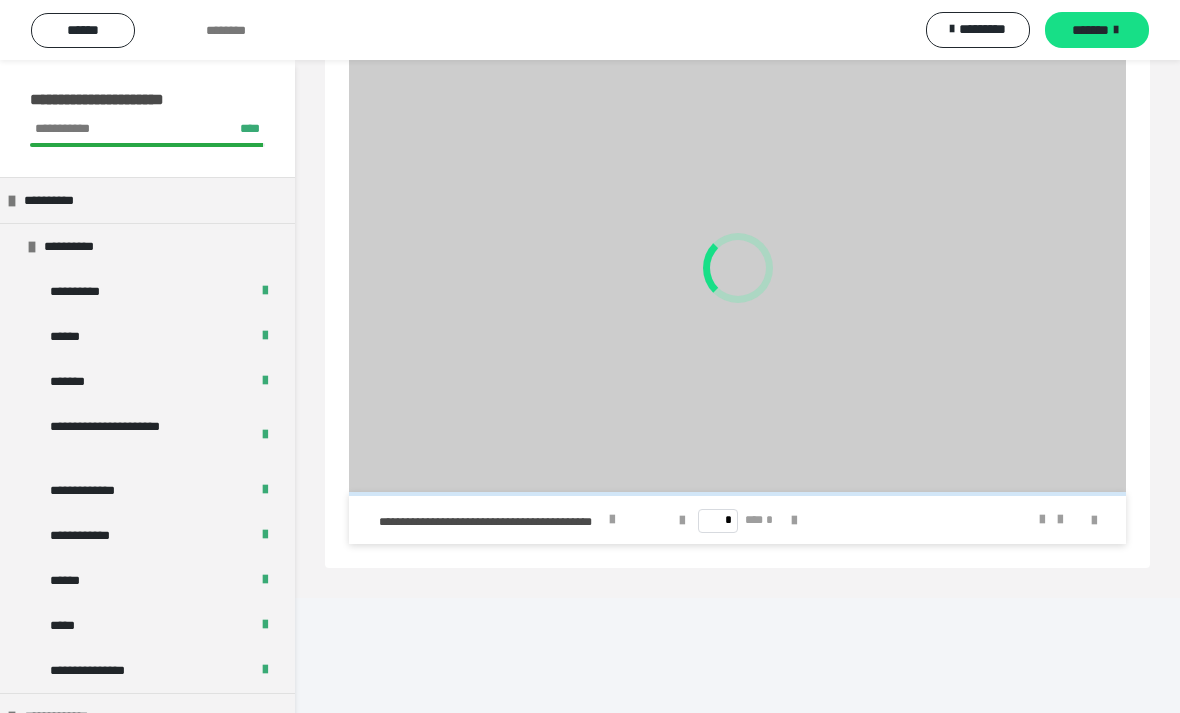 scroll, scrollTop: 124, scrollLeft: 0, axis: vertical 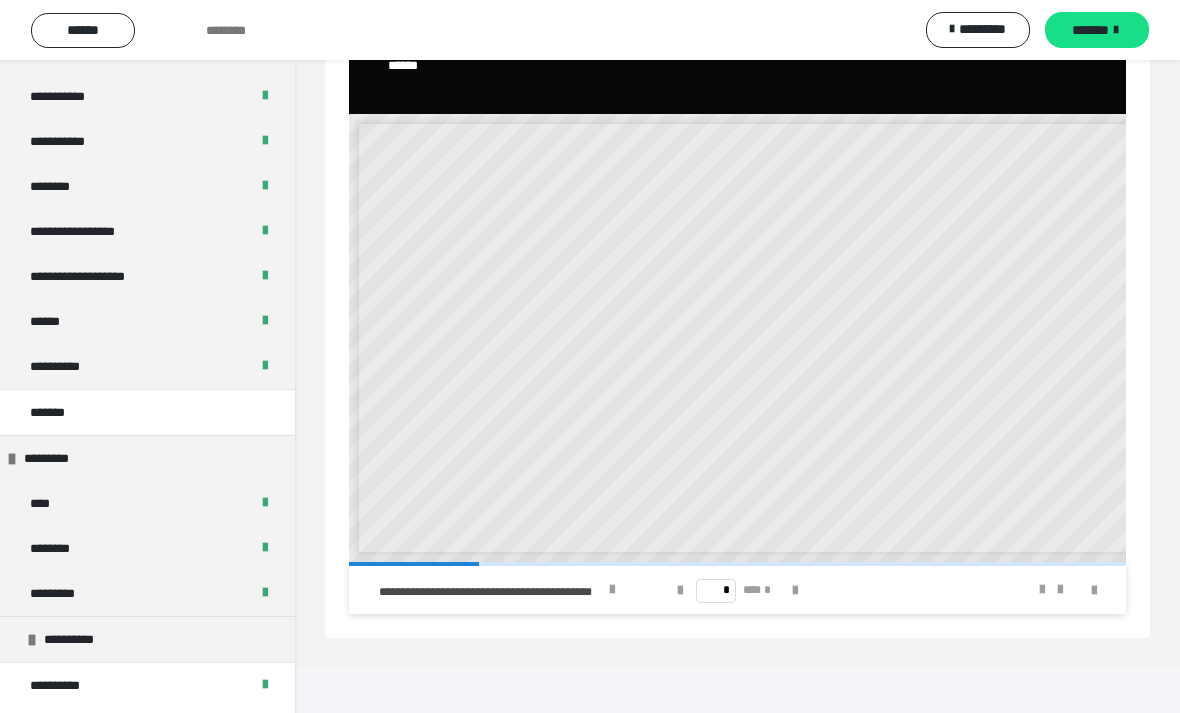 click on "*******" at bounding box center (147, 412) 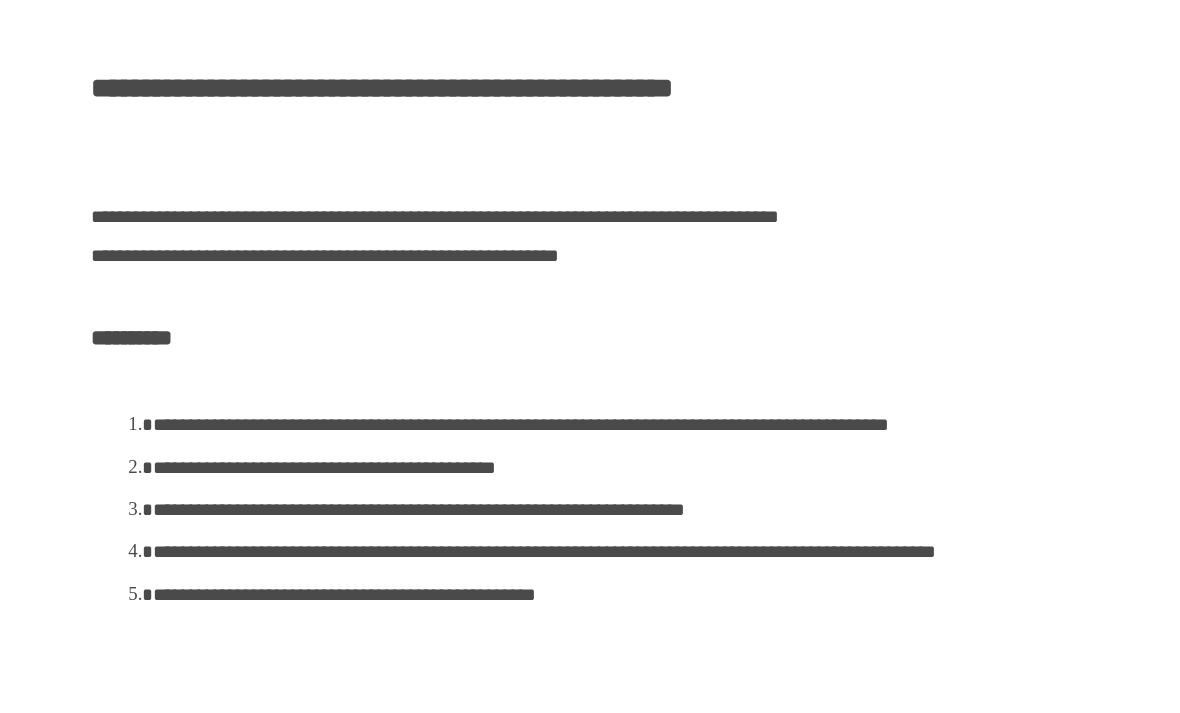scroll, scrollTop: 8256, scrollLeft: 0, axis: vertical 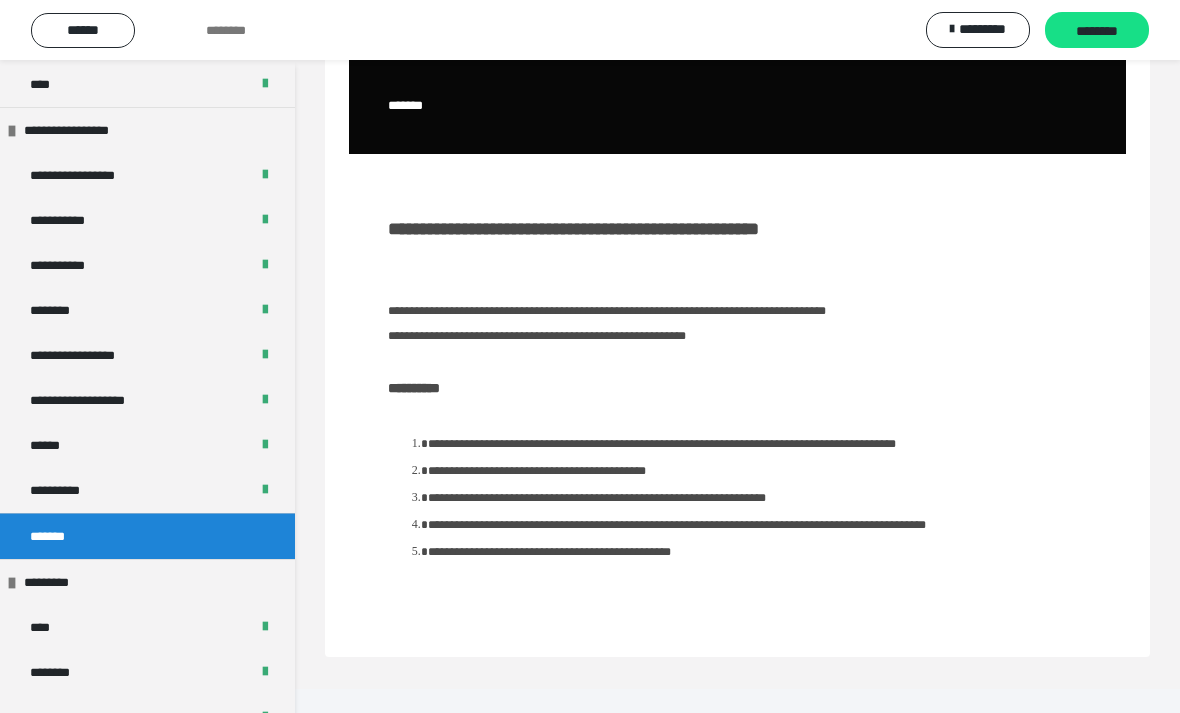 click on "********" at bounding box center (1097, 30) 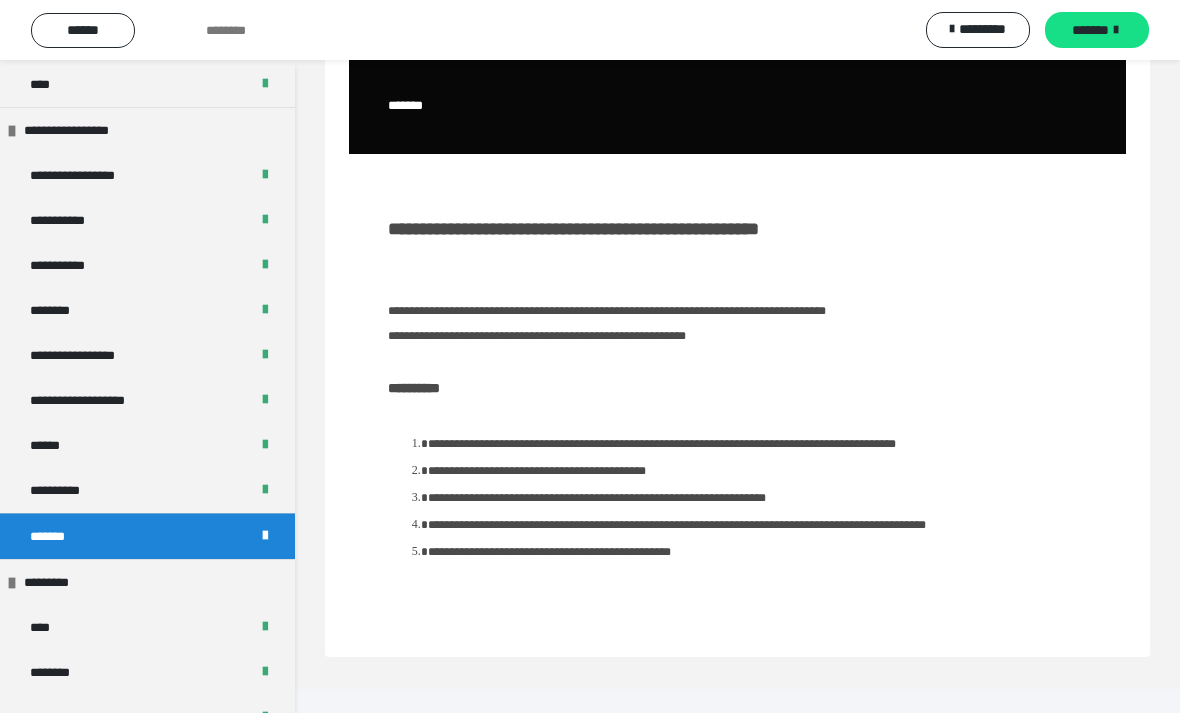 click on "*******" at bounding box center [1097, 30] 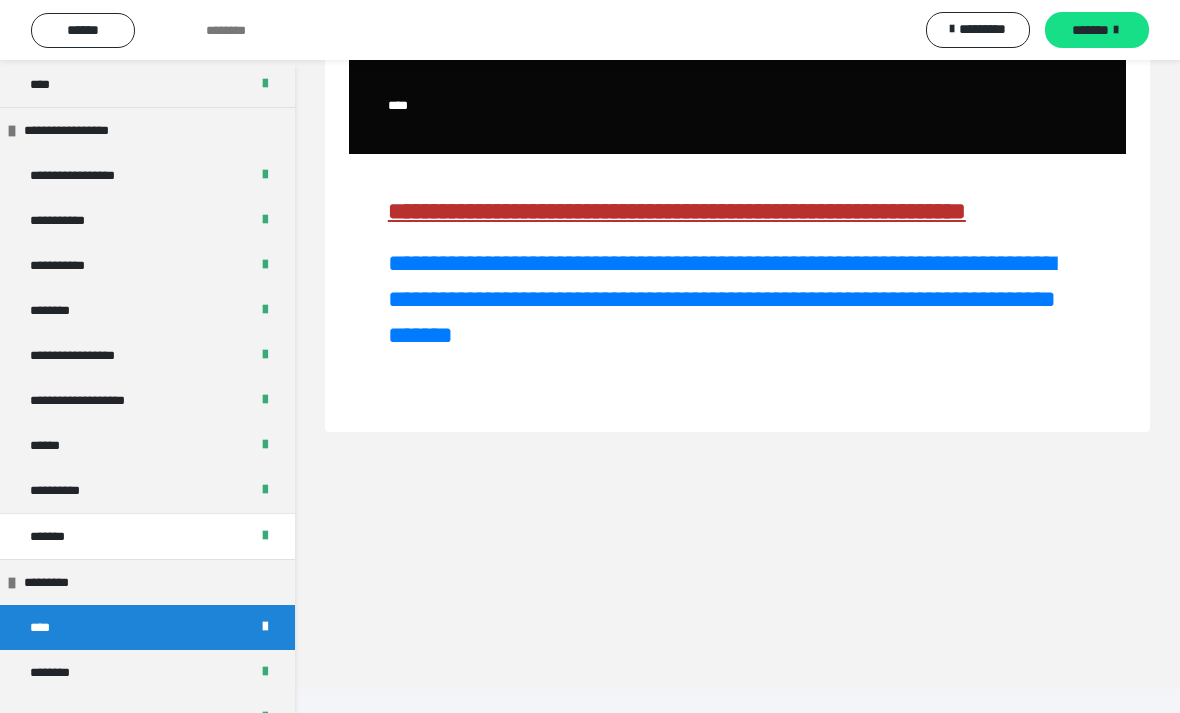 click on "**********" at bounding box center [722, 299] 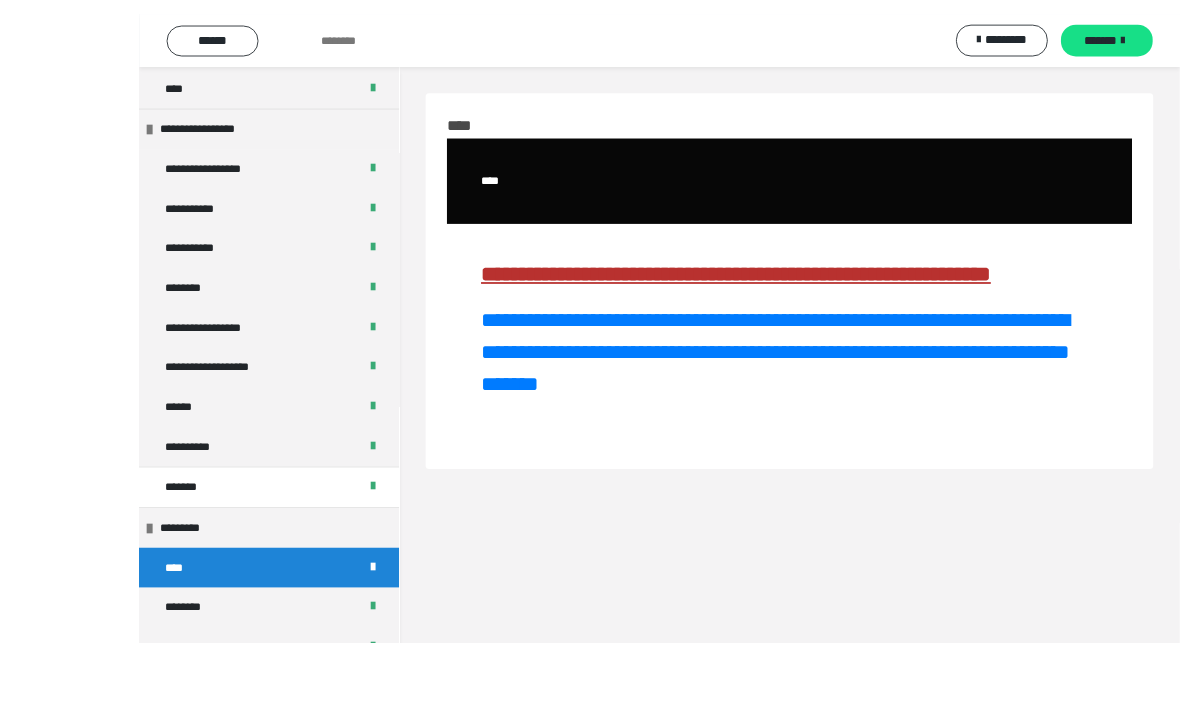 scroll, scrollTop: 51, scrollLeft: 0, axis: vertical 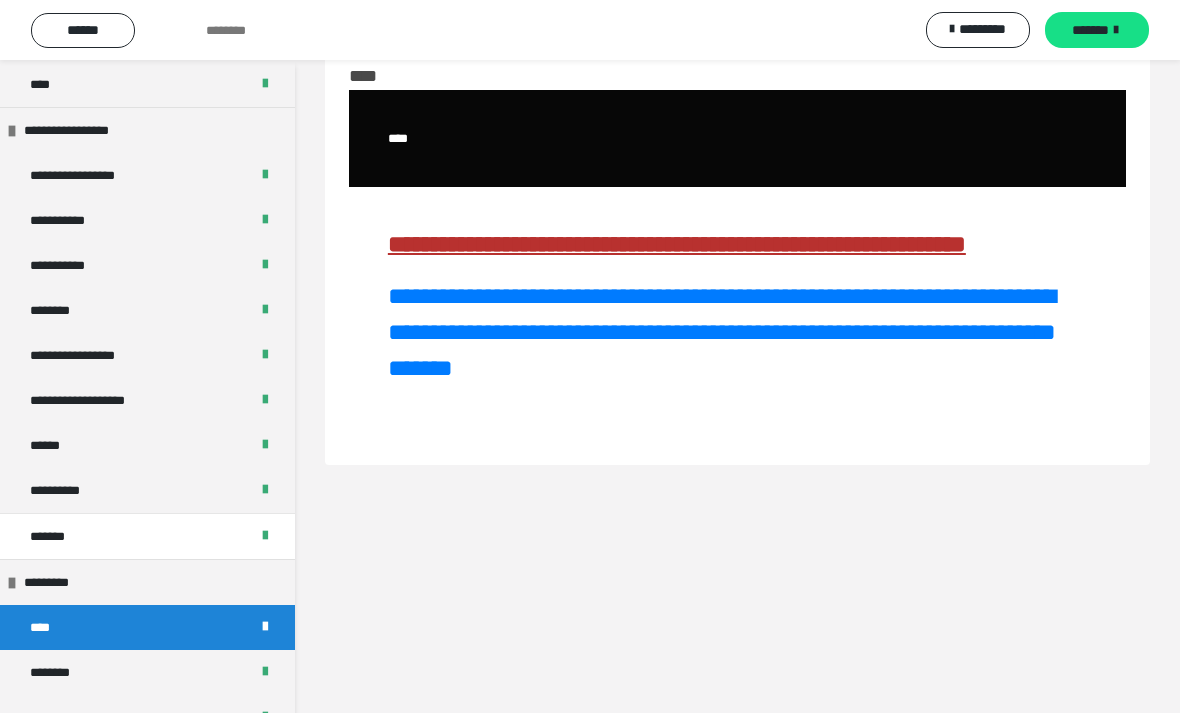 click on "**********" at bounding box center [737, 332] 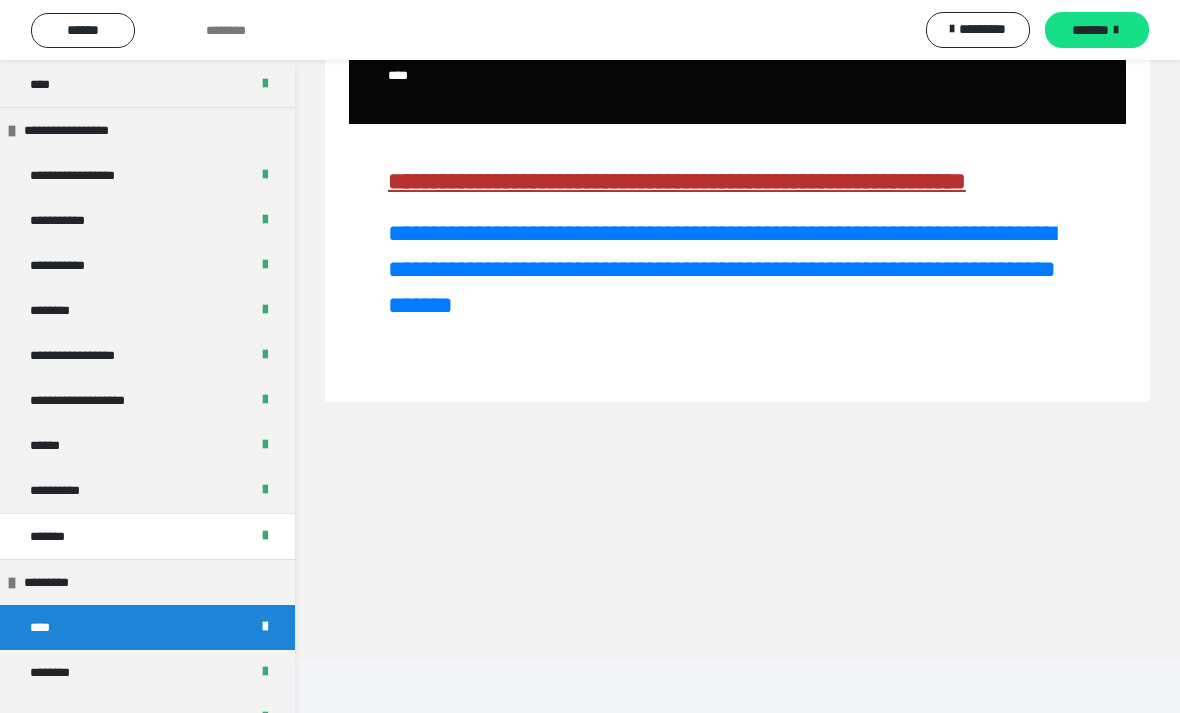 scroll, scrollTop: 115, scrollLeft: 0, axis: vertical 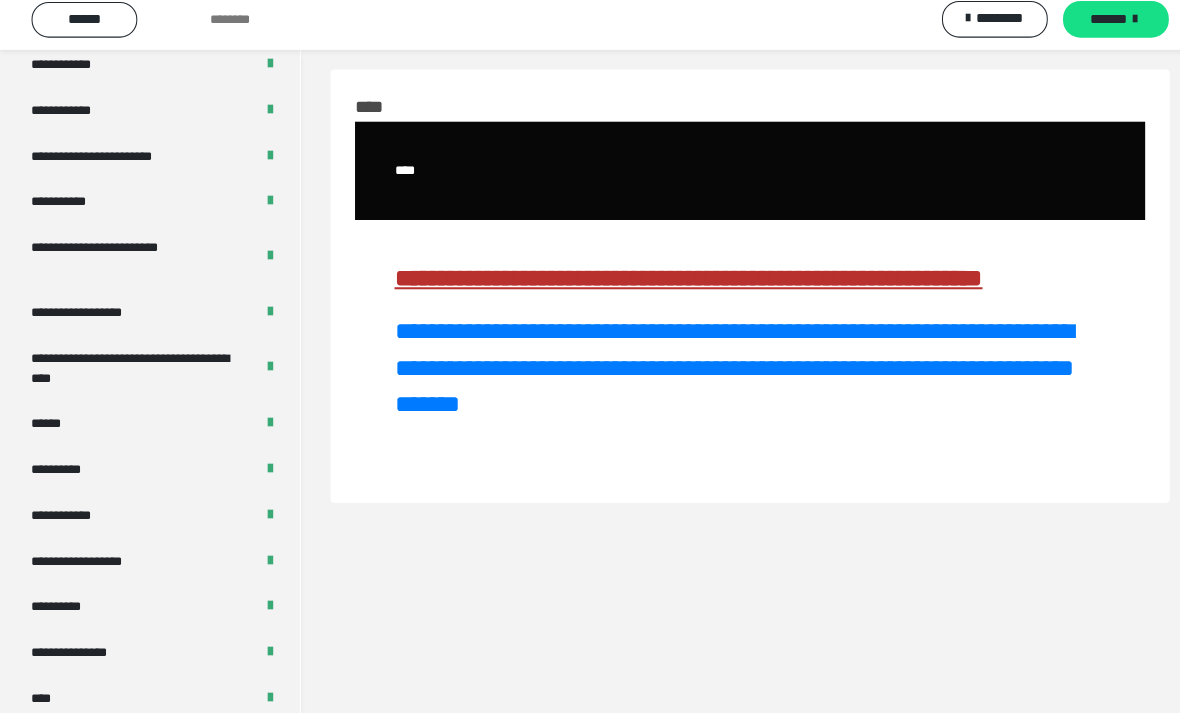 click on "**********" at bounding box center (147, 517) 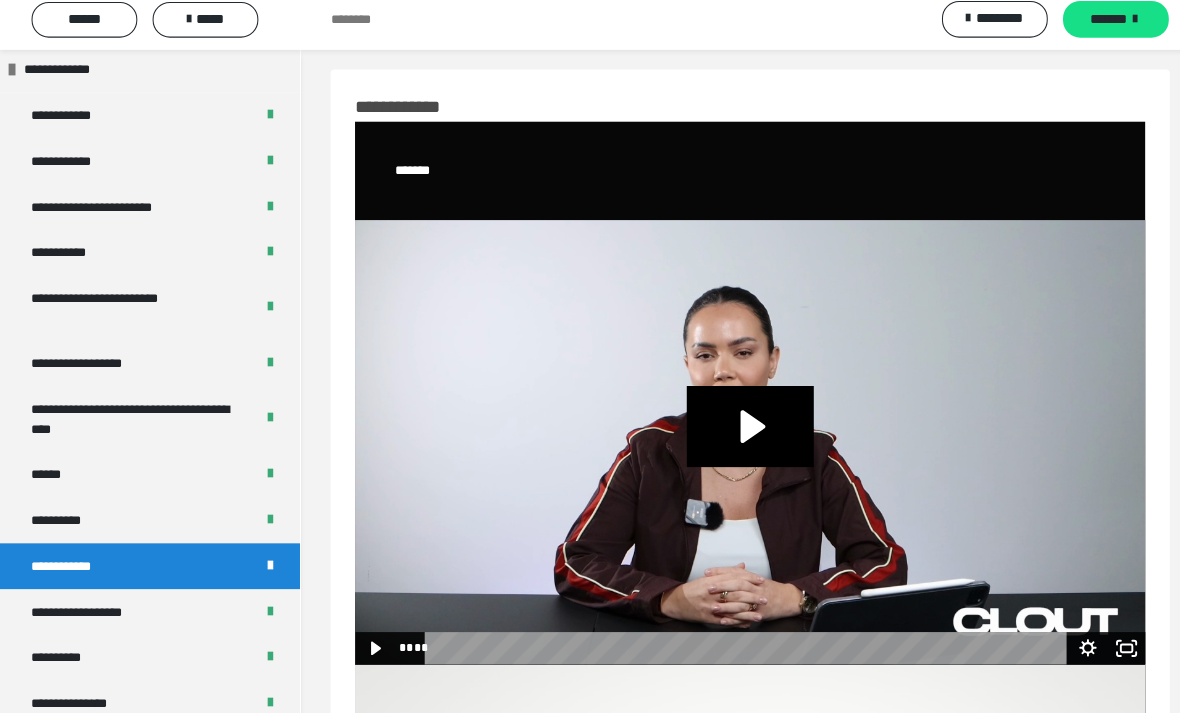 scroll, scrollTop: 642, scrollLeft: 0, axis: vertical 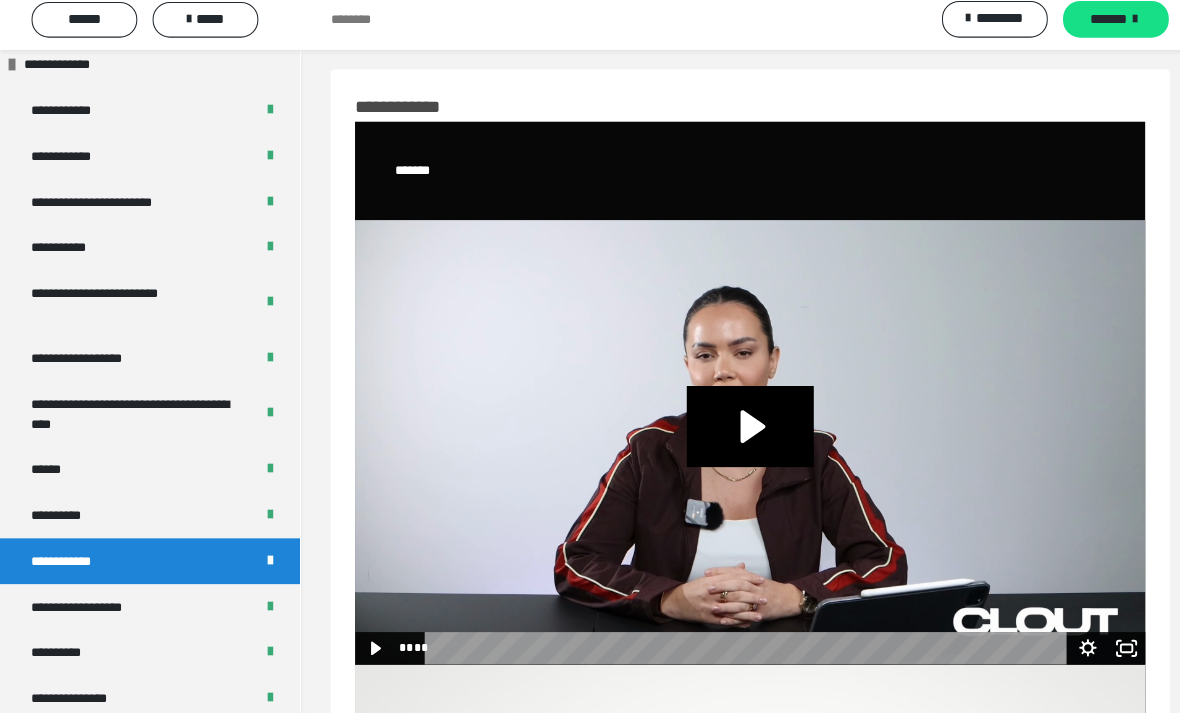 click on "**********" at bounding box center [105, 363] 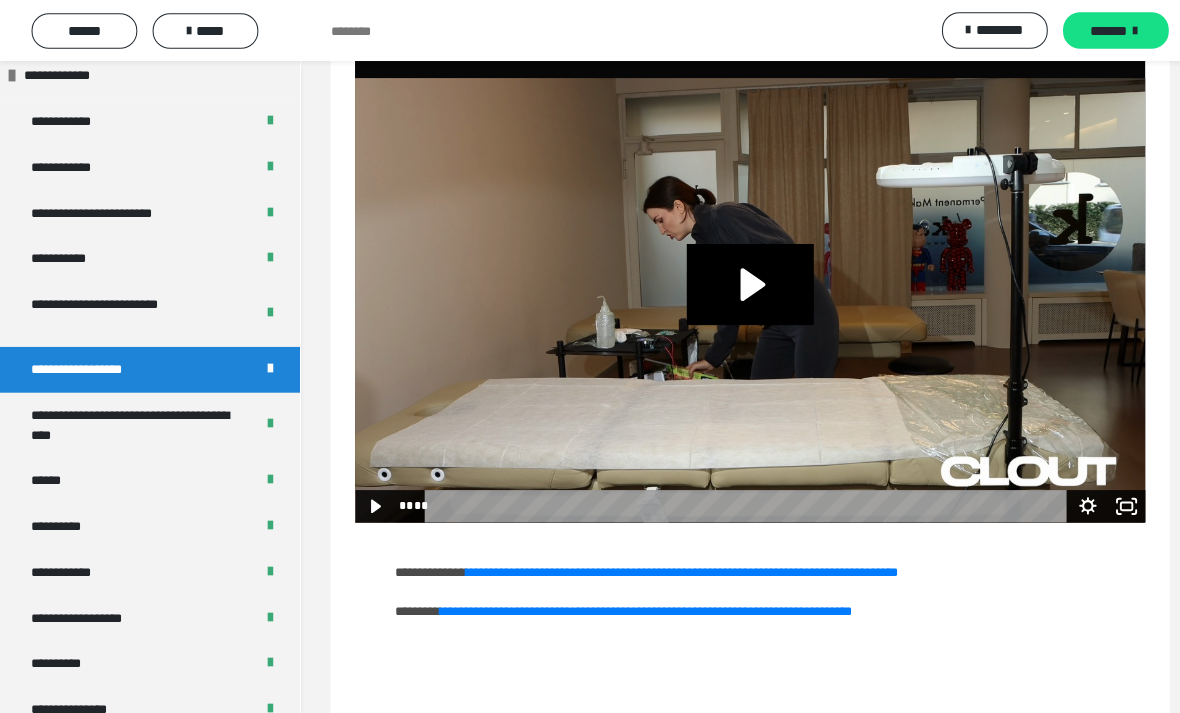 scroll, scrollTop: 161, scrollLeft: 0, axis: vertical 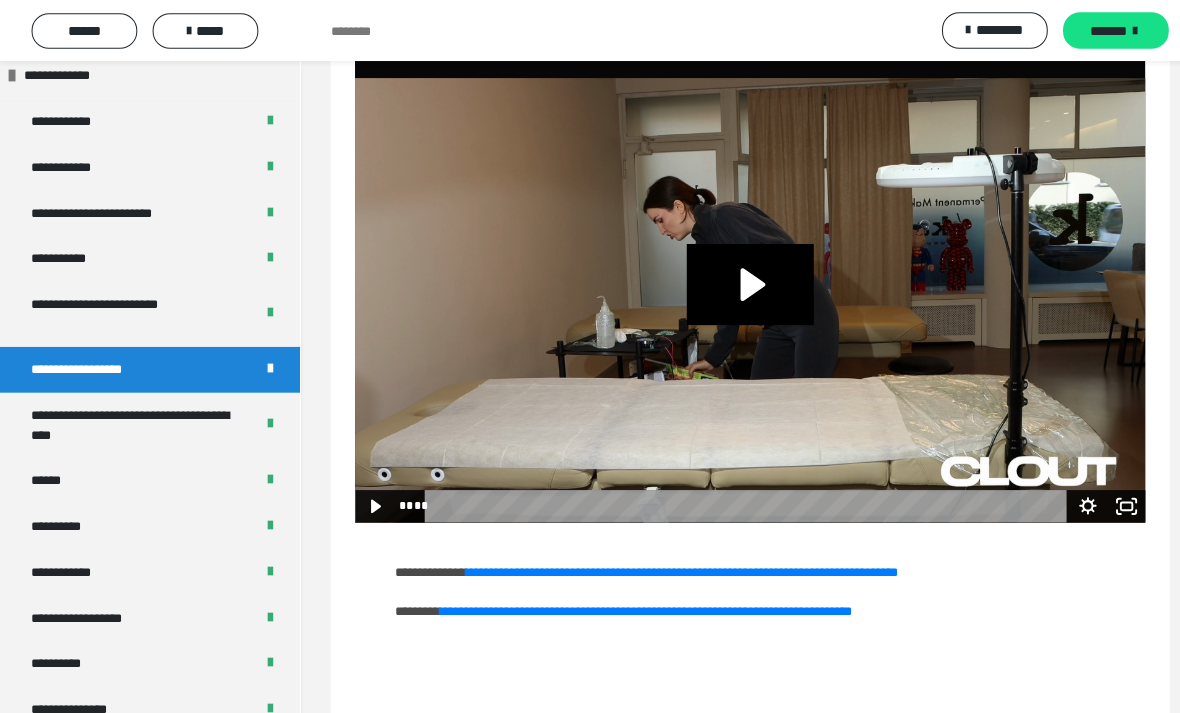 click on "**********" at bounding box center [635, 601] 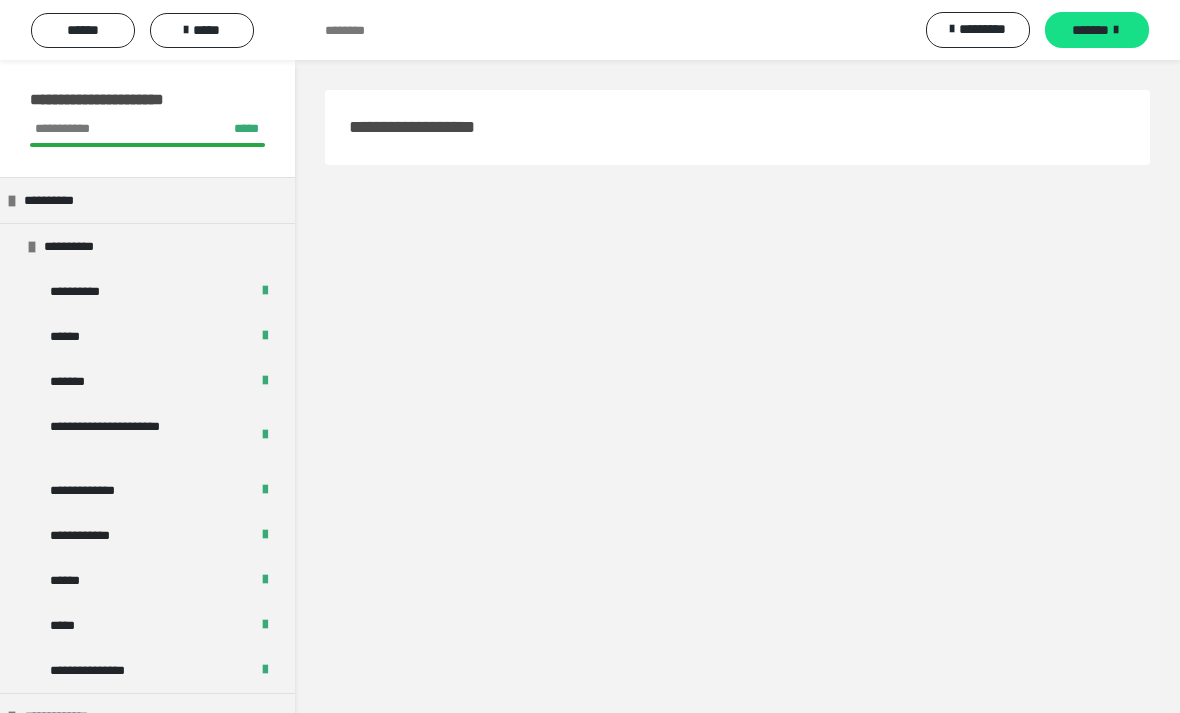 scroll, scrollTop: 24, scrollLeft: 0, axis: vertical 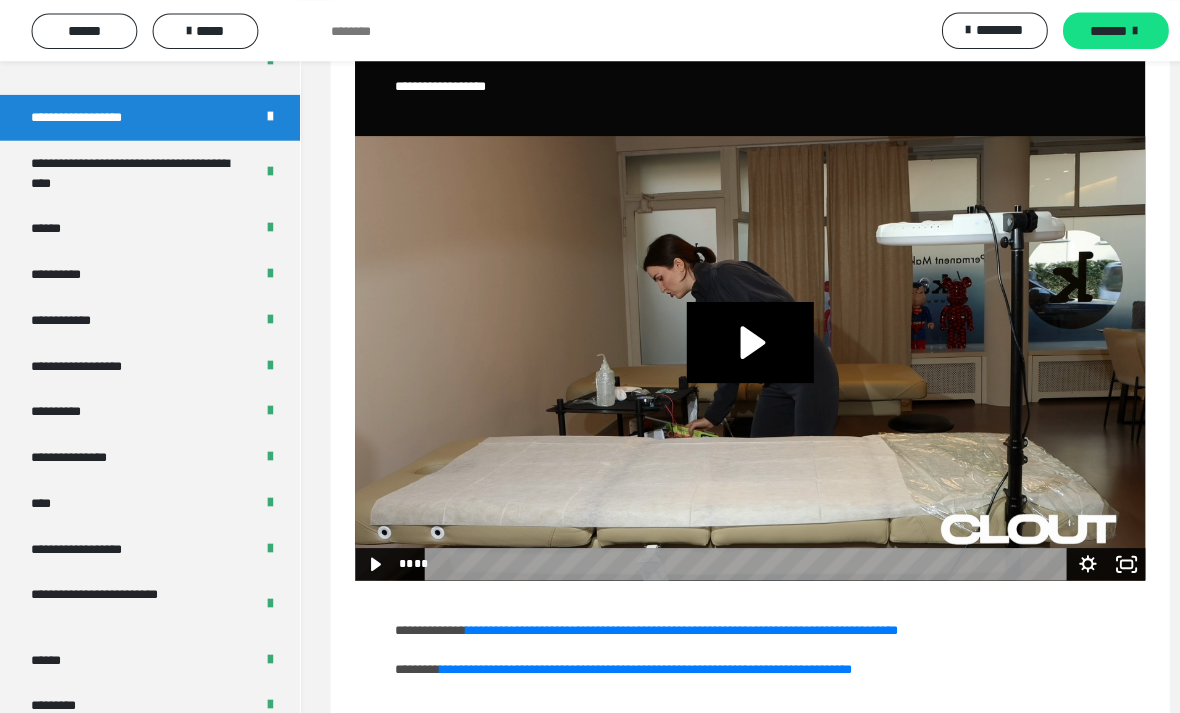 click on "**********" at bounding box center (131, 170) 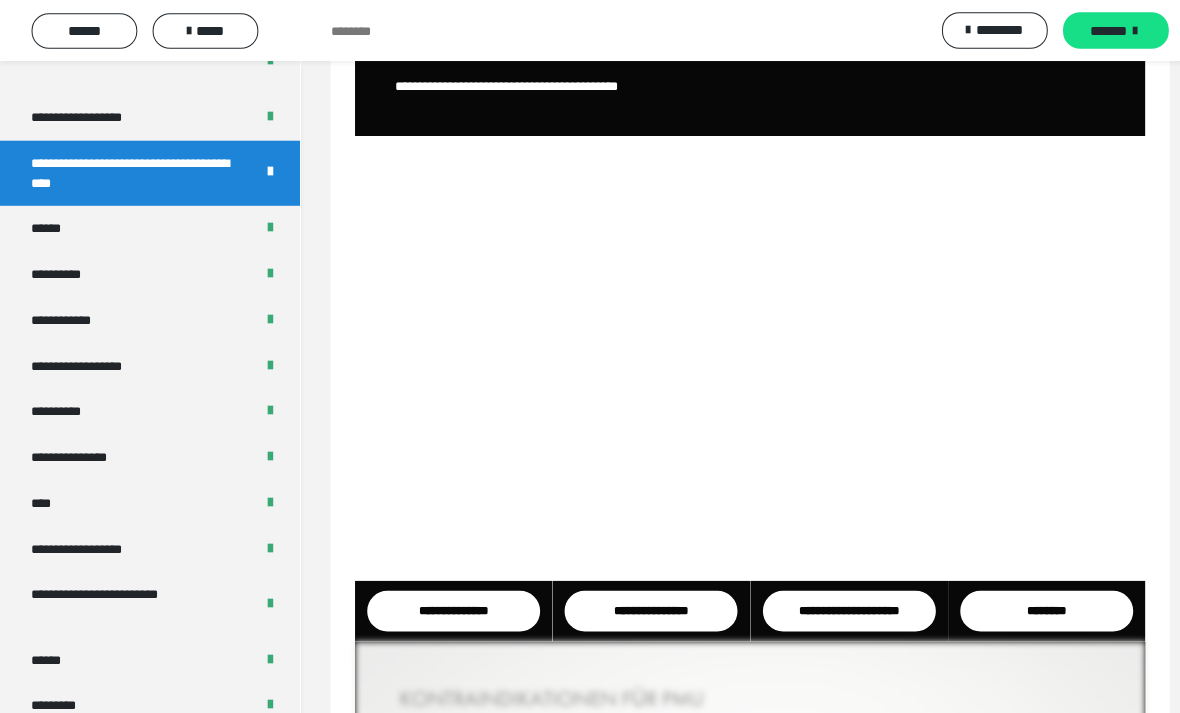 scroll, scrollTop: 73, scrollLeft: 0, axis: vertical 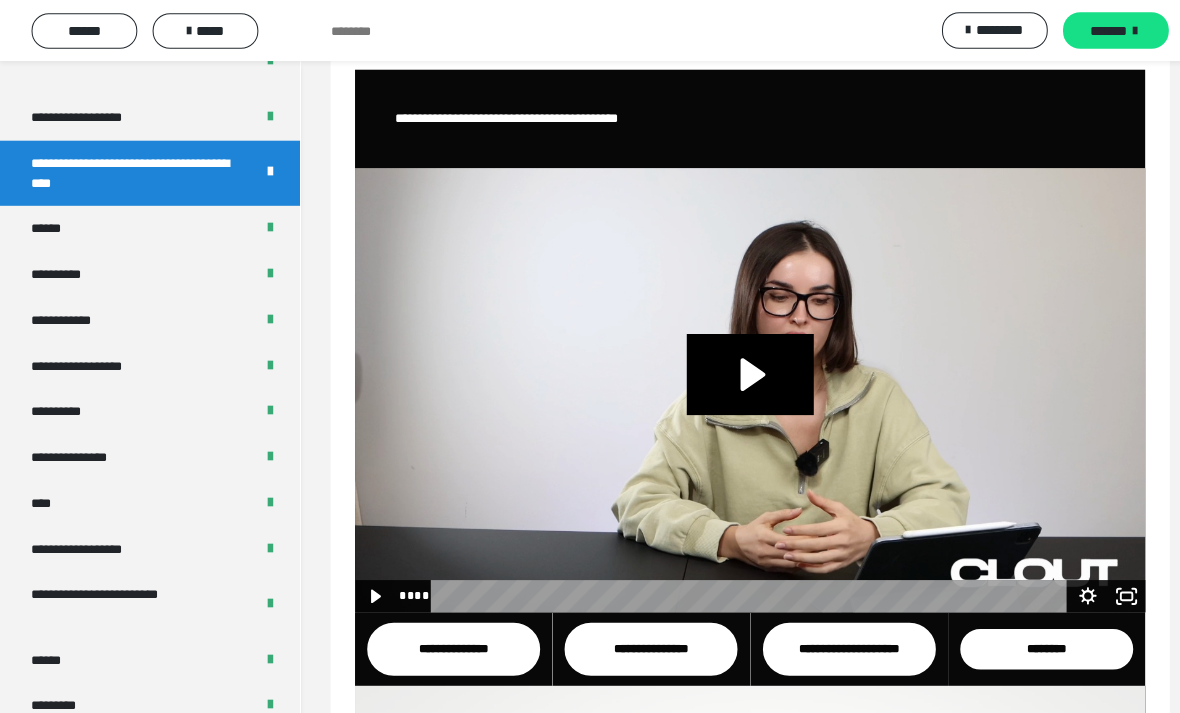 click 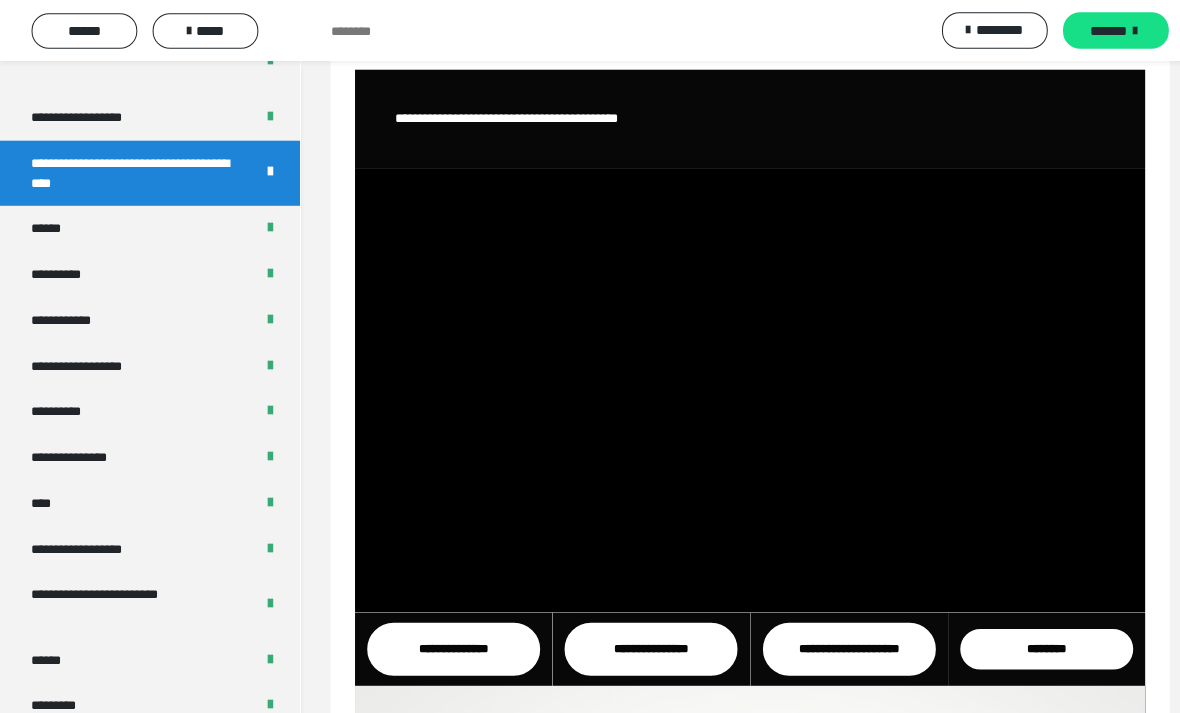 click at bounding box center (737, 383) 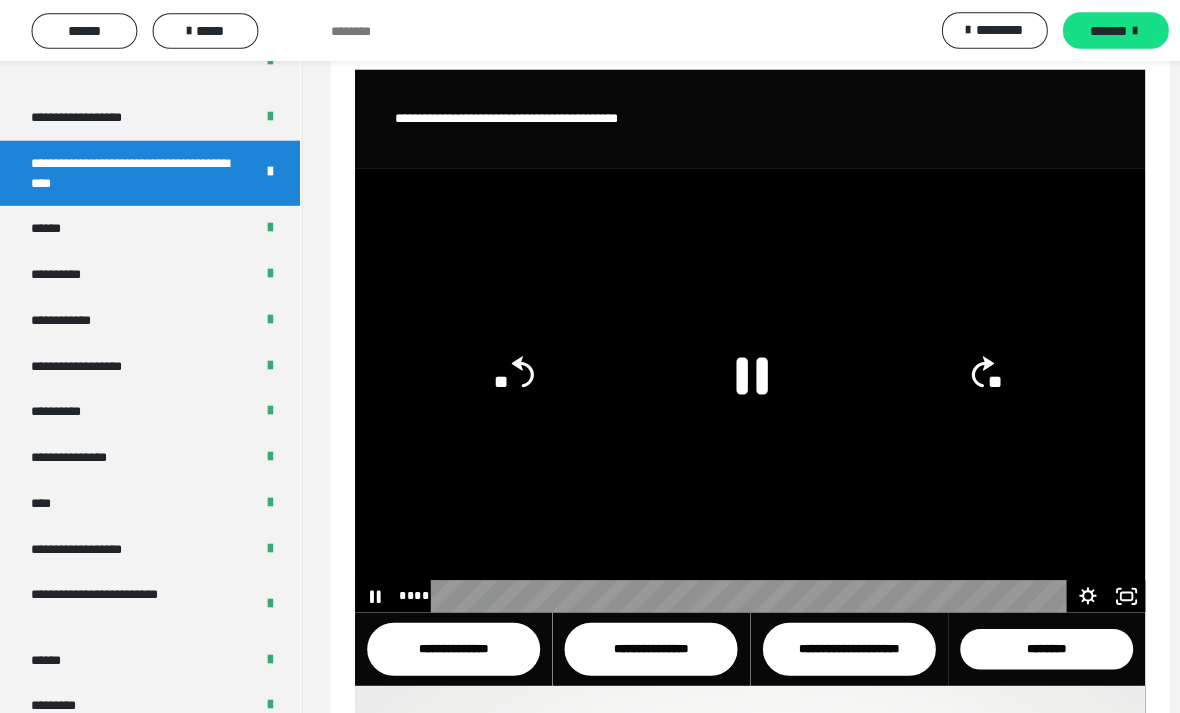 click at bounding box center [737, 383] 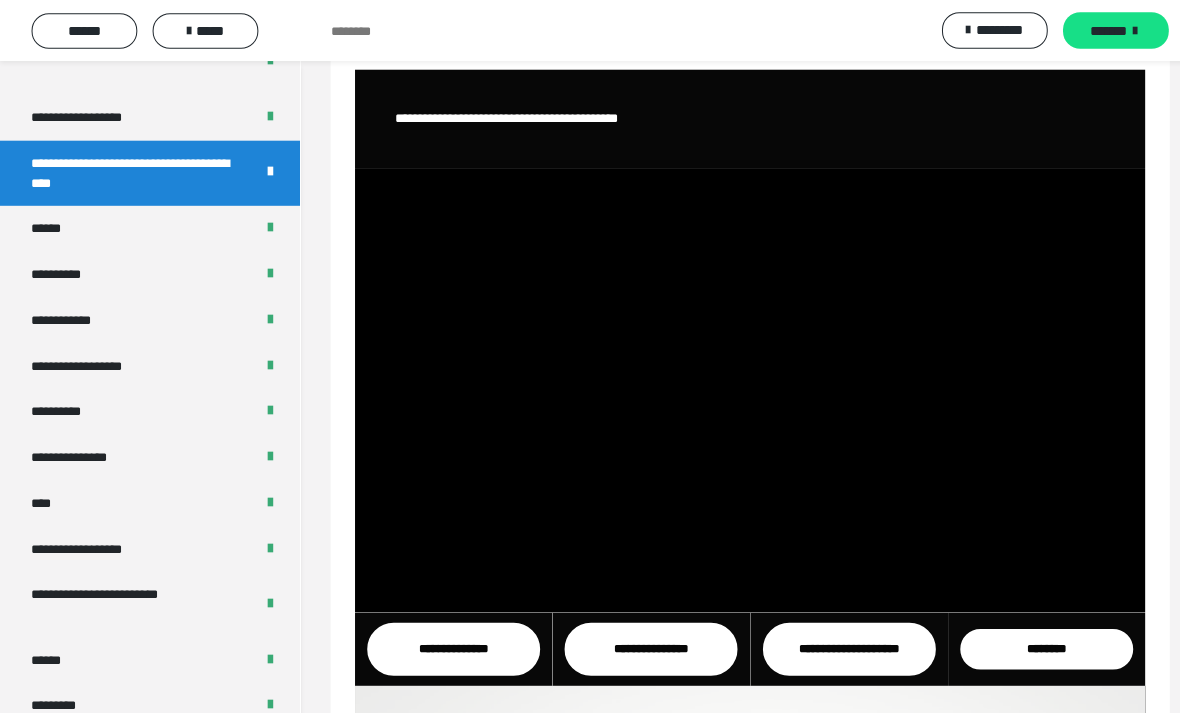 click at bounding box center (737, 383) 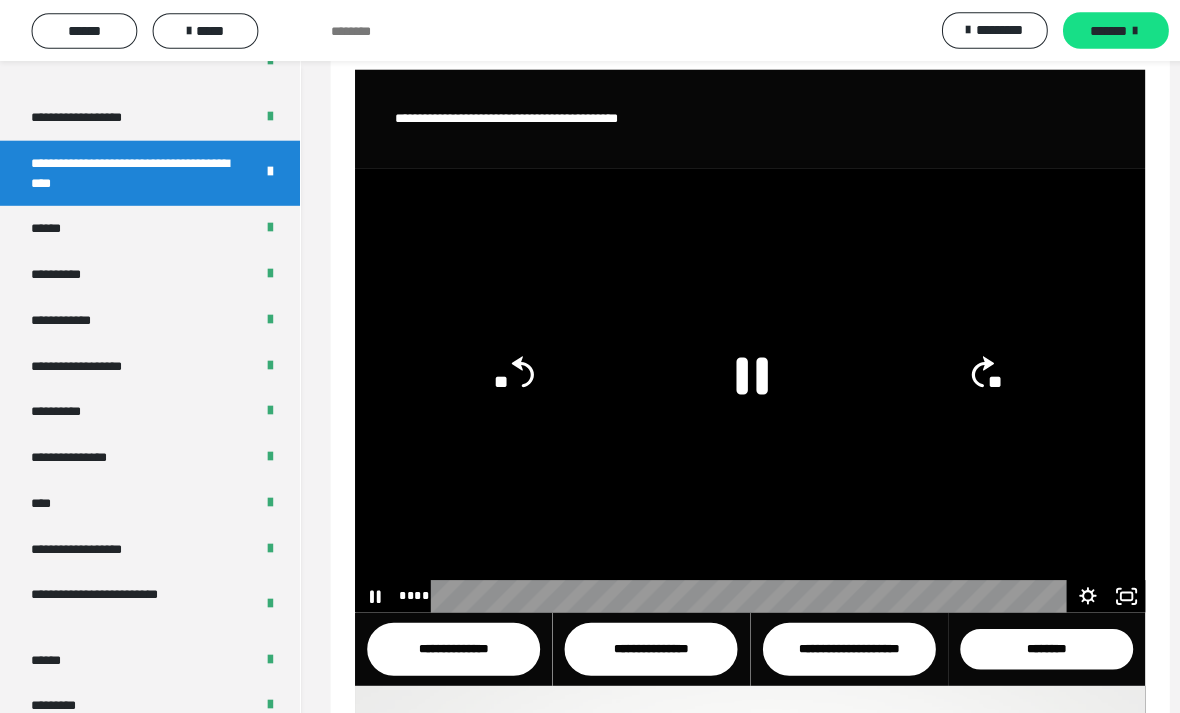 click 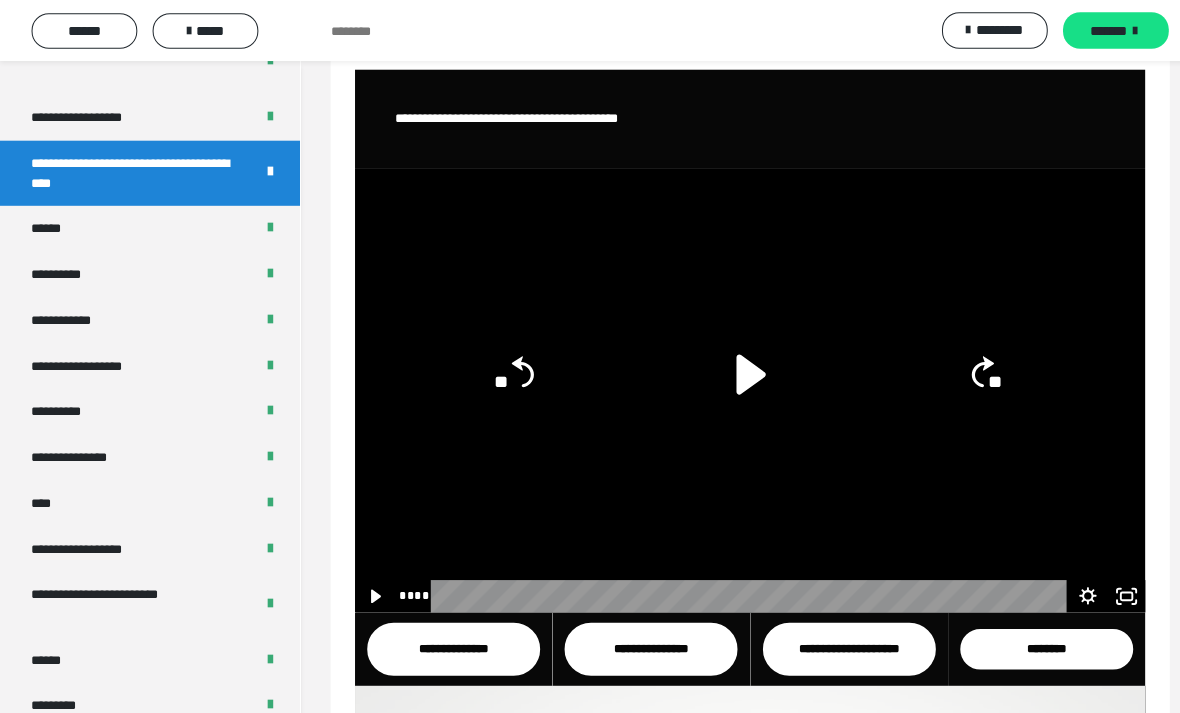 click on "**********" at bounding box center (835, 638) 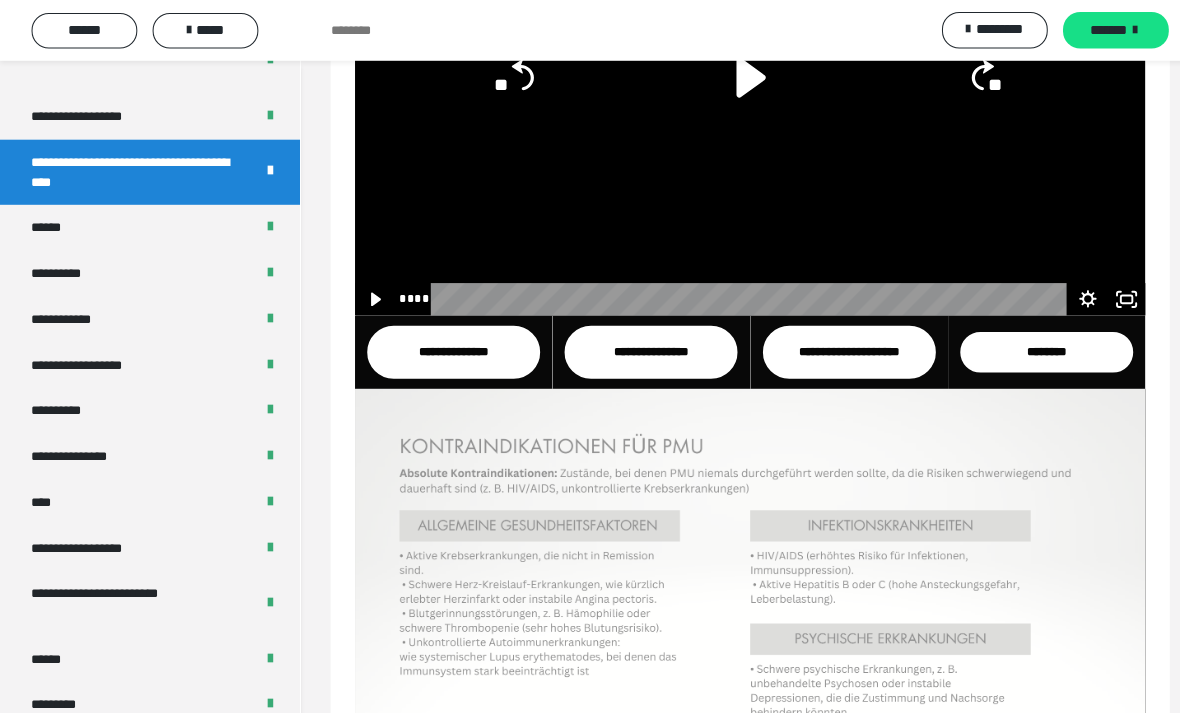 scroll, scrollTop: 363, scrollLeft: 0, axis: vertical 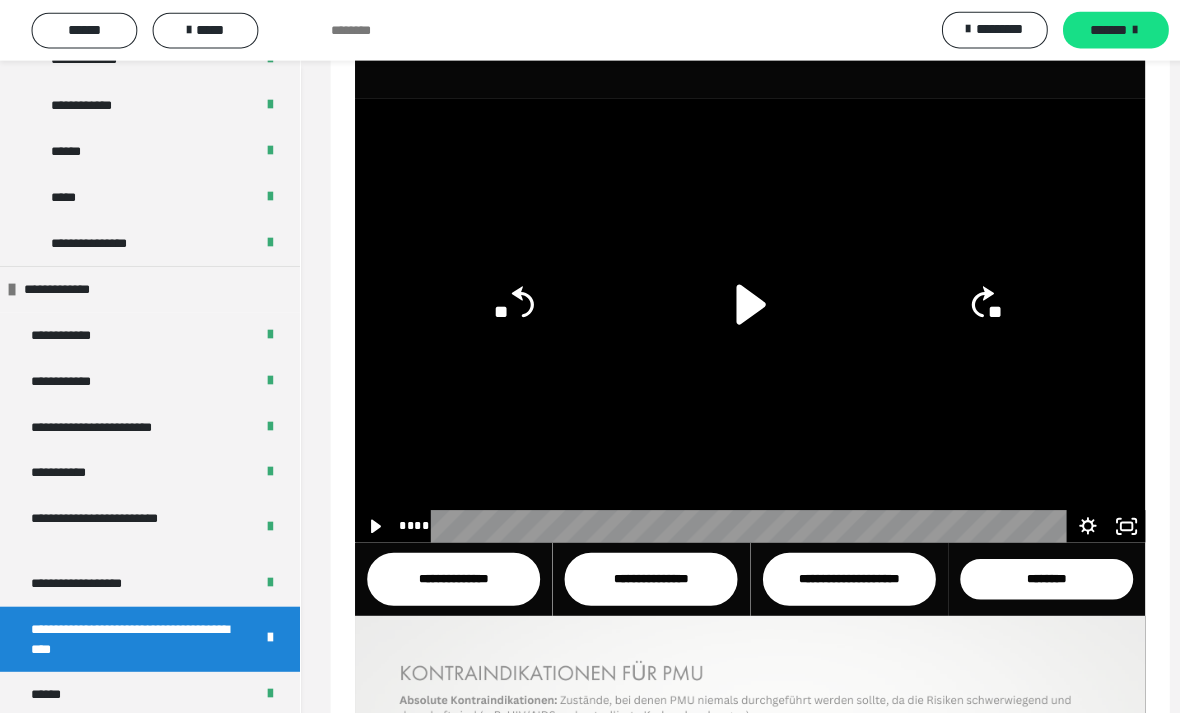 click 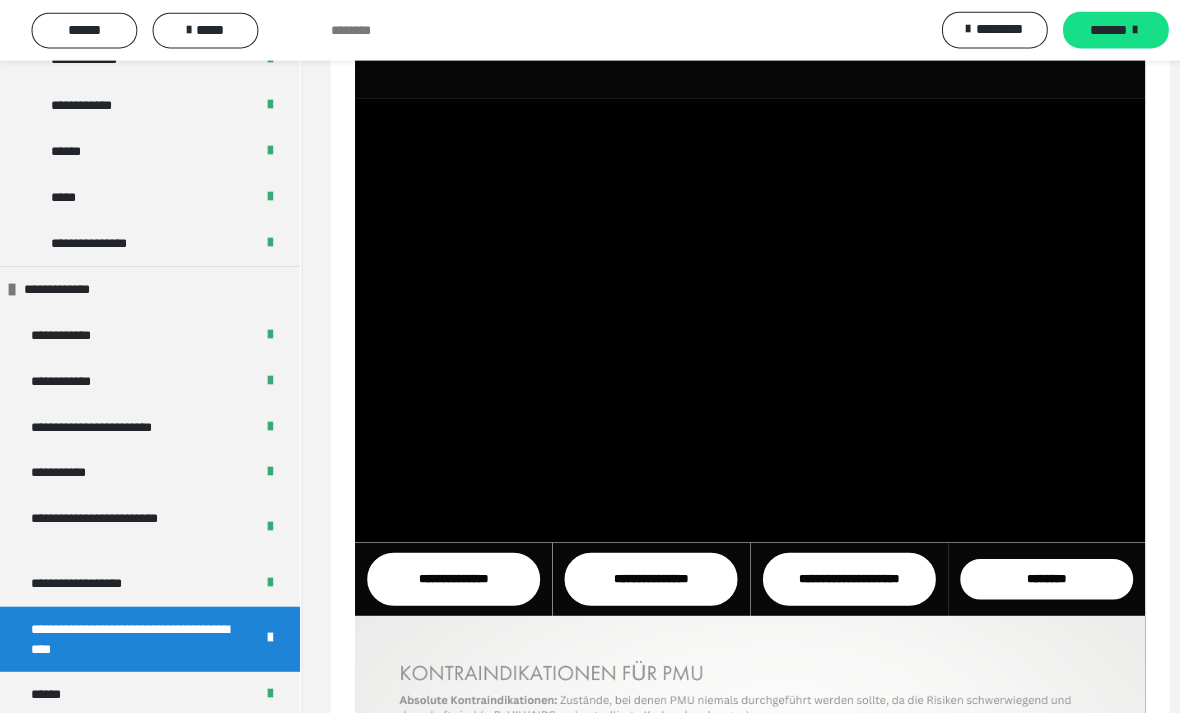 scroll, scrollTop: 142, scrollLeft: 0, axis: vertical 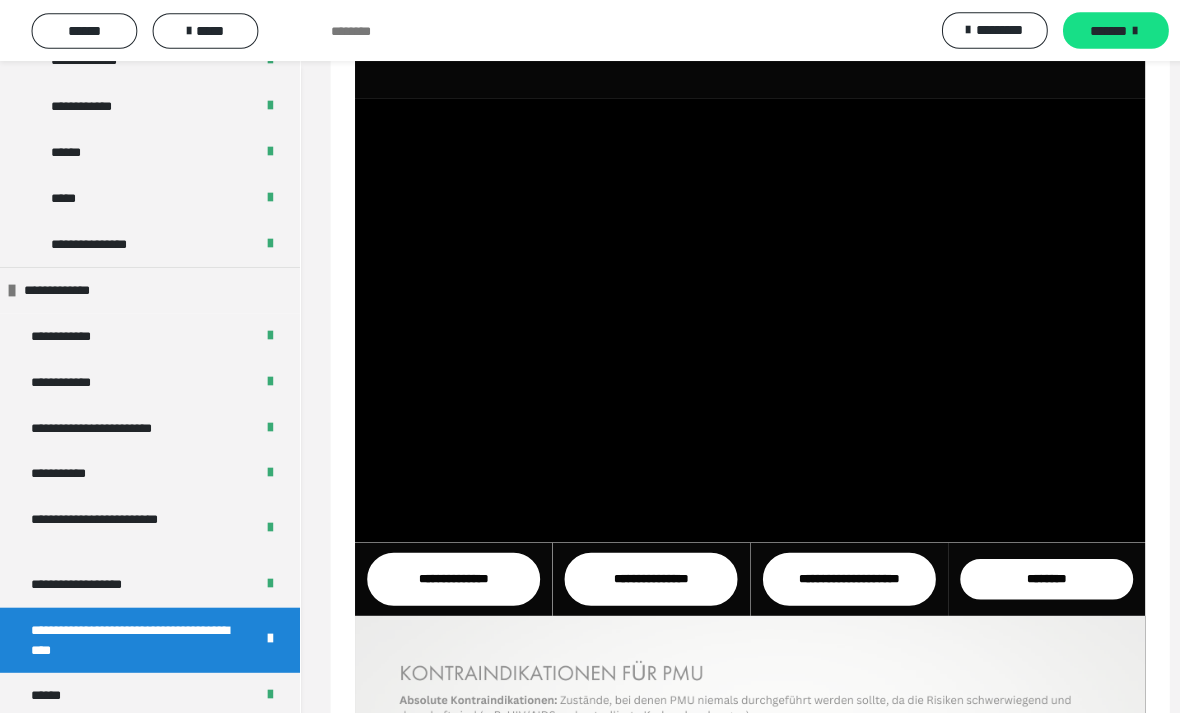 click at bounding box center [737, 314] 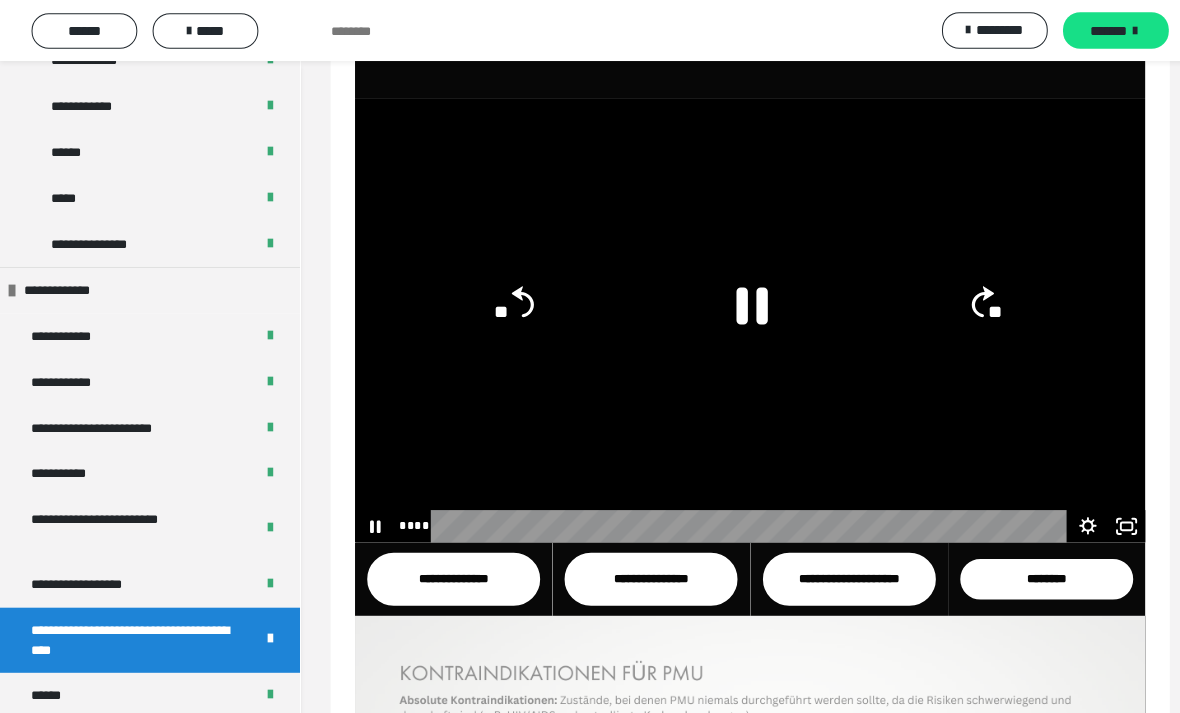 click at bounding box center (737, 314) 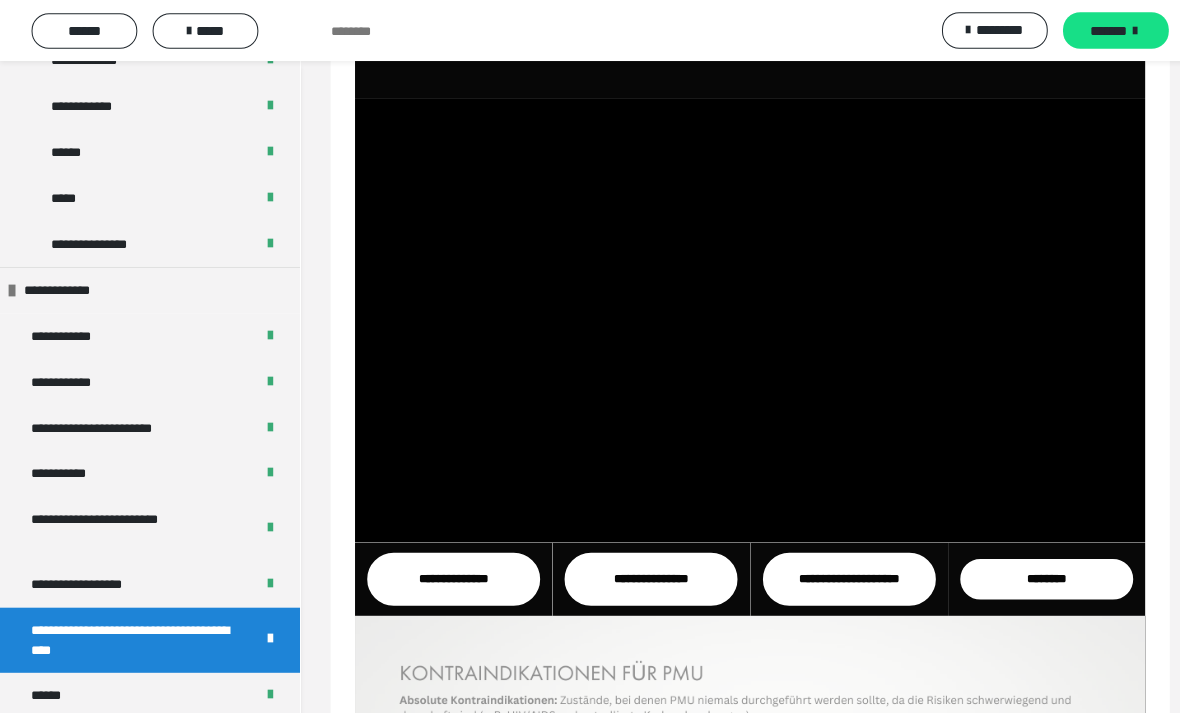 click on "**" 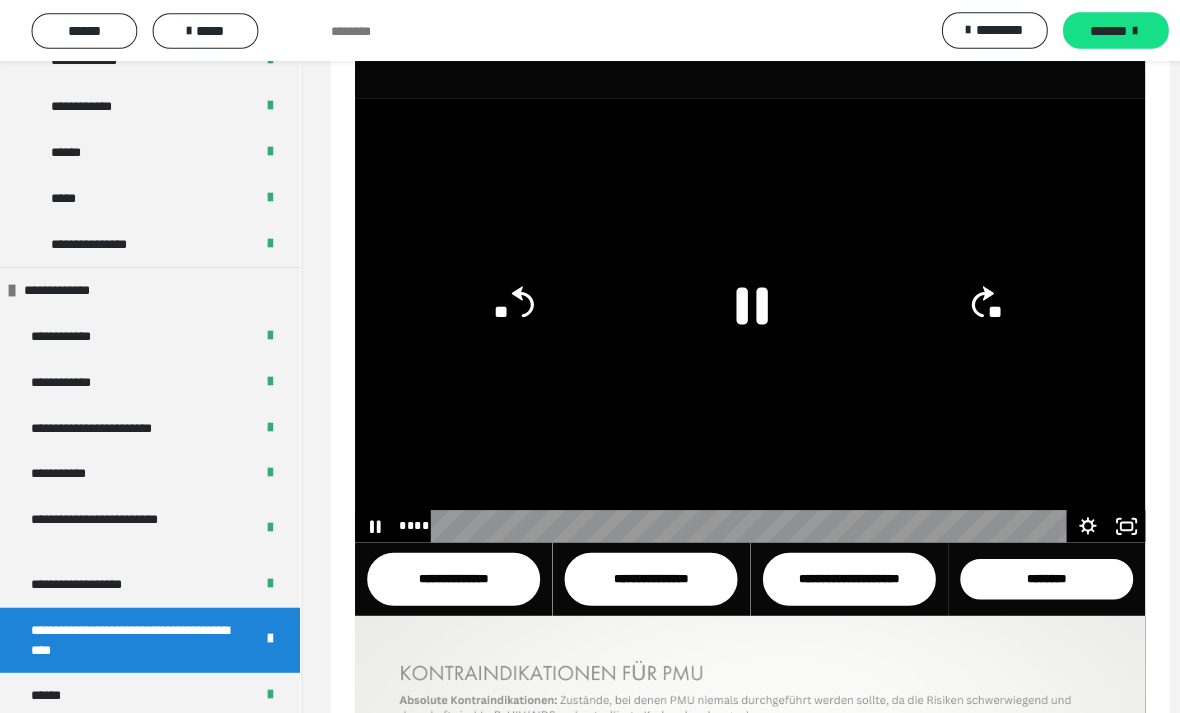 click on "**" 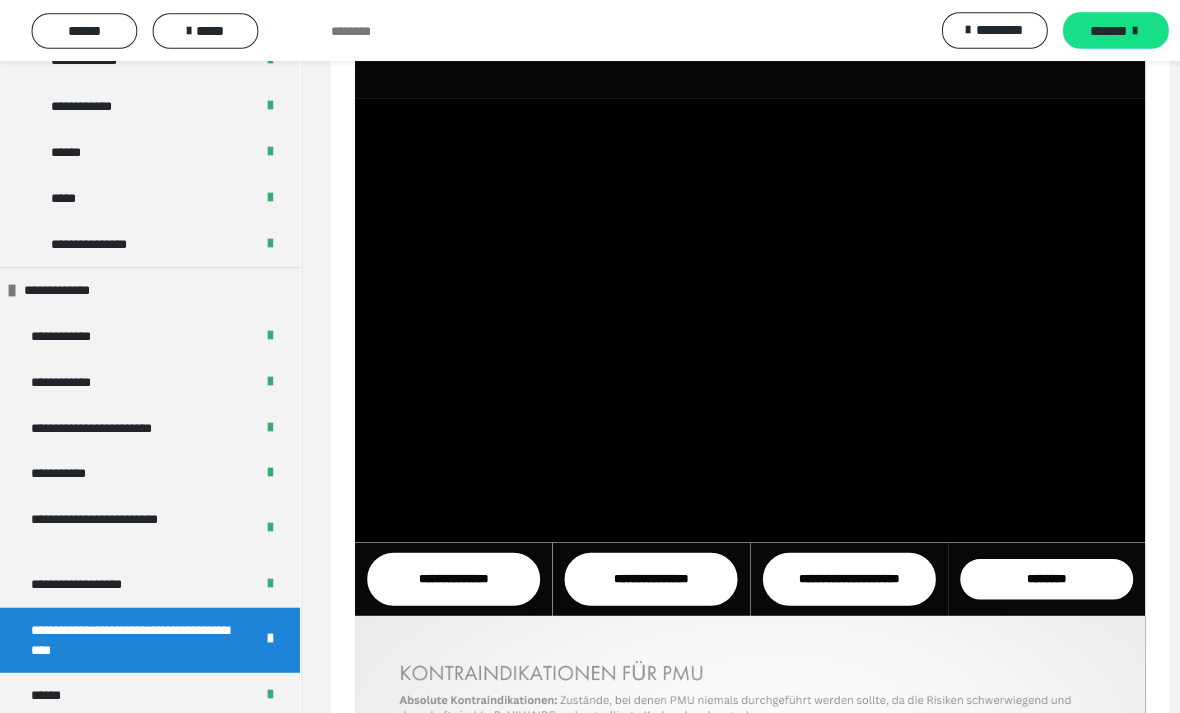 click at bounding box center [737, 314] 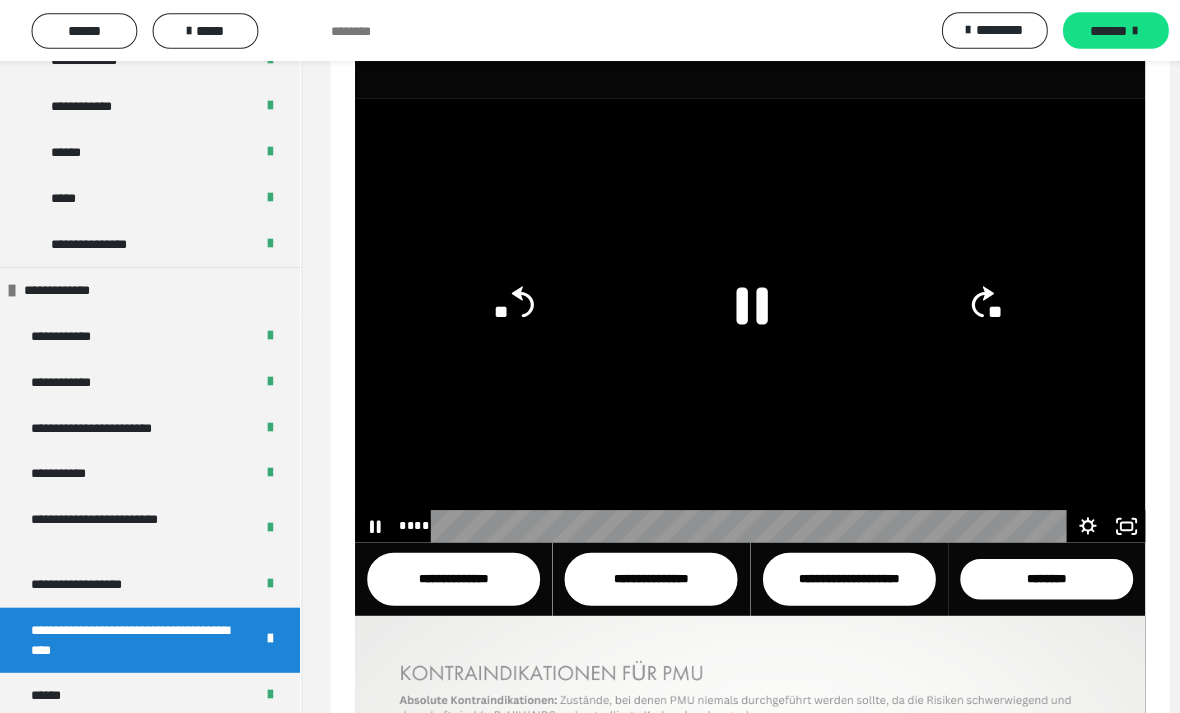 click on "**" 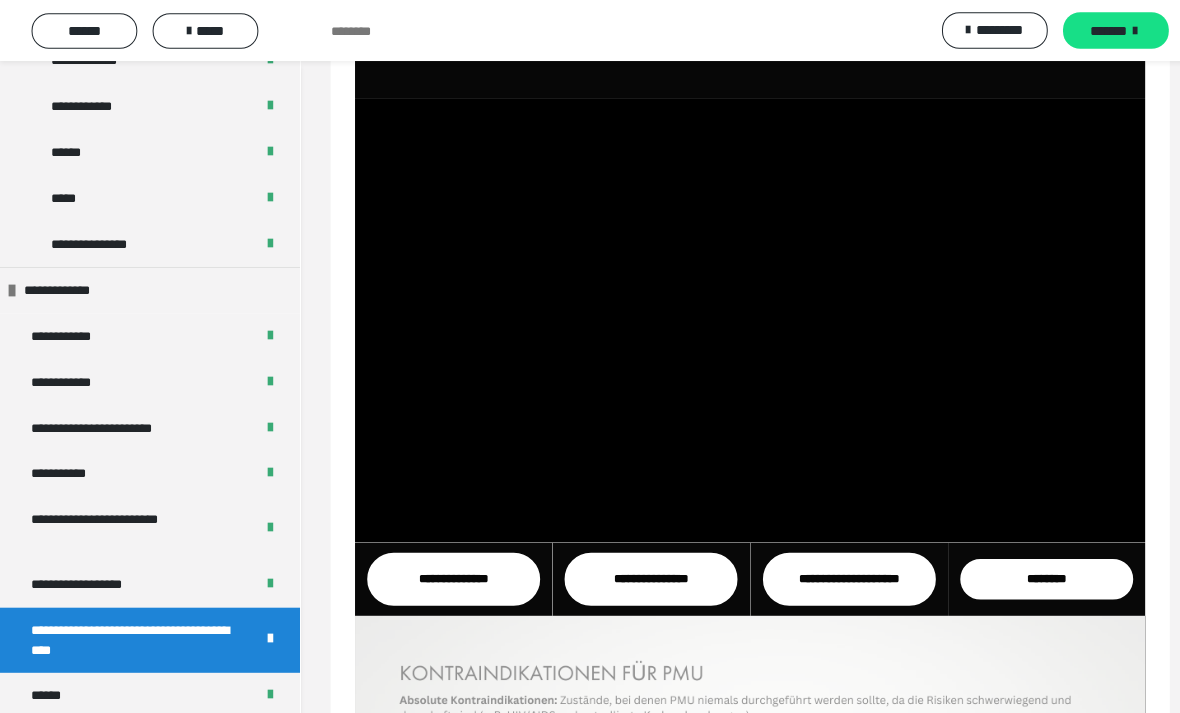 click on "********" at bounding box center (1029, 569) 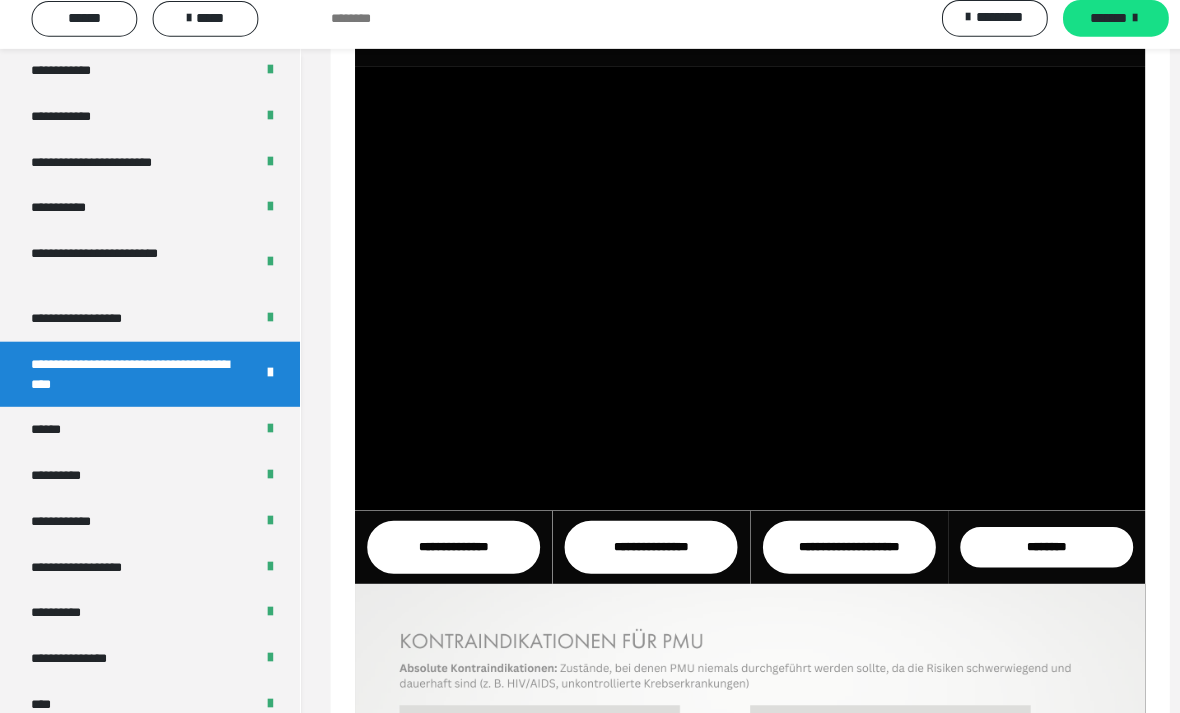 scroll, scrollTop: 681, scrollLeft: 0, axis: vertical 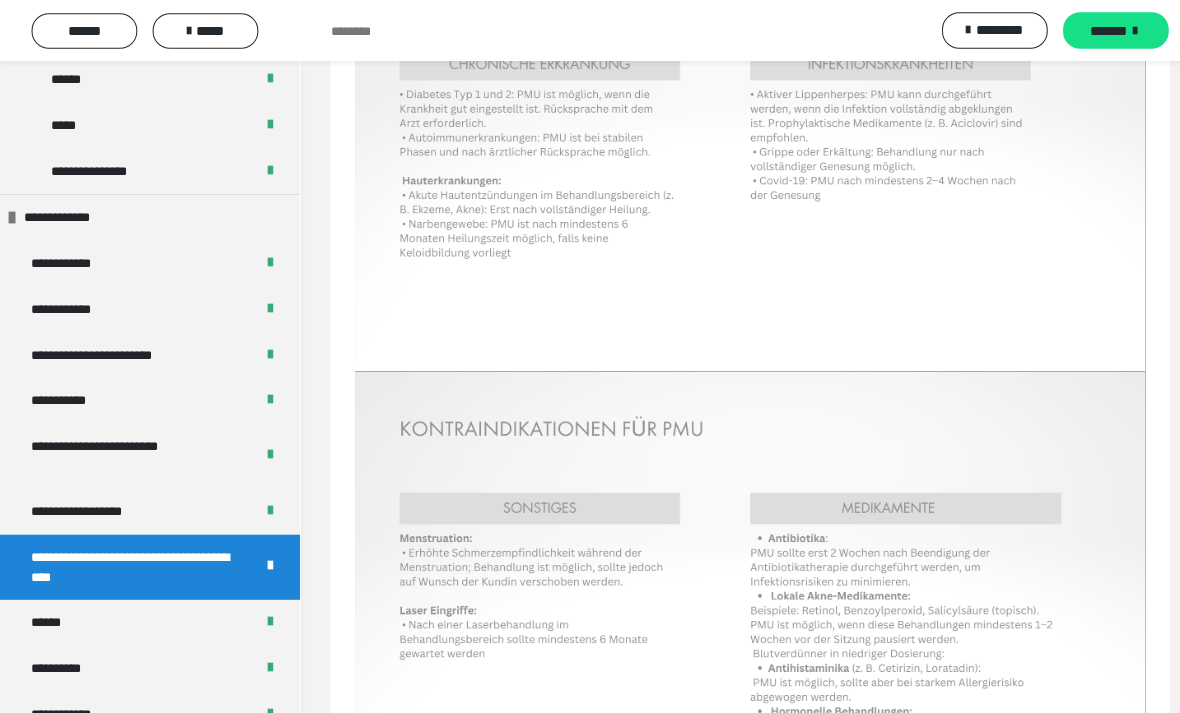 click on "******" at bounding box center (147, 612) 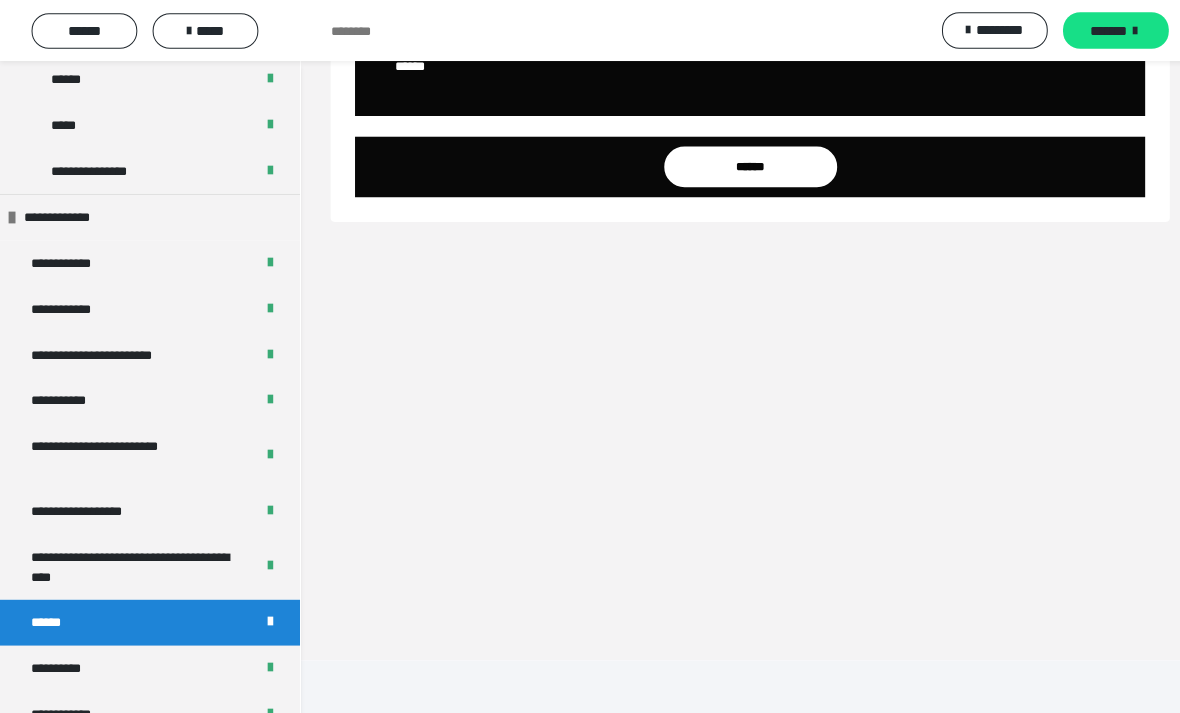 scroll, scrollTop: 73, scrollLeft: 0, axis: vertical 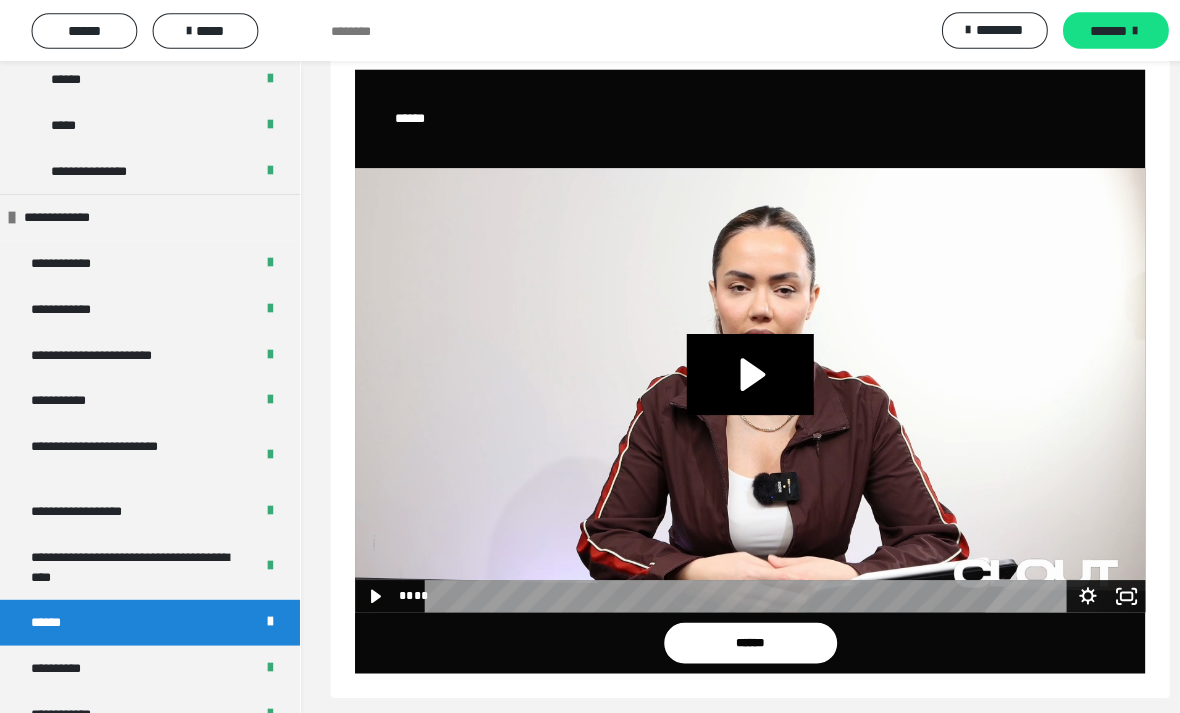 click 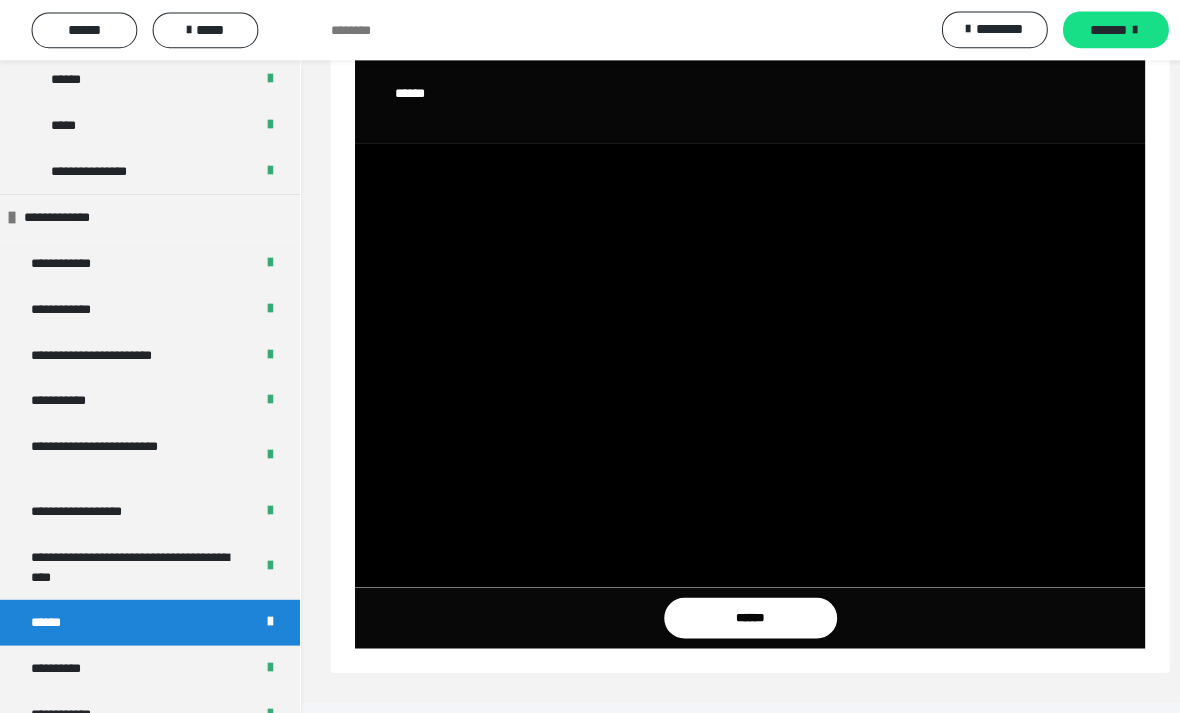 scroll, scrollTop: 97, scrollLeft: 0, axis: vertical 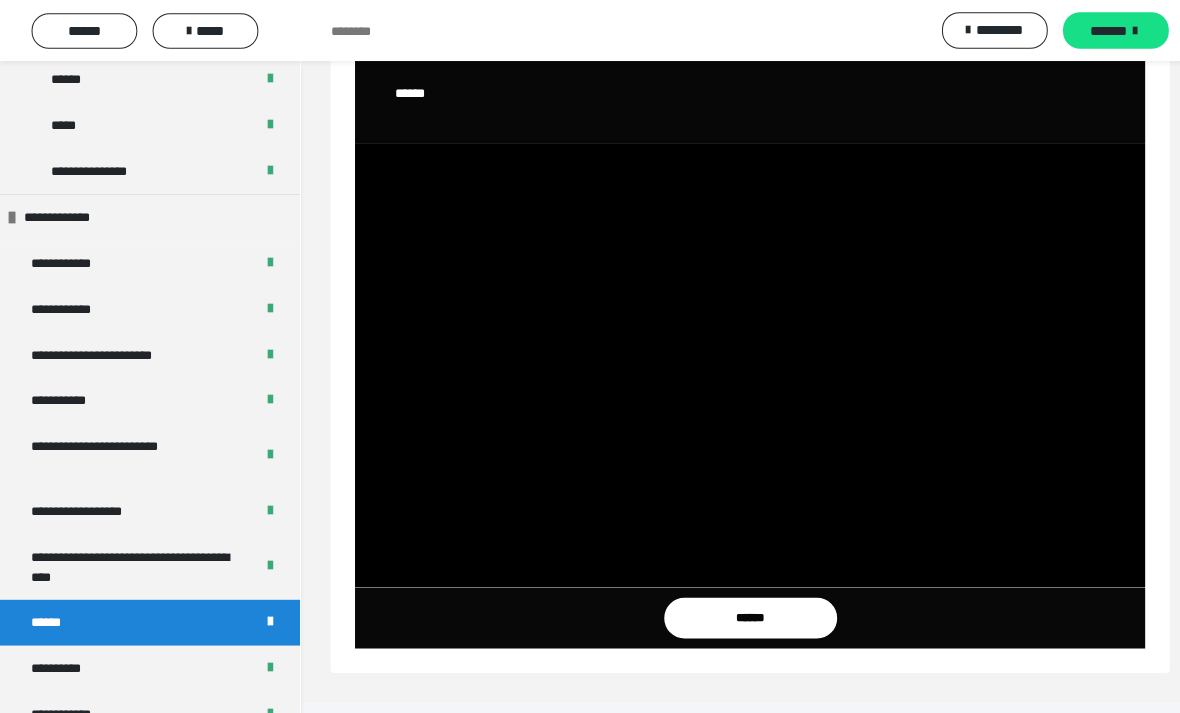 click at bounding box center (737, 359) 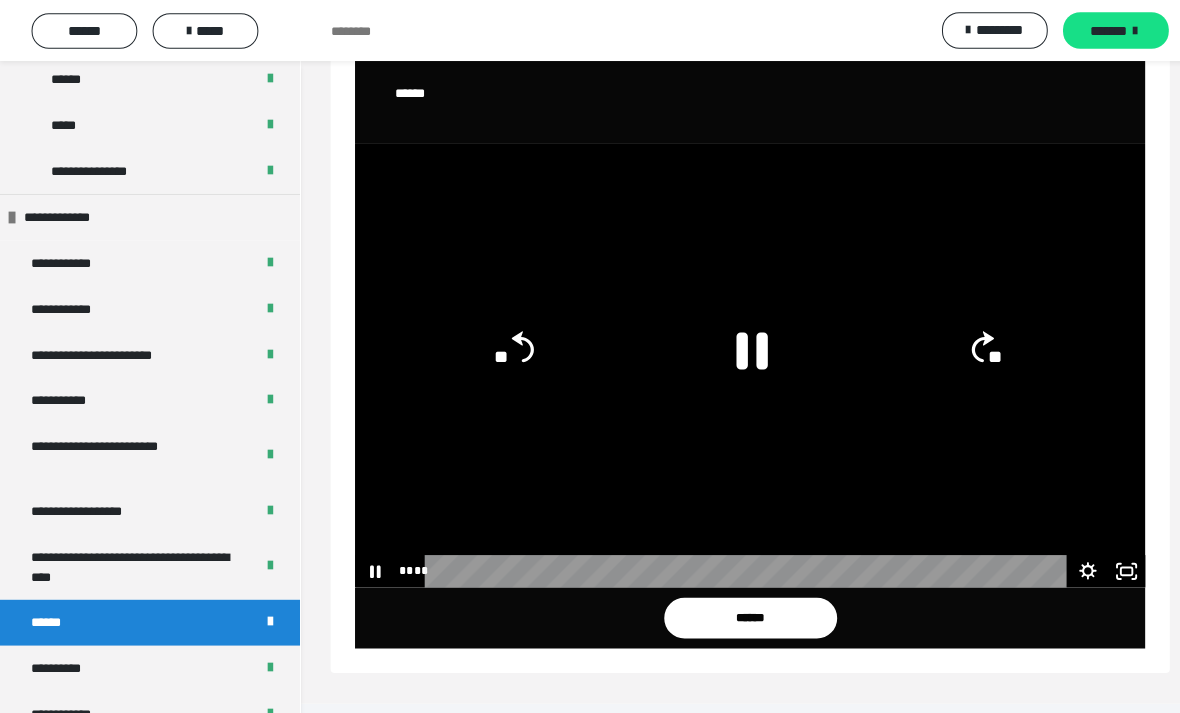 click at bounding box center [737, 359] 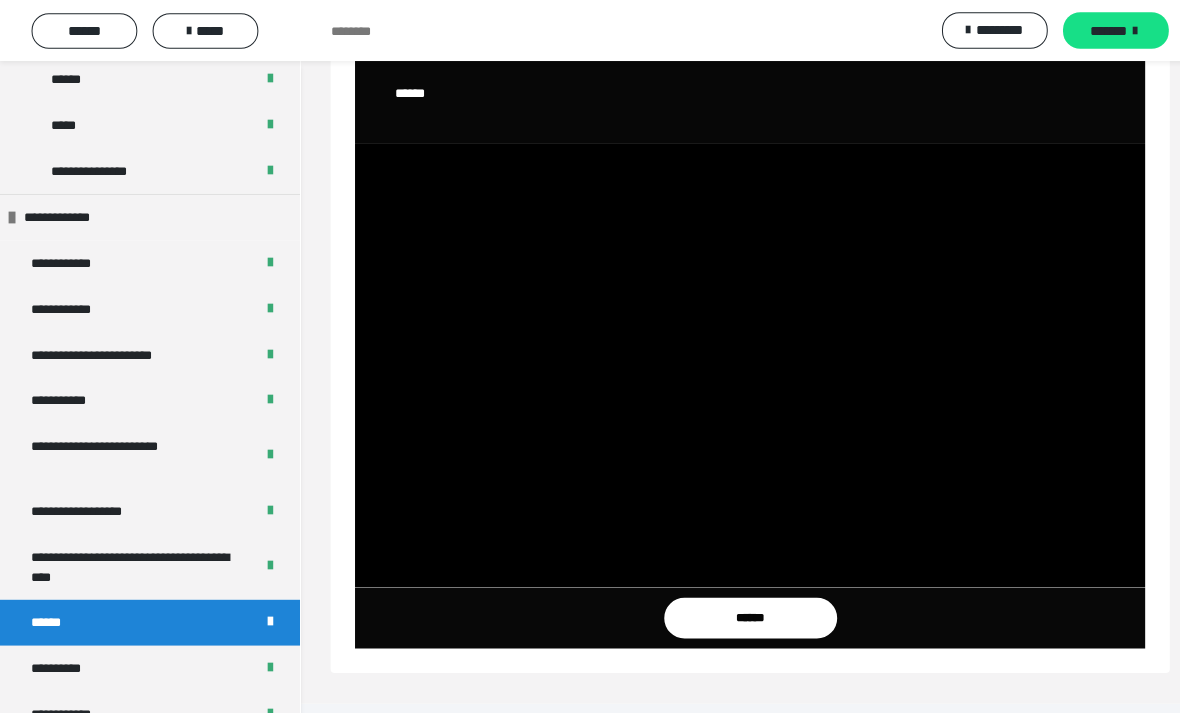 click at bounding box center (737, 359) 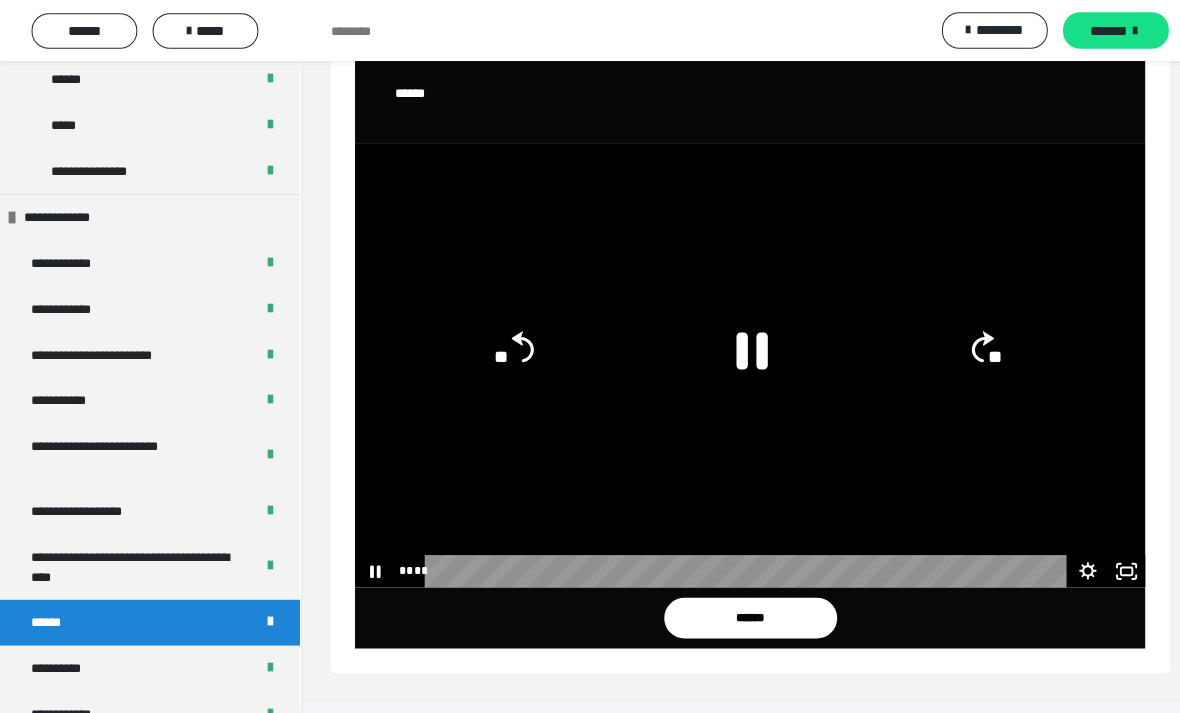 click on "**" 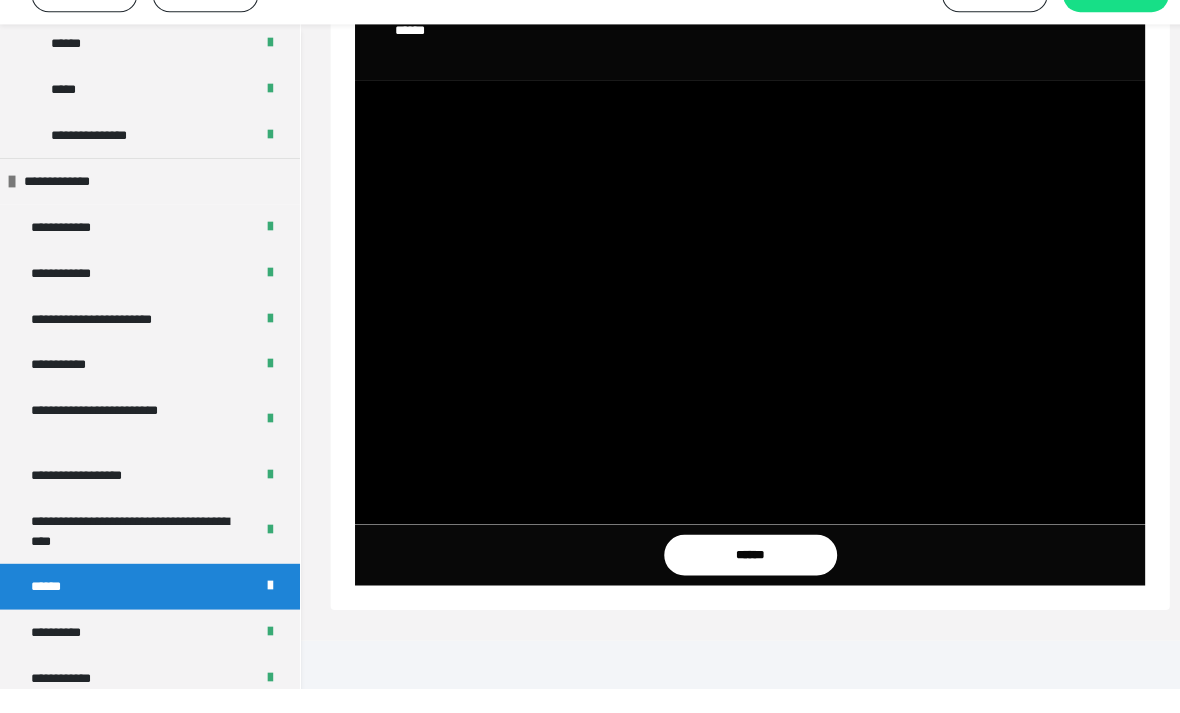 scroll, scrollTop: 124, scrollLeft: 0, axis: vertical 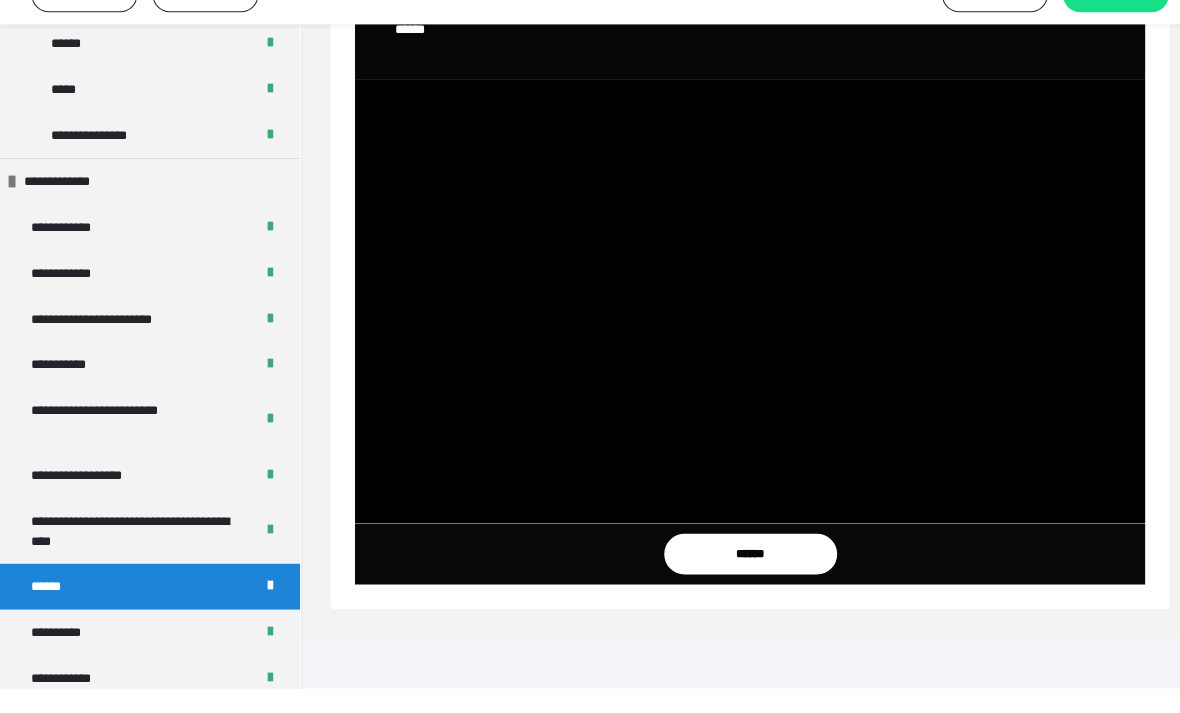 click at bounding box center [737, 332] 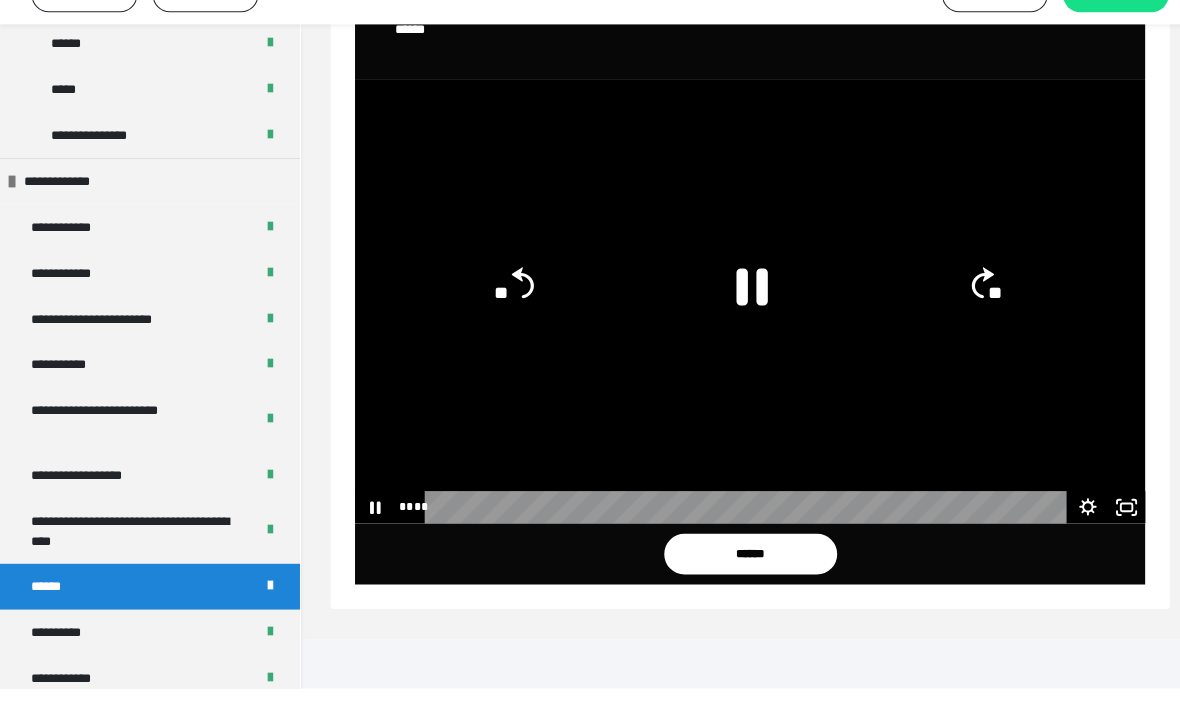 click at bounding box center [737, 332] 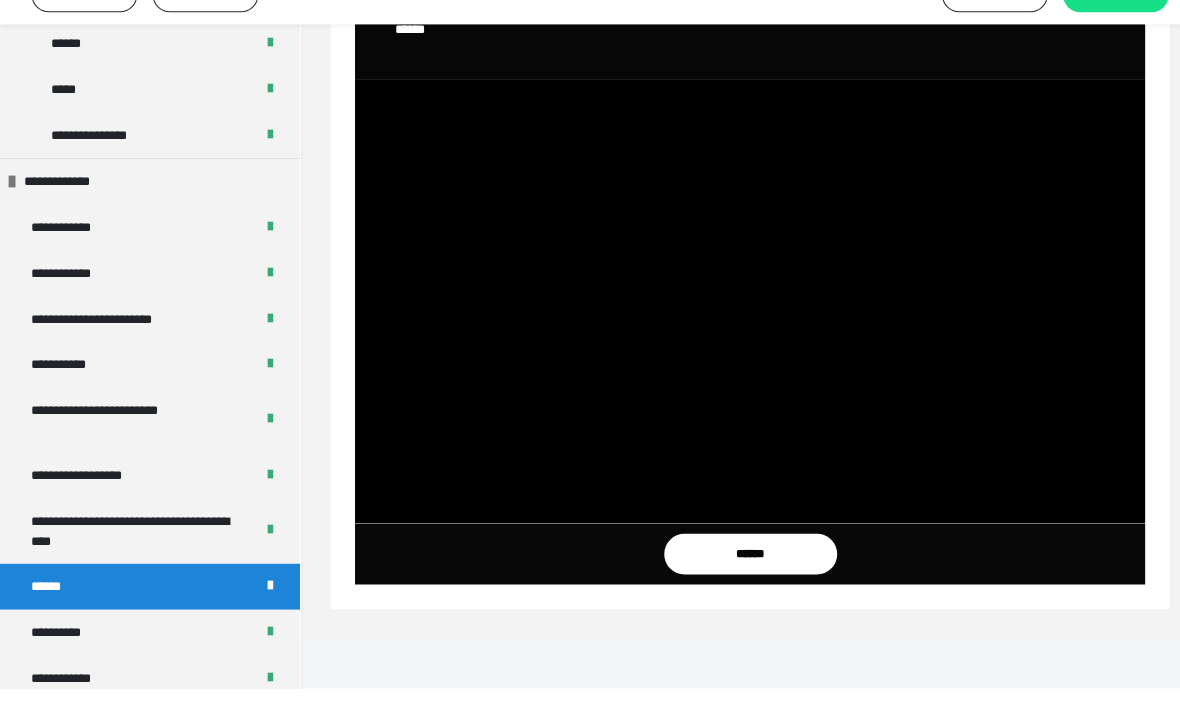 click at bounding box center [737, 332] 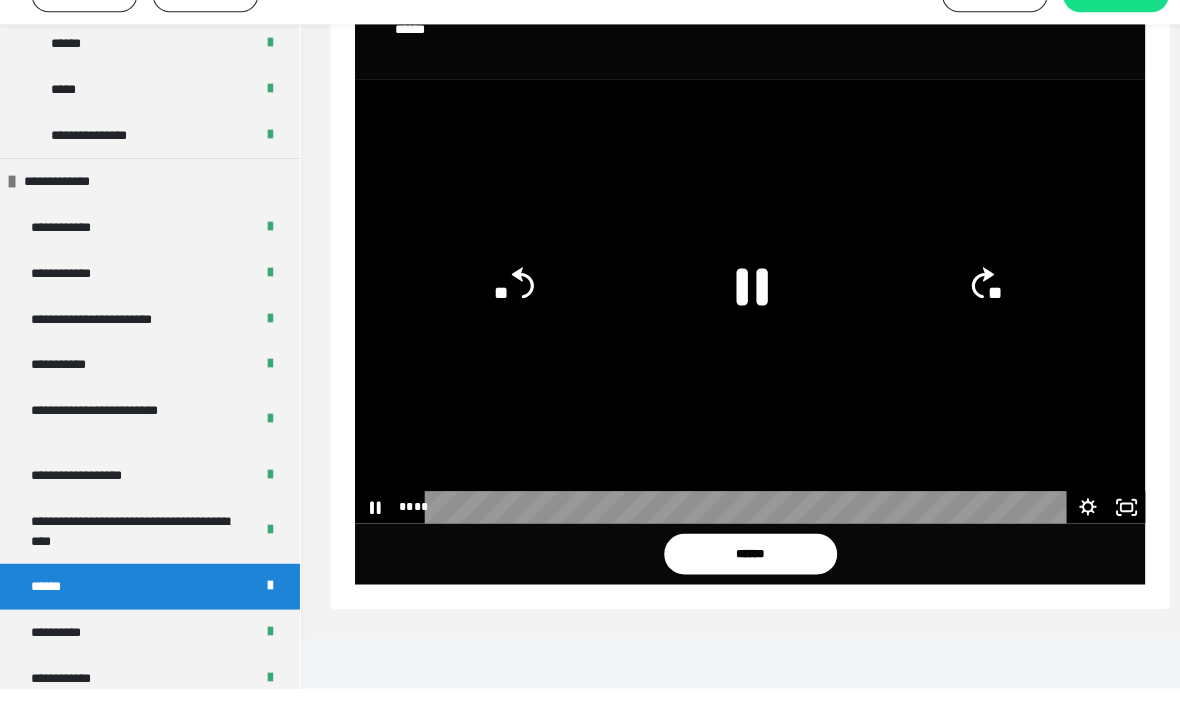 click at bounding box center [737, 332] 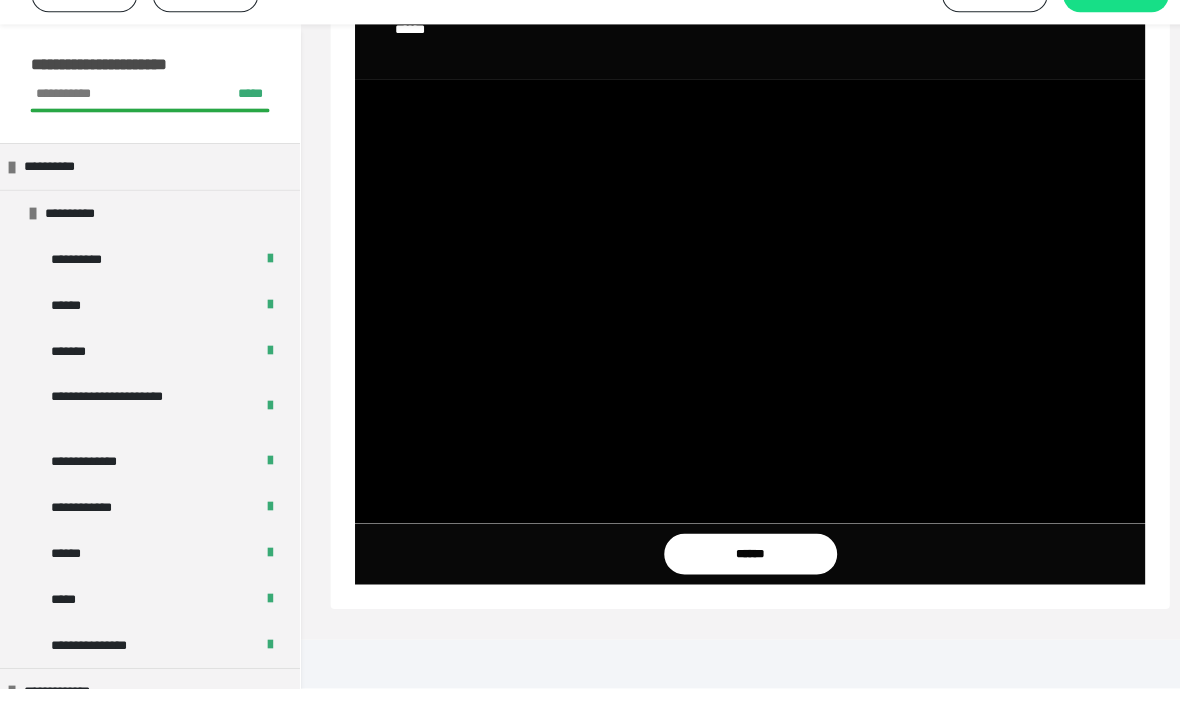 scroll, scrollTop: 0, scrollLeft: 0, axis: both 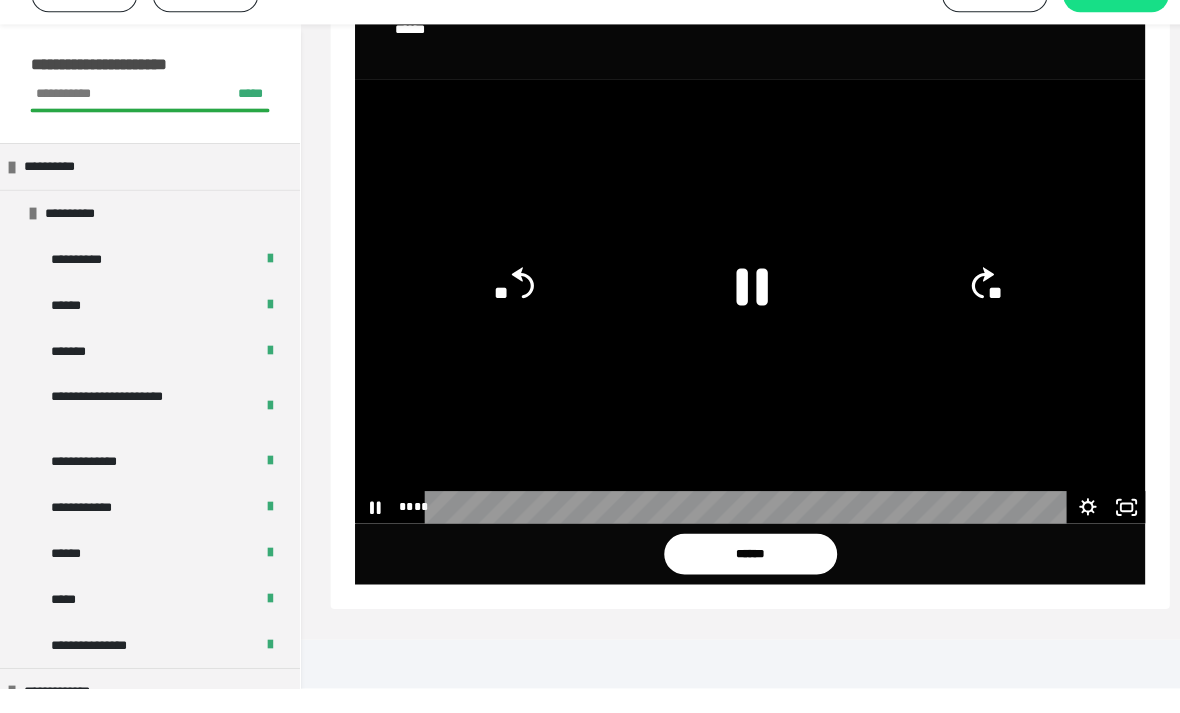 click at bounding box center (737, 332) 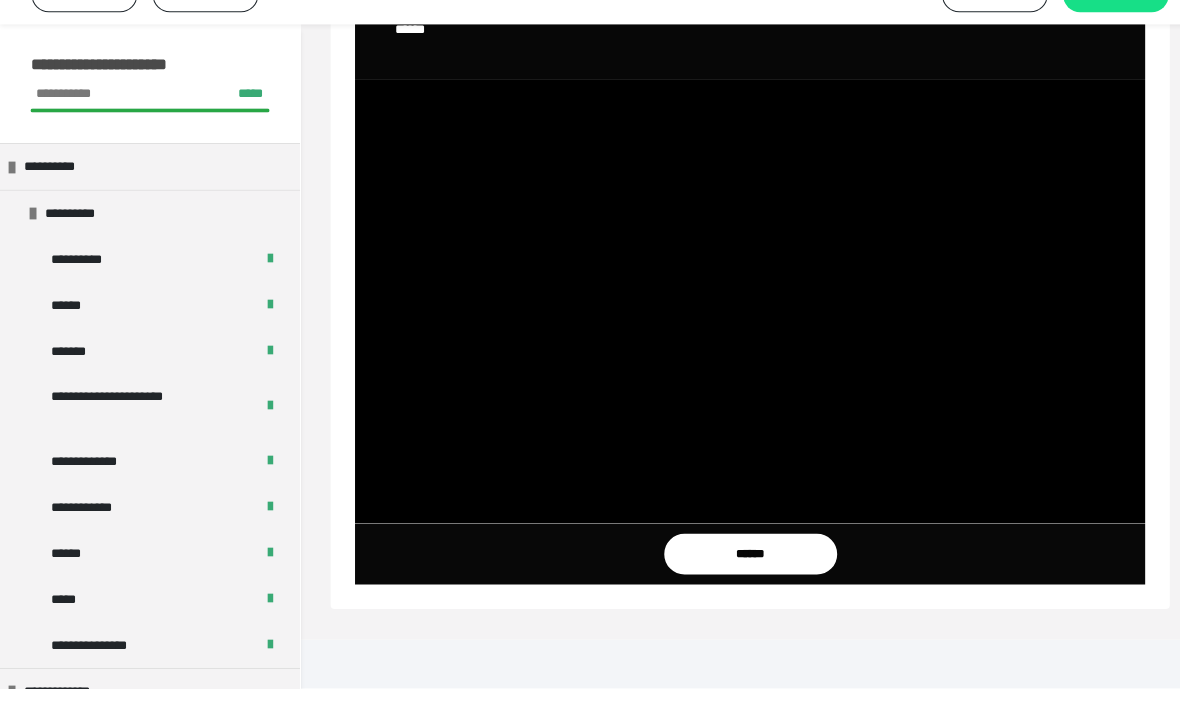 click at bounding box center (737, 332) 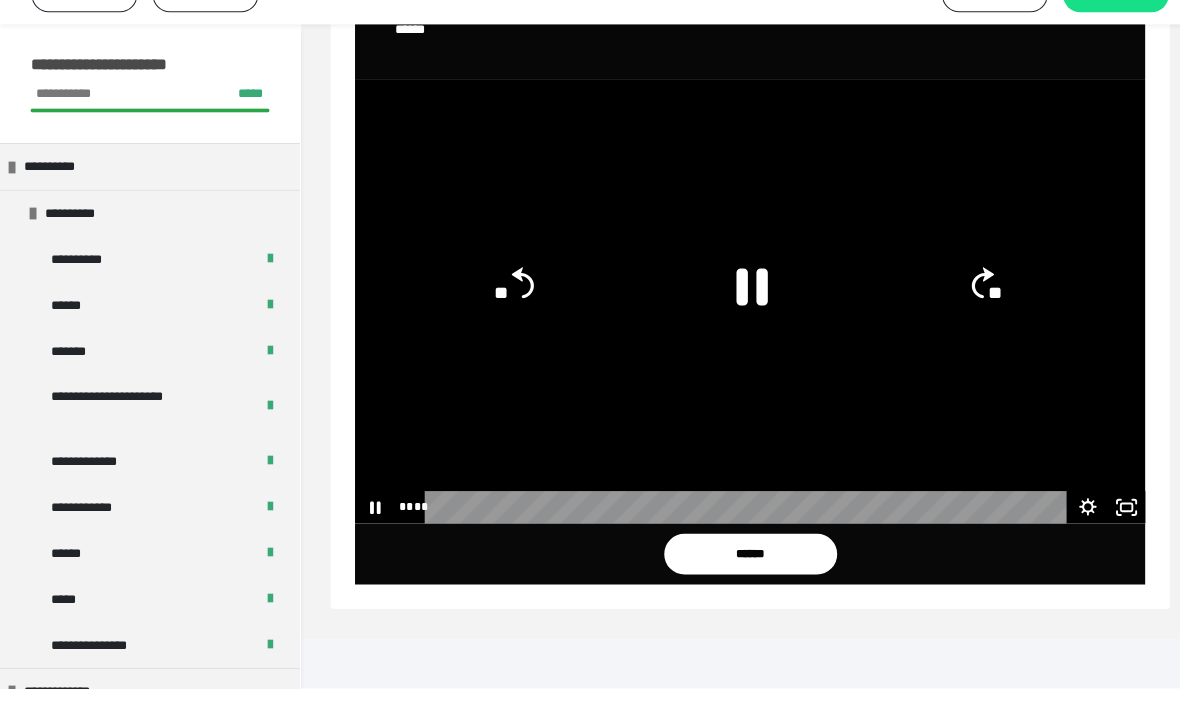 click at bounding box center [737, 332] 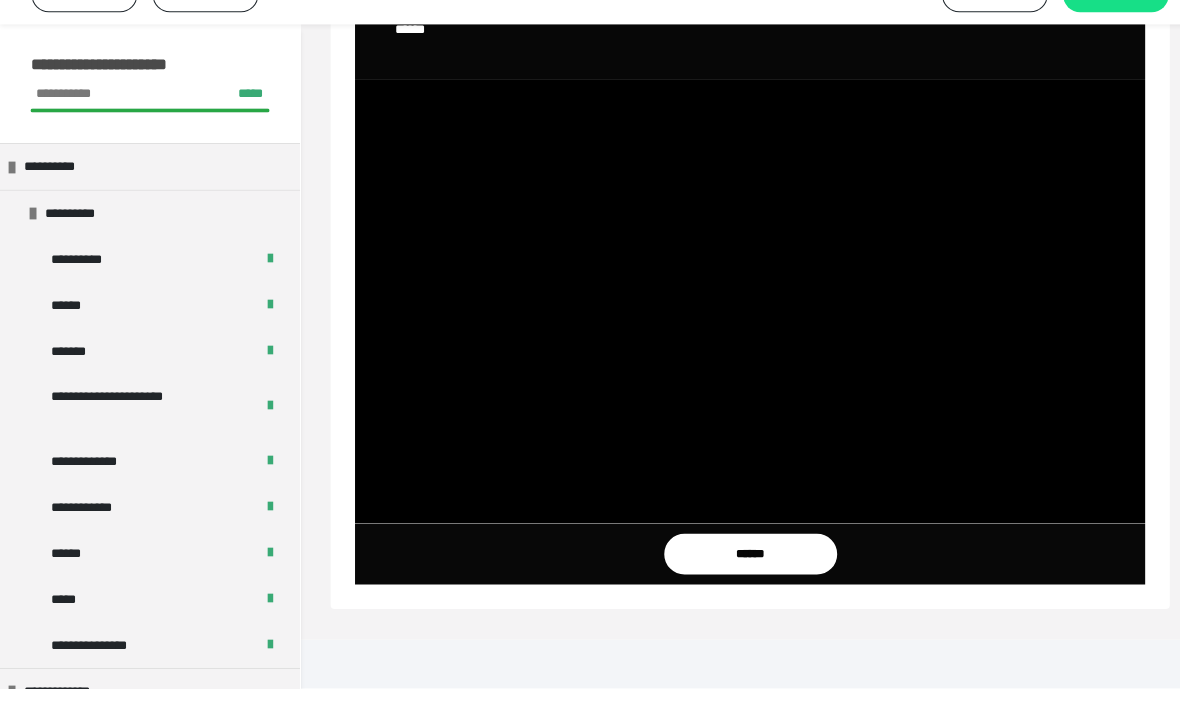 click at bounding box center (737, 332) 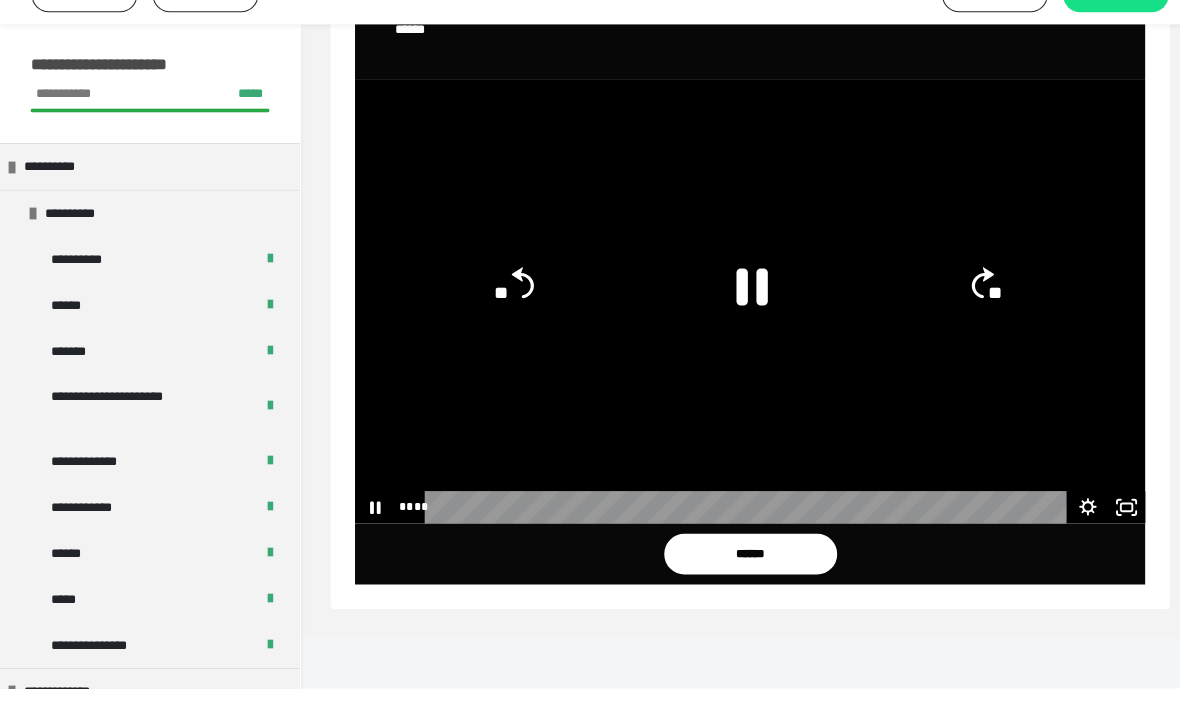click on "**" 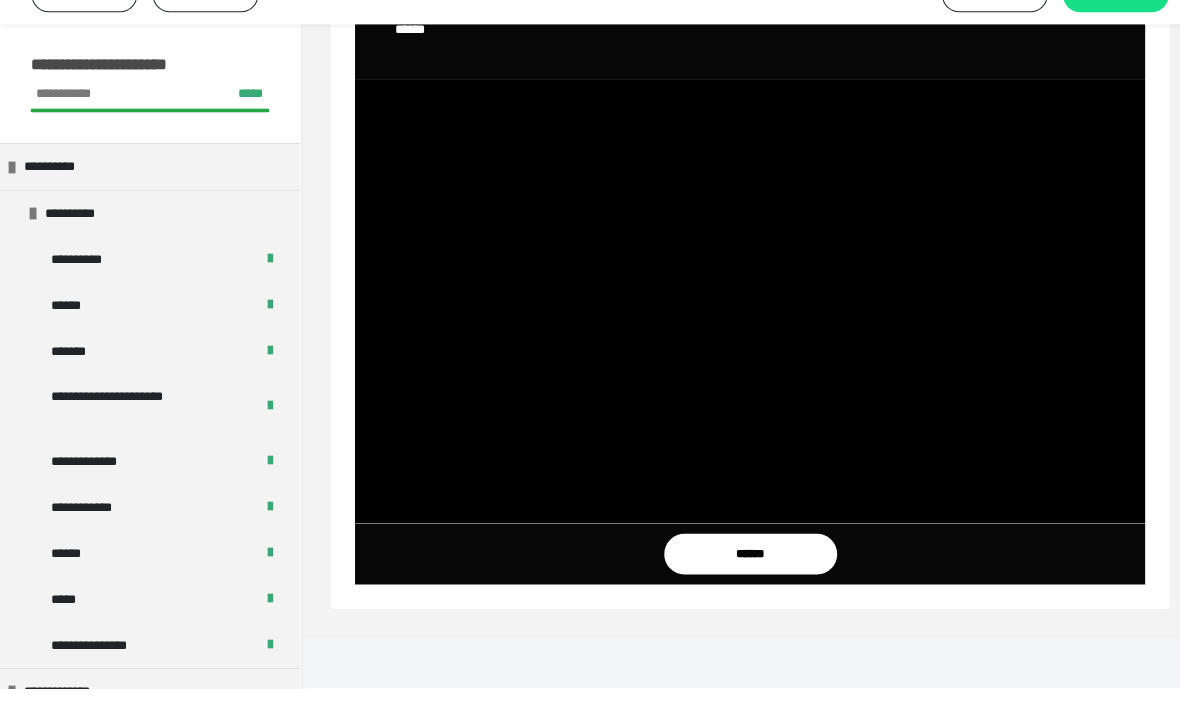 click at bounding box center [737, 332] 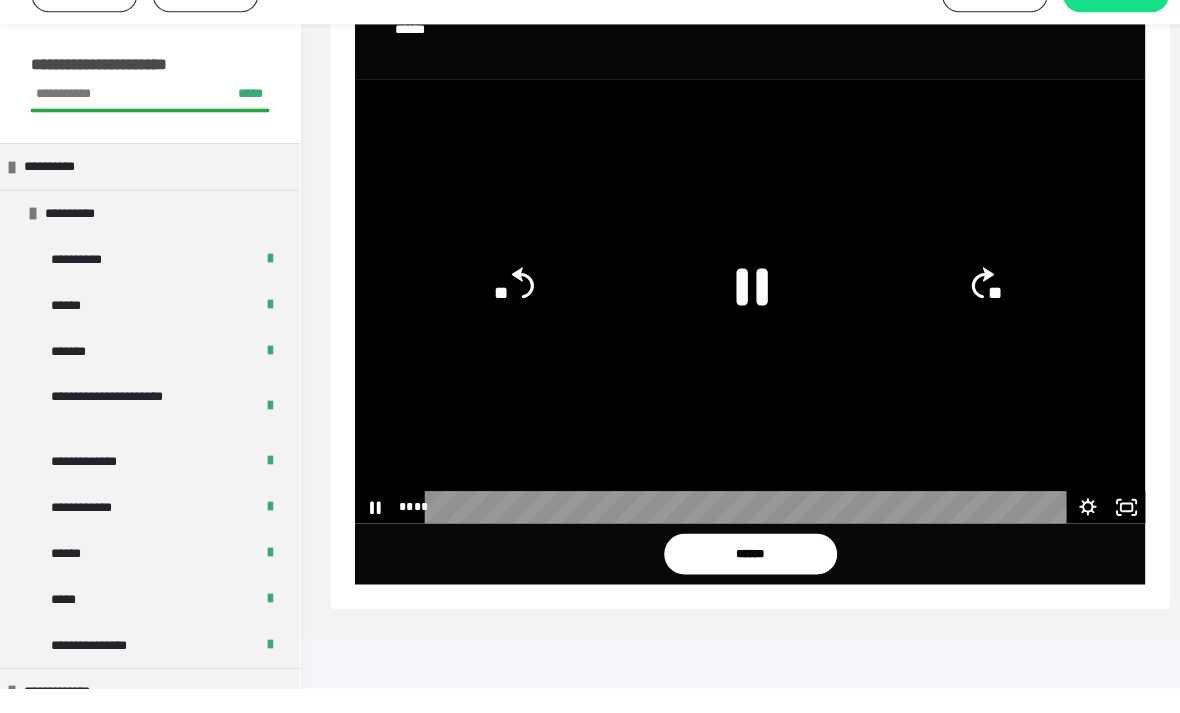click 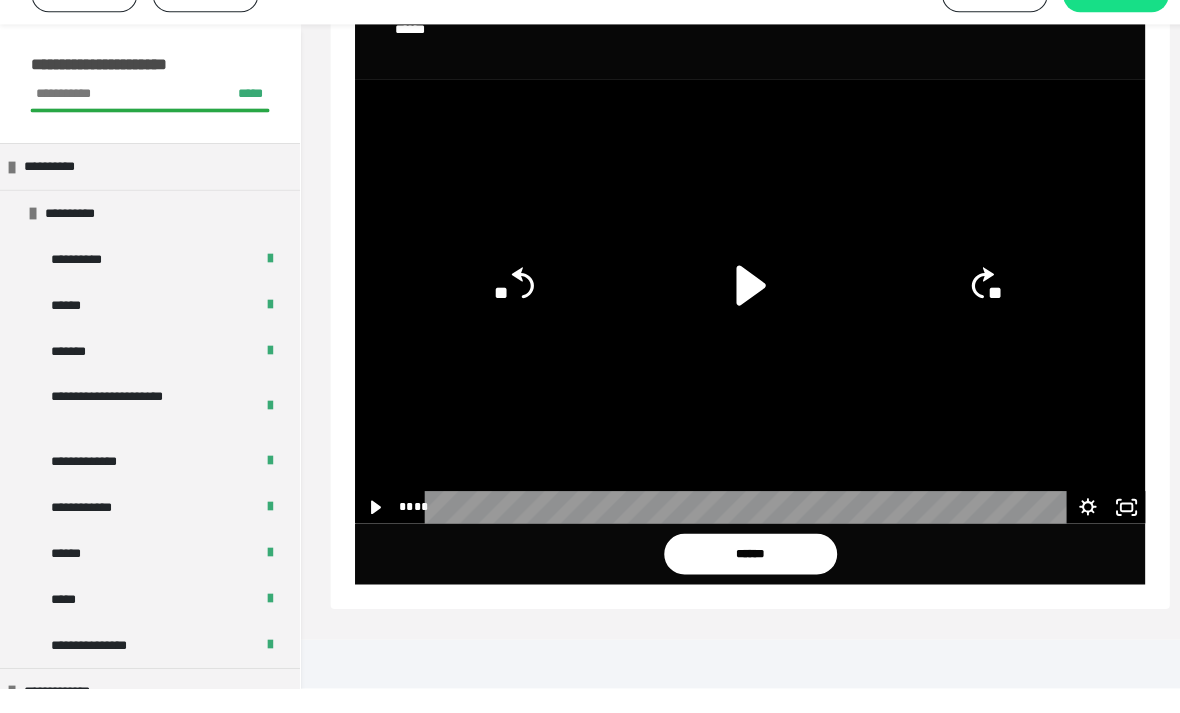 click on "******" at bounding box center [738, 581] 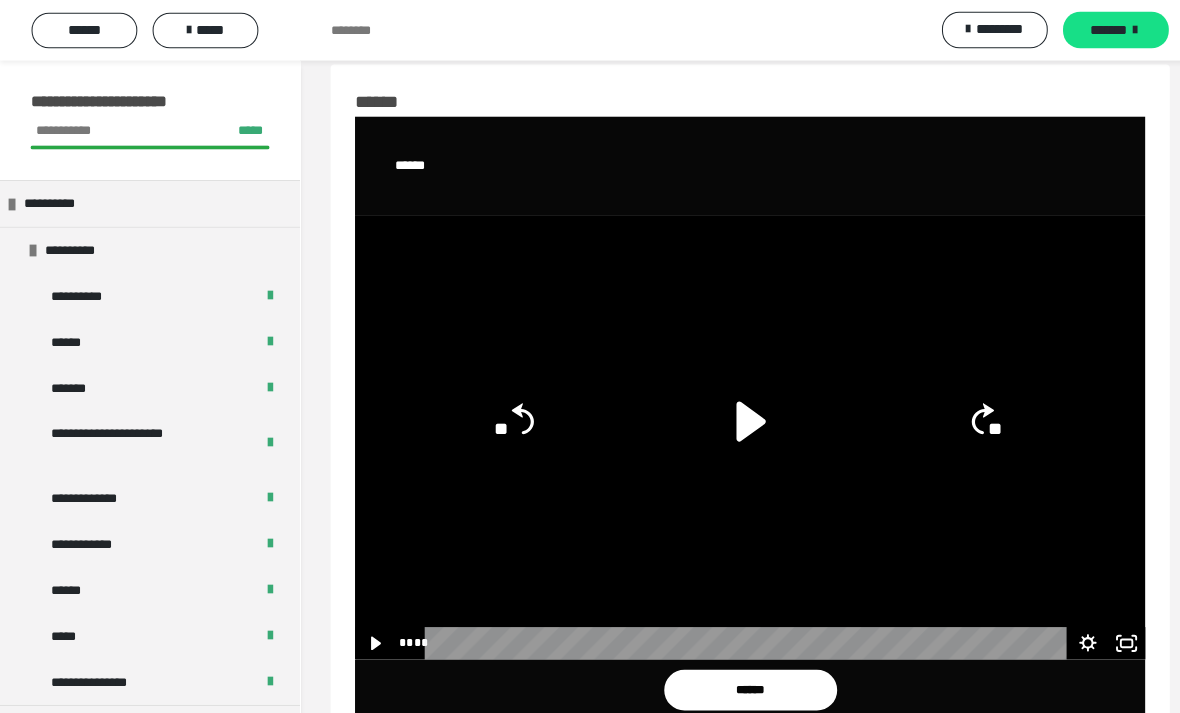 scroll, scrollTop: 11, scrollLeft: 0, axis: vertical 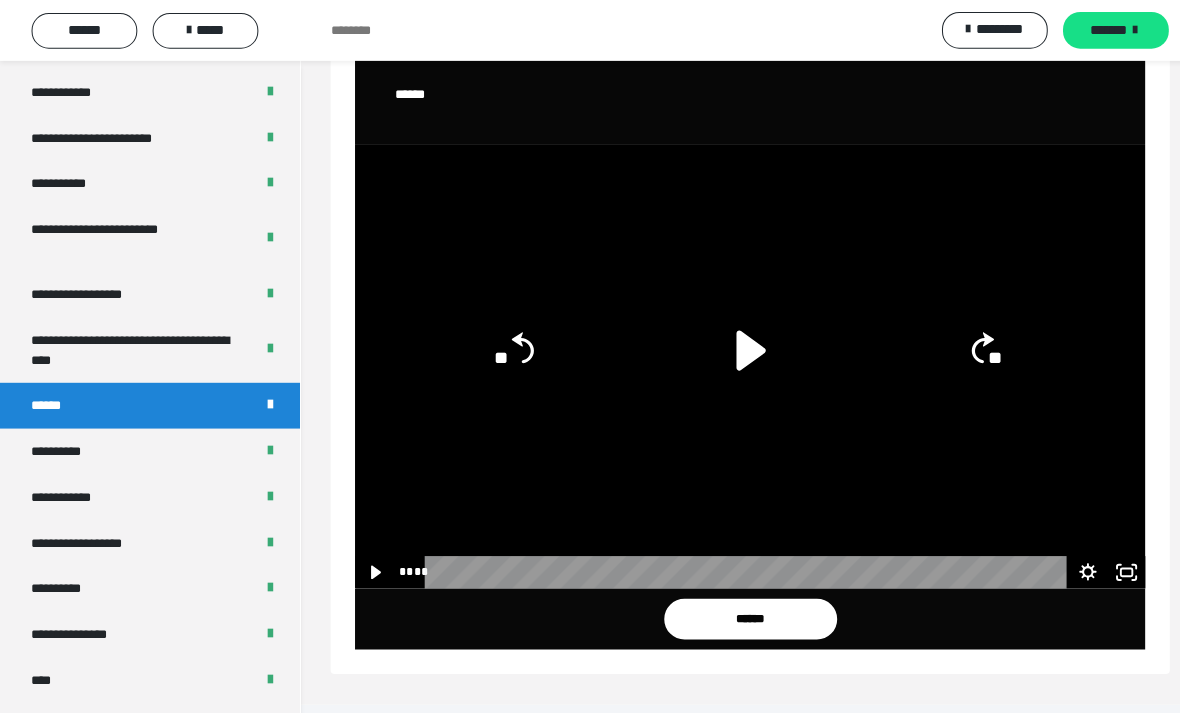 click on "******" at bounding box center (738, 609) 